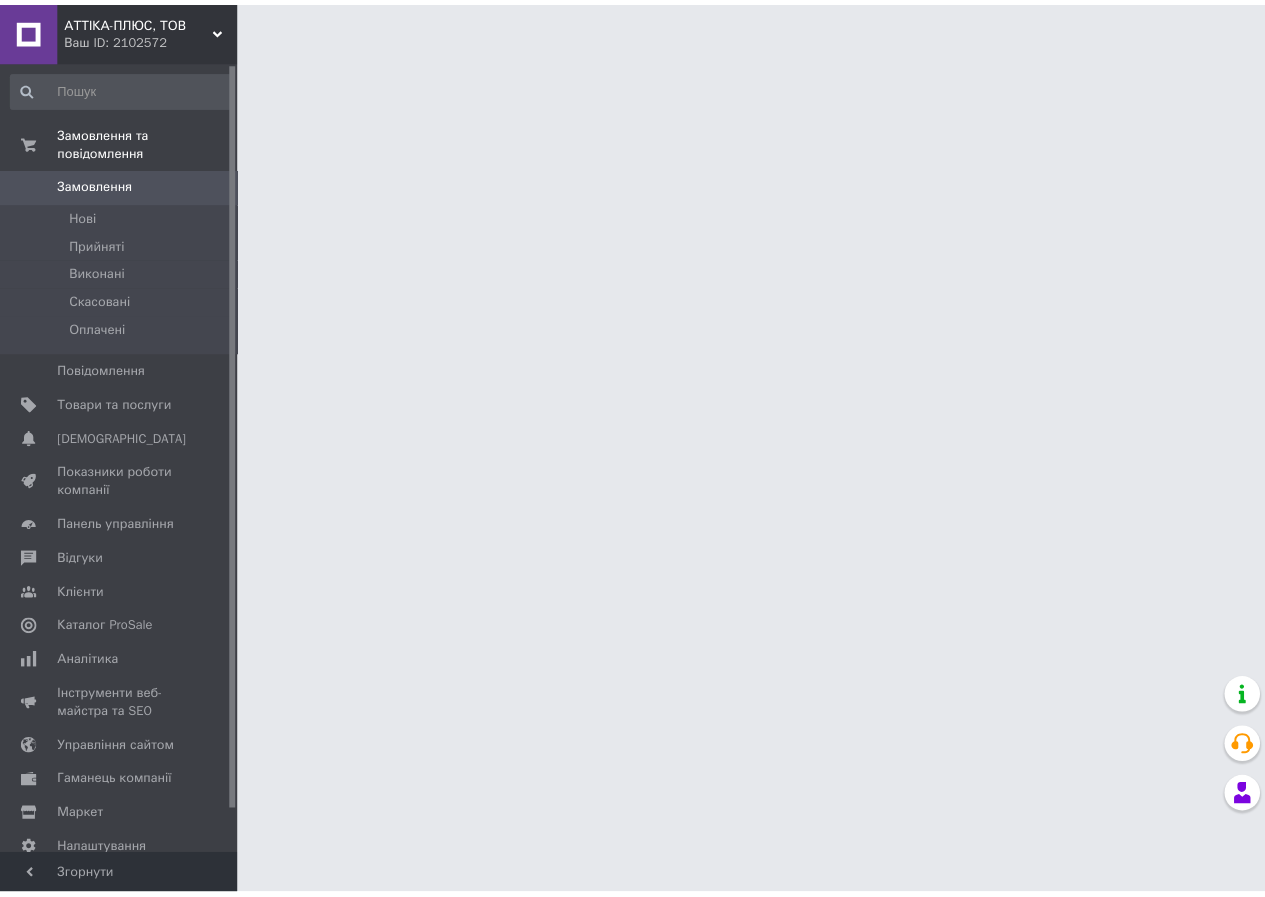 scroll, scrollTop: 0, scrollLeft: 0, axis: both 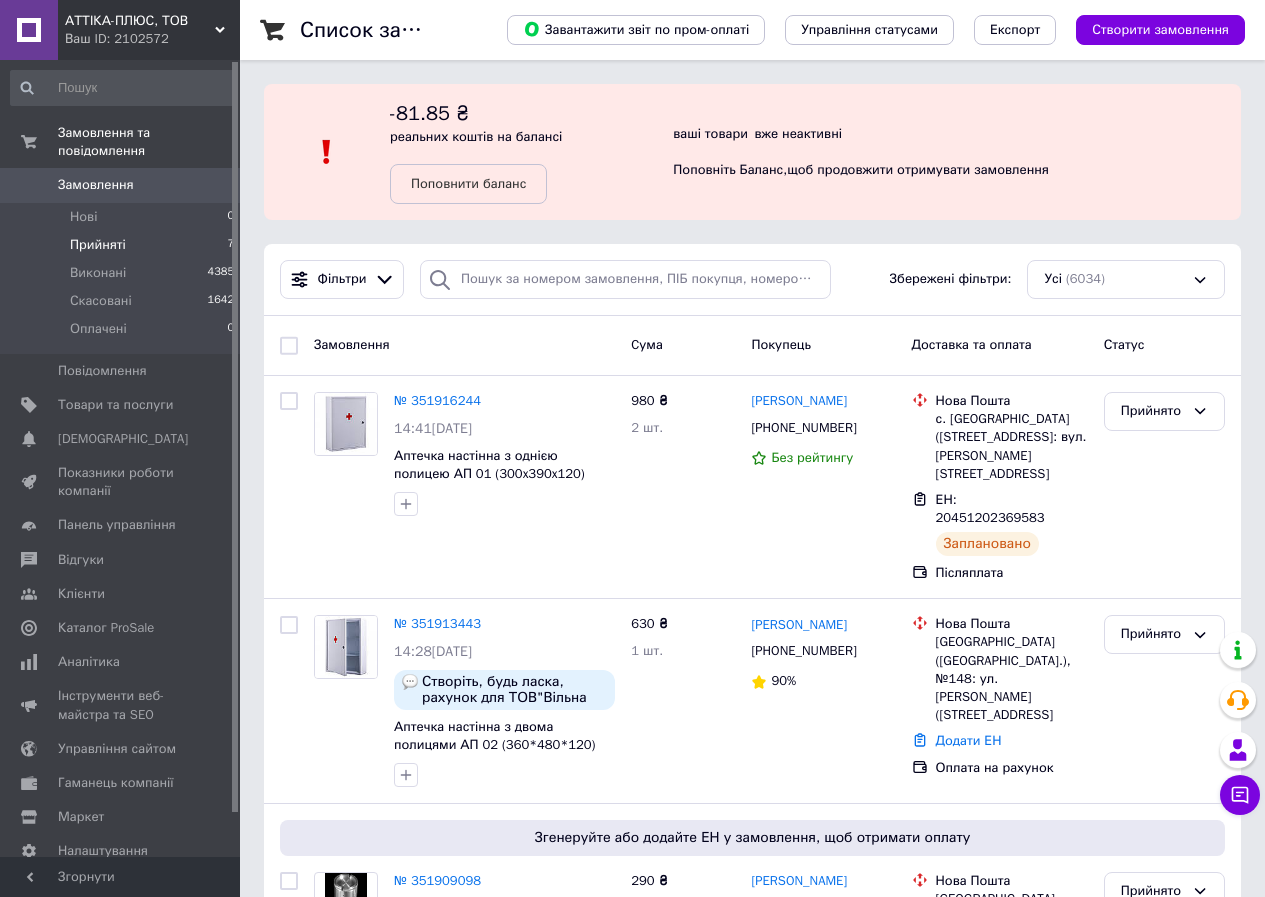 click on "Прийняті" at bounding box center (98, 245) 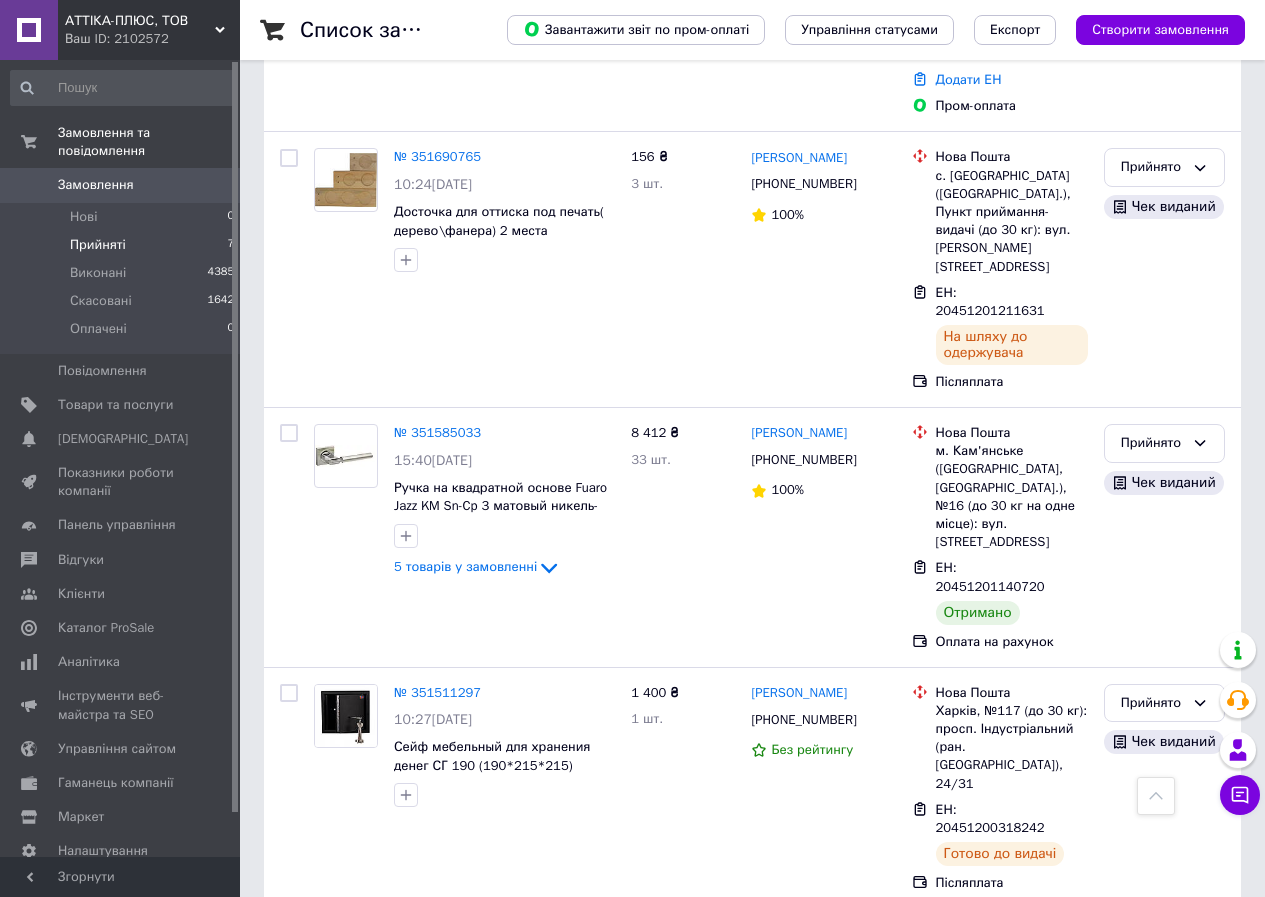 scroll, scrollTop: 992, scrollLeft: 0, axis: vertical 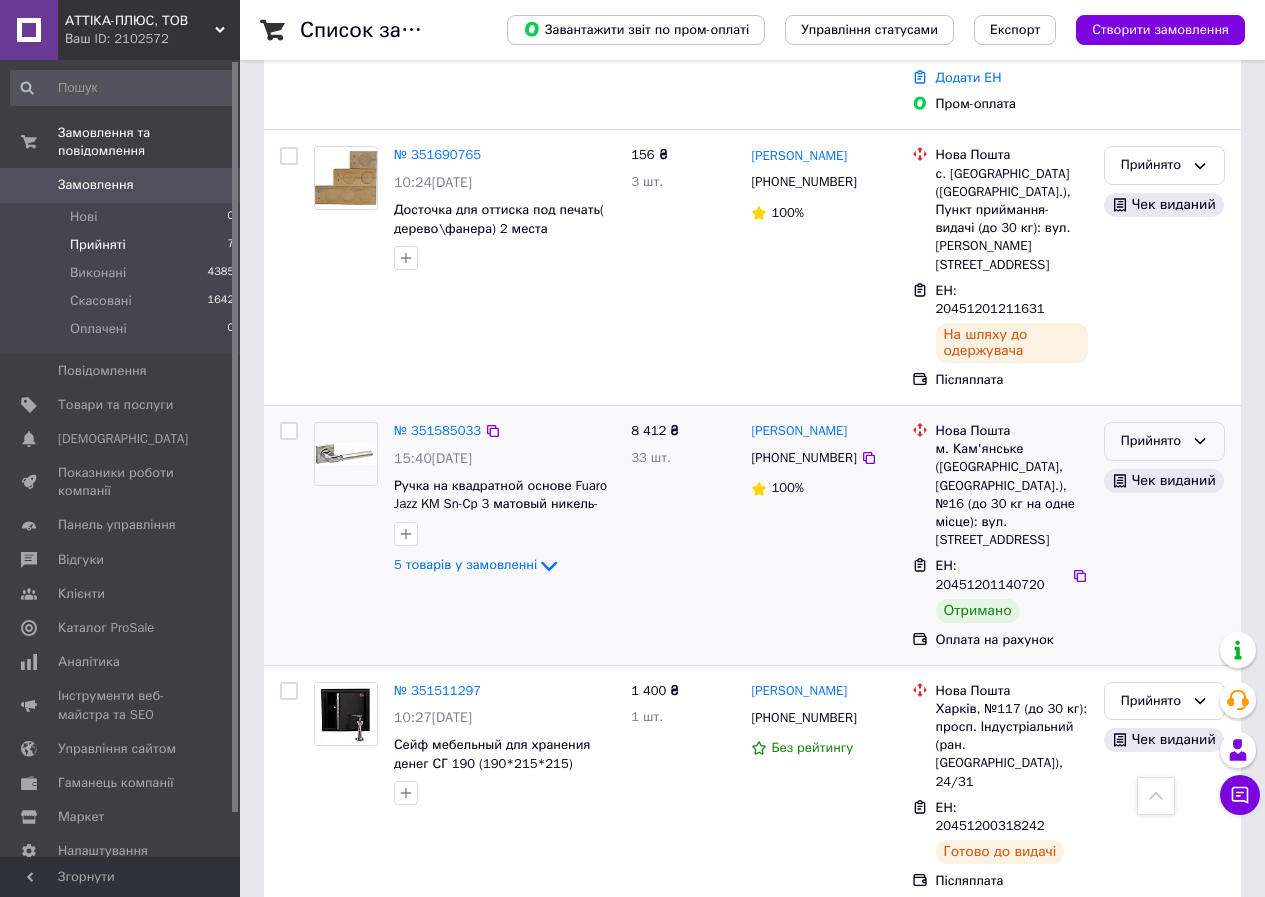 click on "Прийнято" at bounding box center (1164, 441) 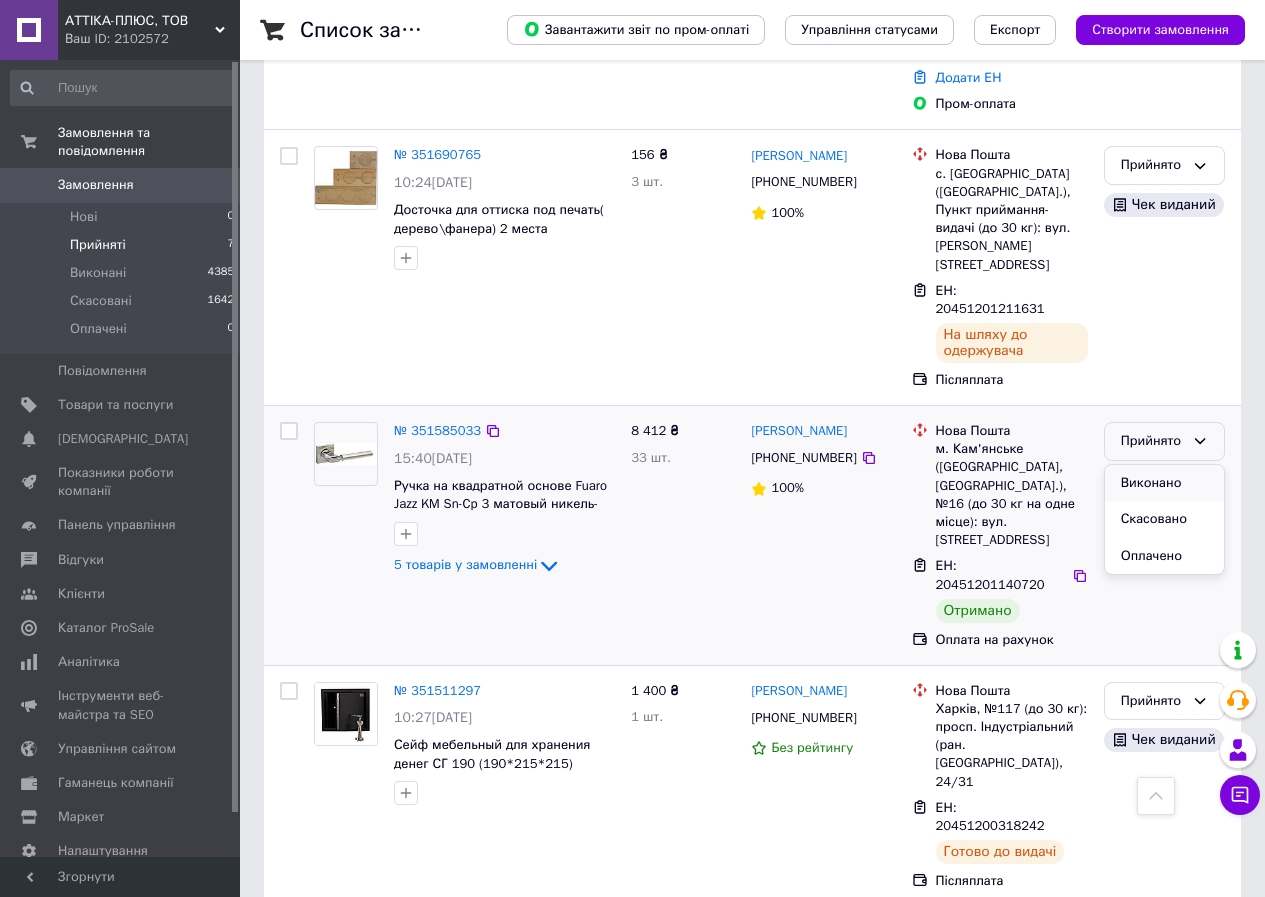 click on "Виконано" at bounding box center (1164, 483) 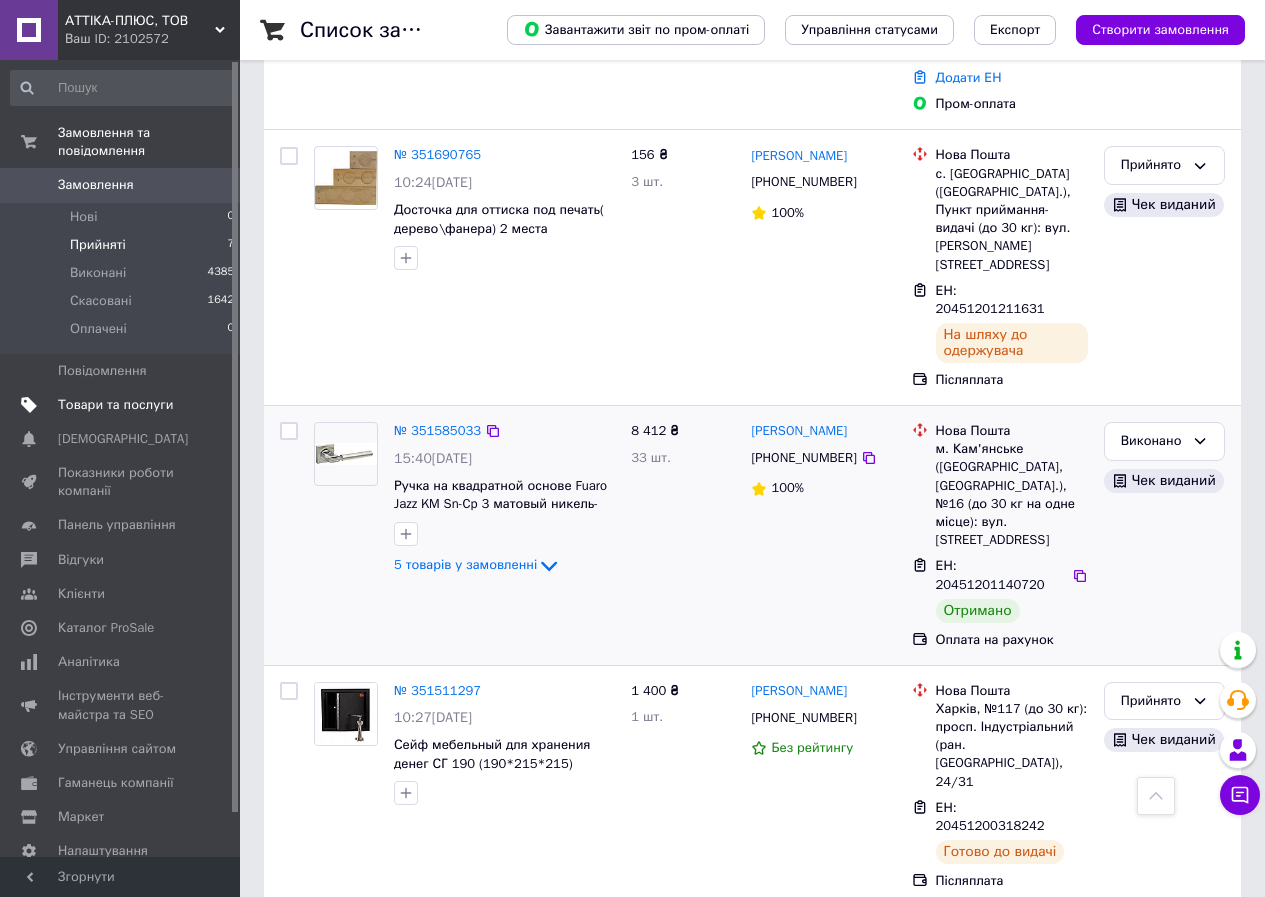 click on "Товари та послуги" at bounding box center [115, 405] 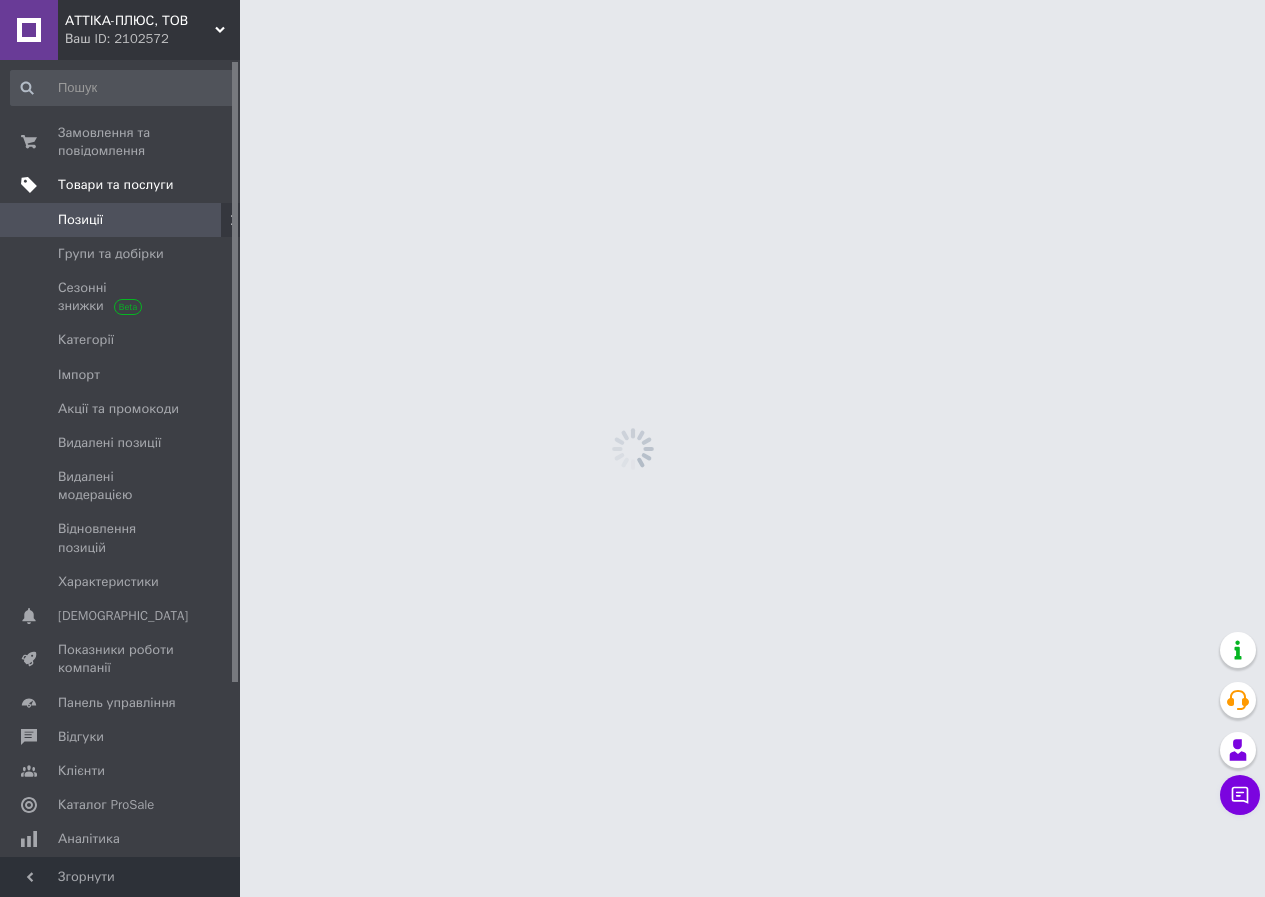 scroll, scrollTop: 0, scrollLeft: 0, axis: both 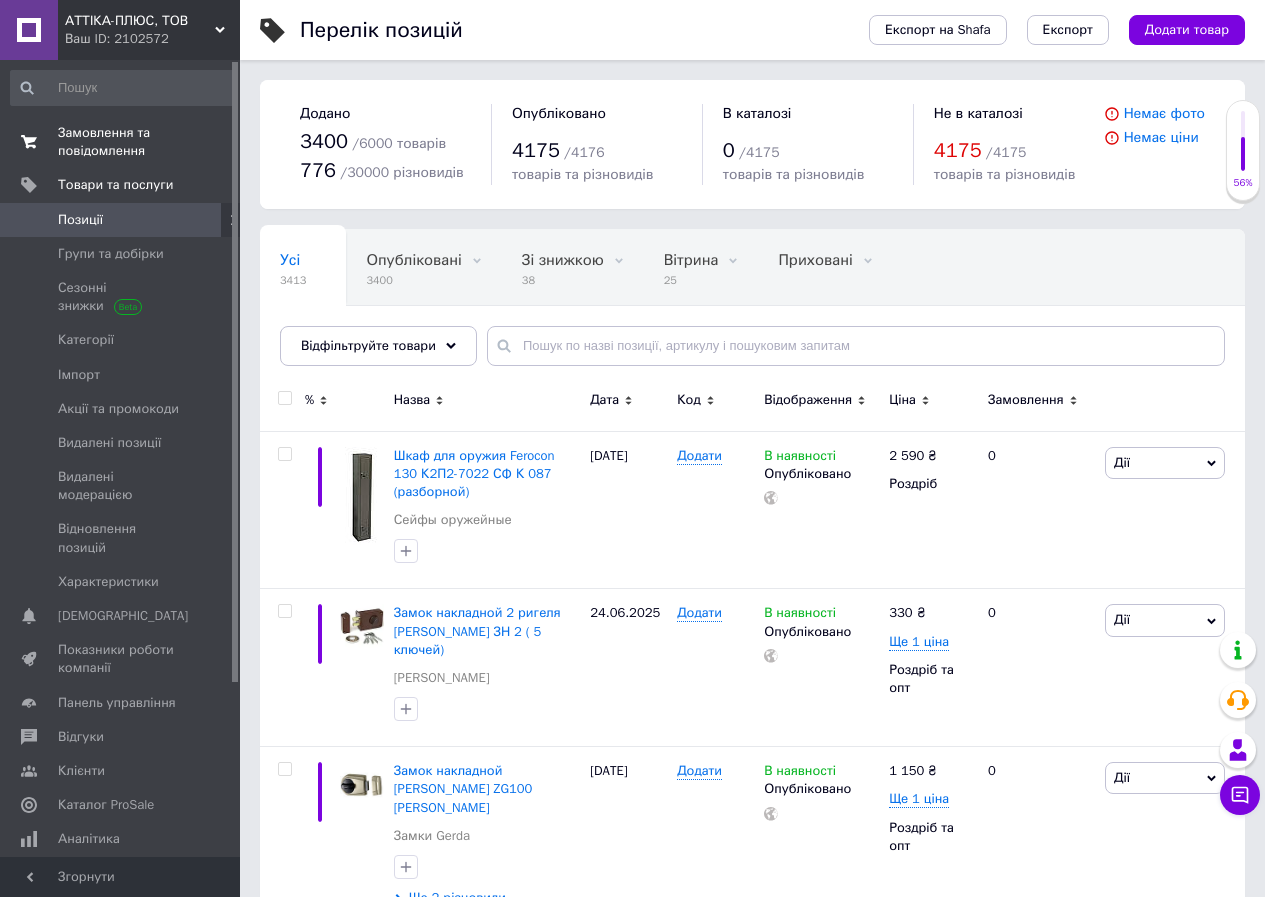 click on "Замовлення та повідомлення" at bounding box center (121, 142) 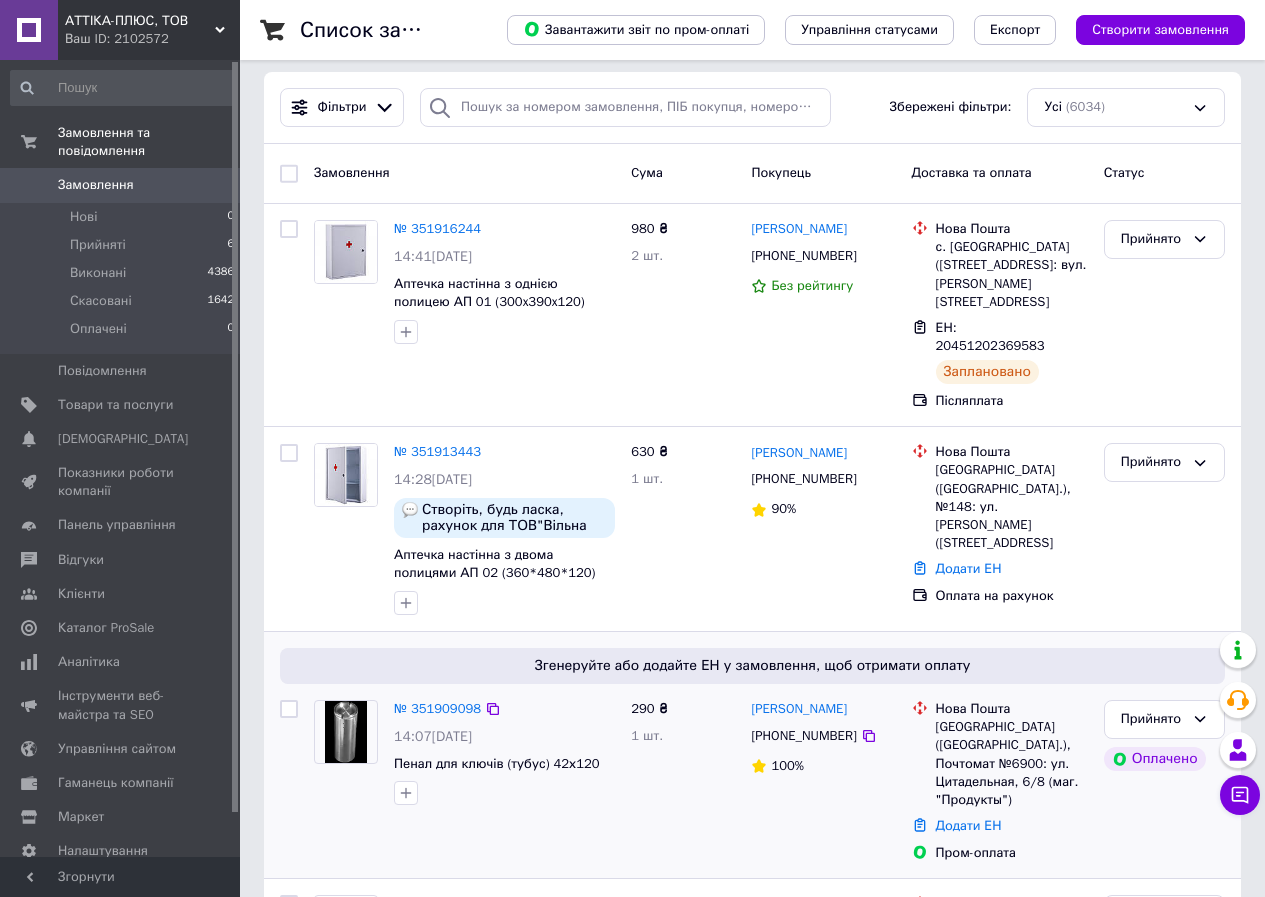 scroll, scrollTop: 300, scrollLeft: 0, axis: vertical 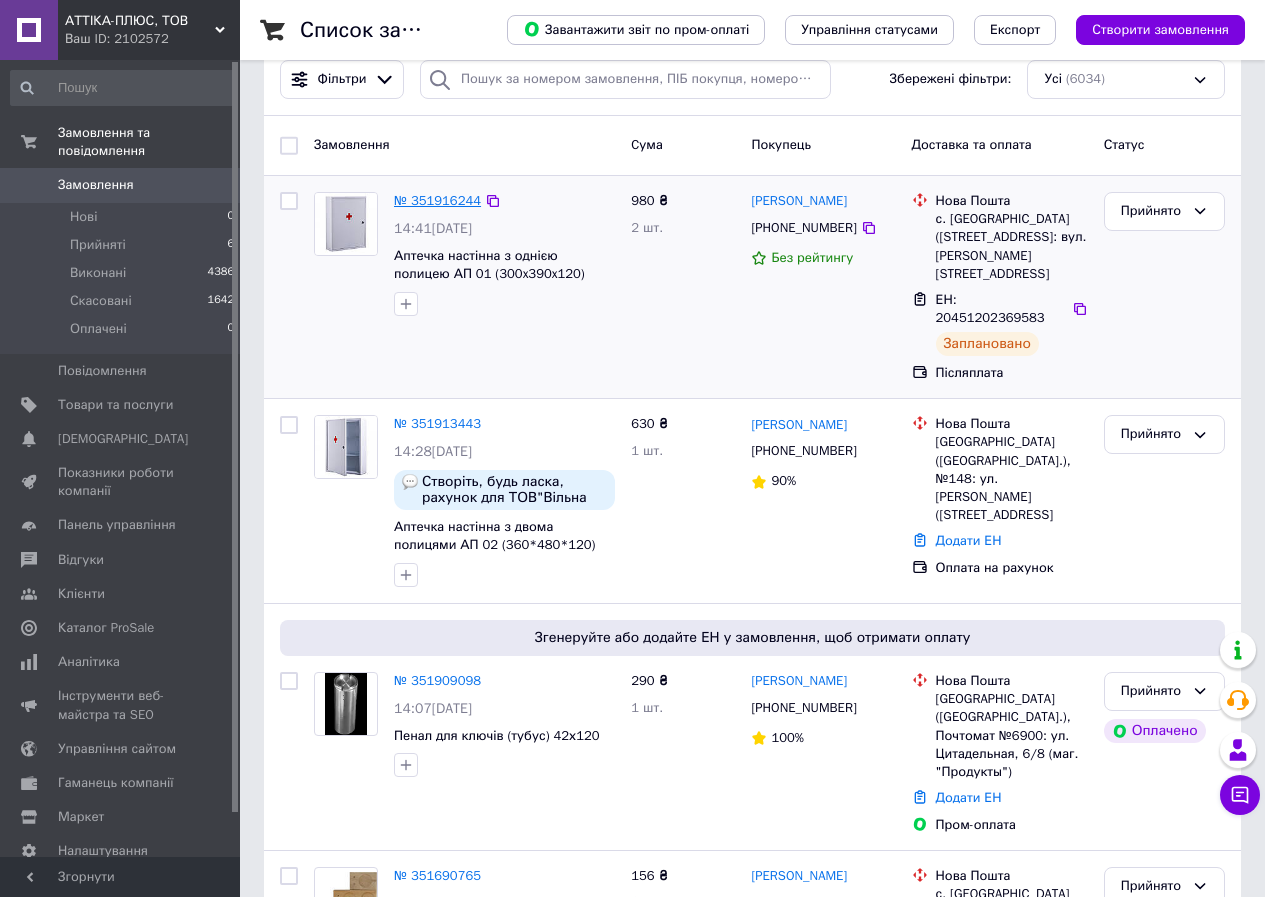 click on "№ 351916244" at bounding box center (437, 200) 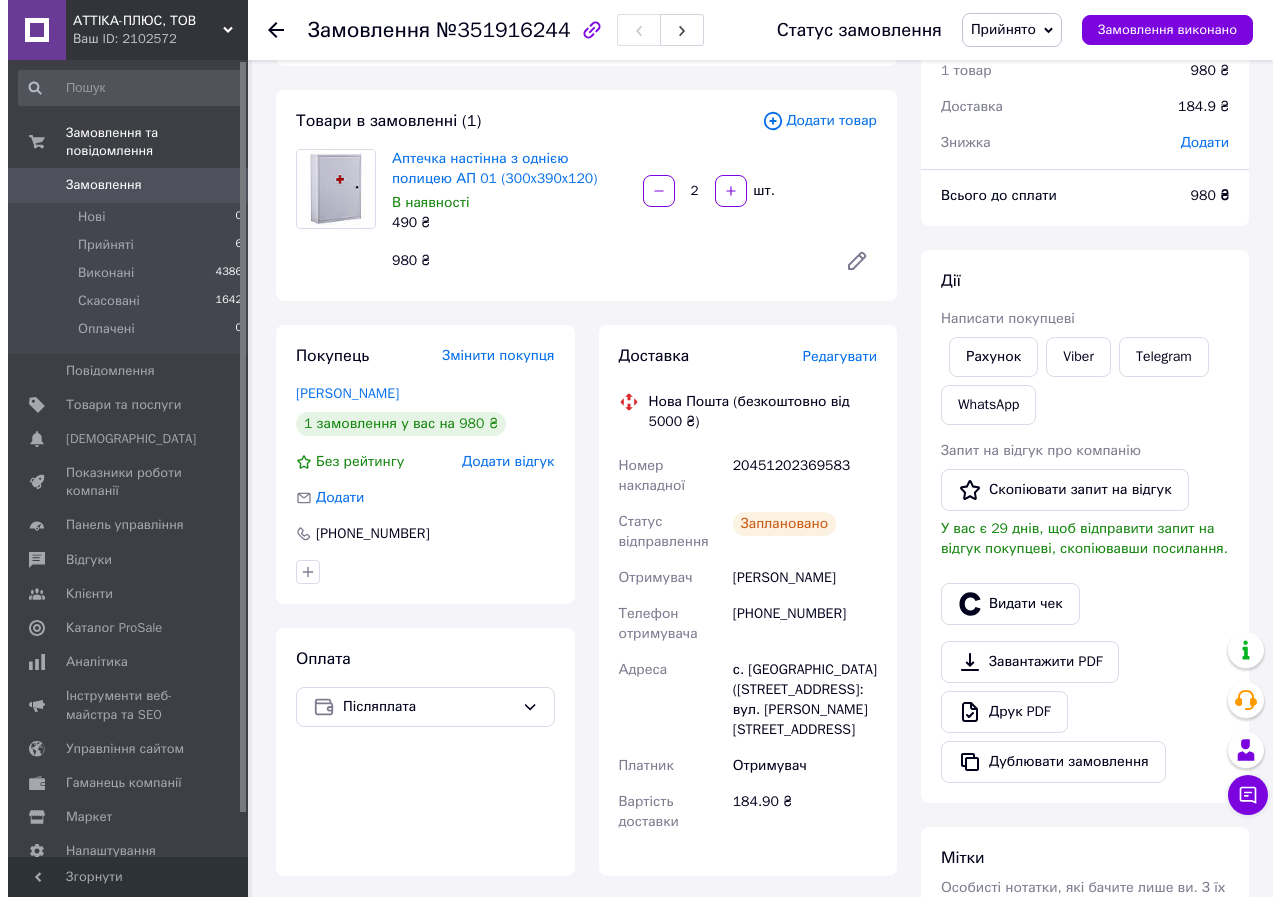 scroll, scrollTop: 100, scrollLeft: 0, axis: vertical 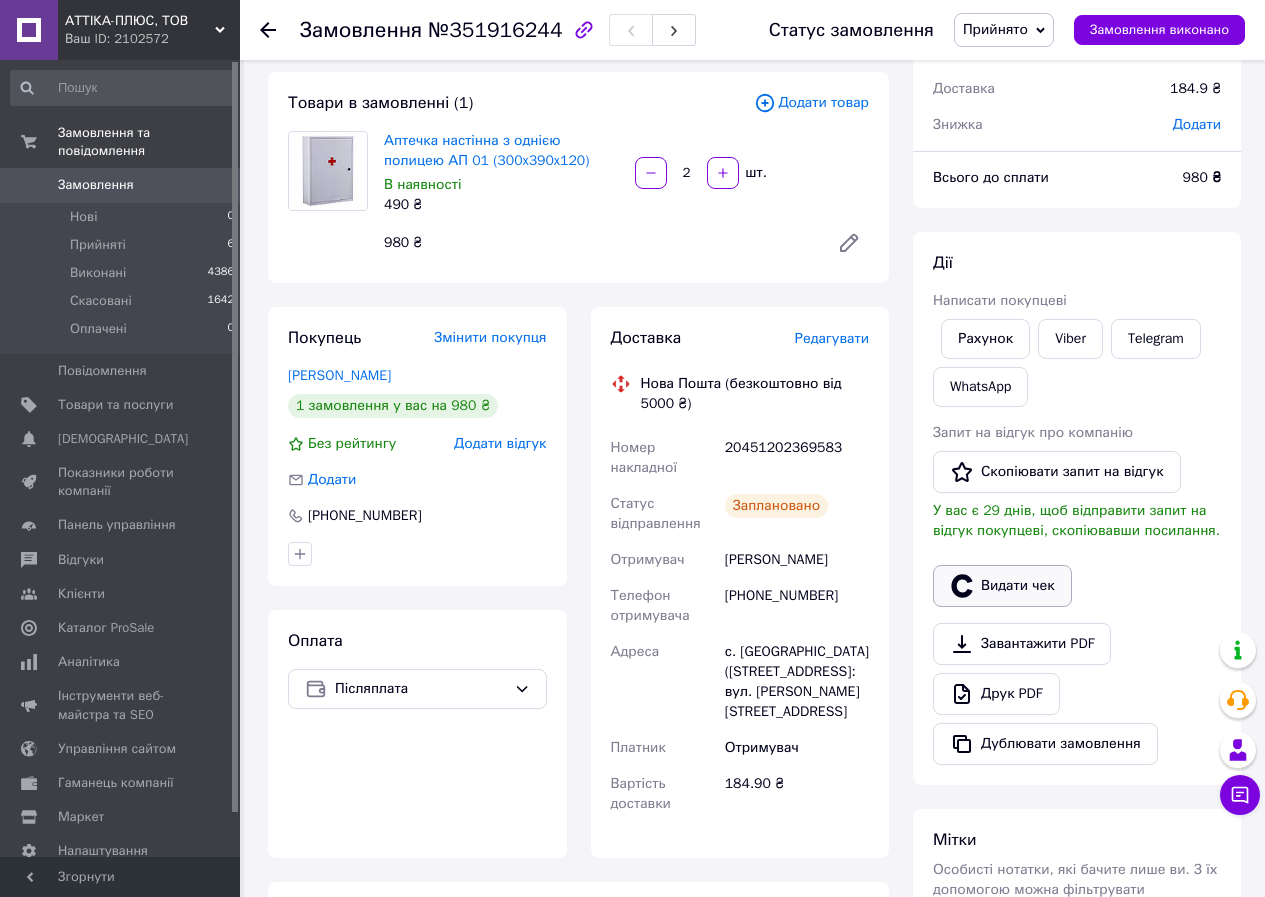 click on "Видати чек" at bounding box center (1002, 586) 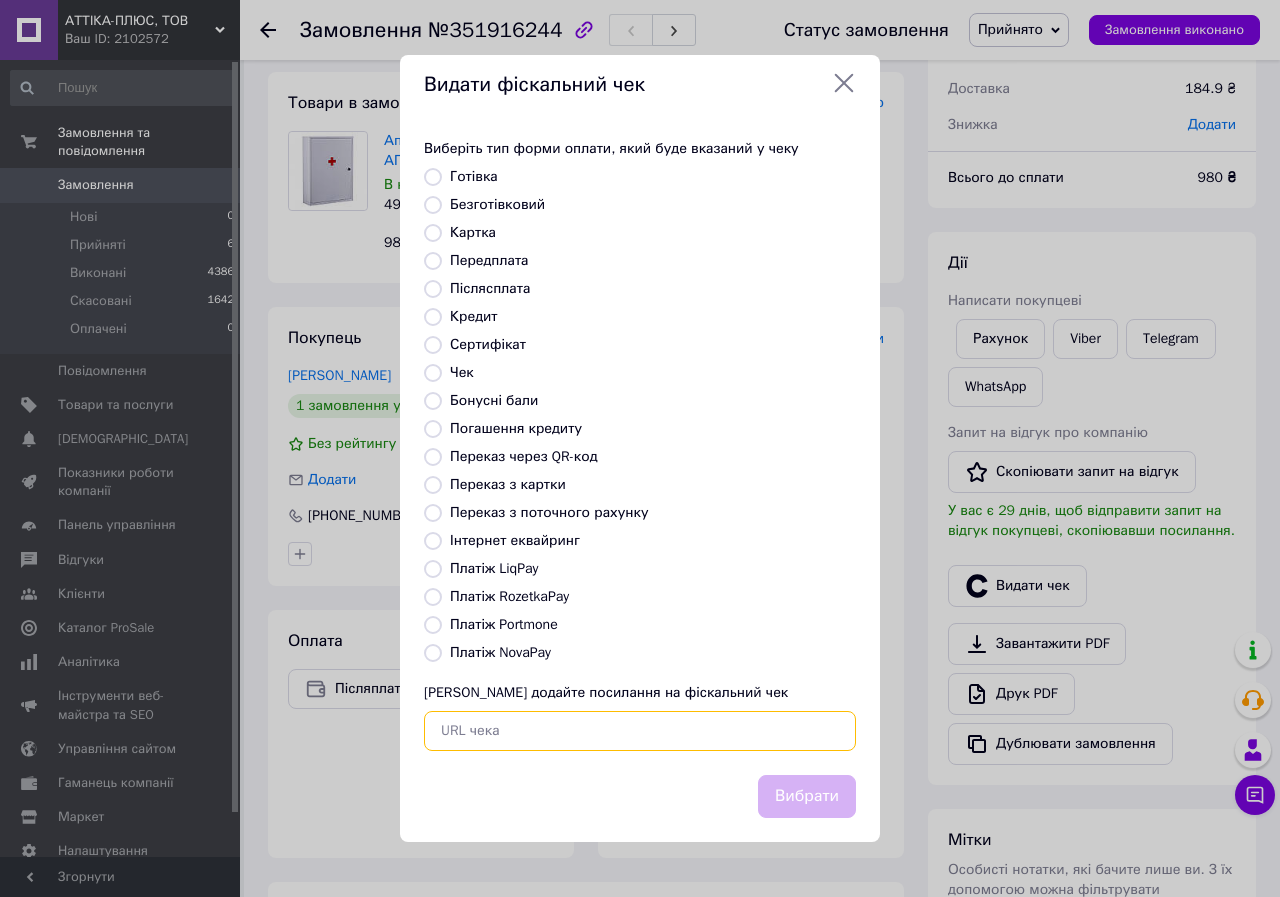 paste on "https://check.checkbox.ua/e51b5bcd-8c9b-46d6-9273-0f8a3225a2f4" 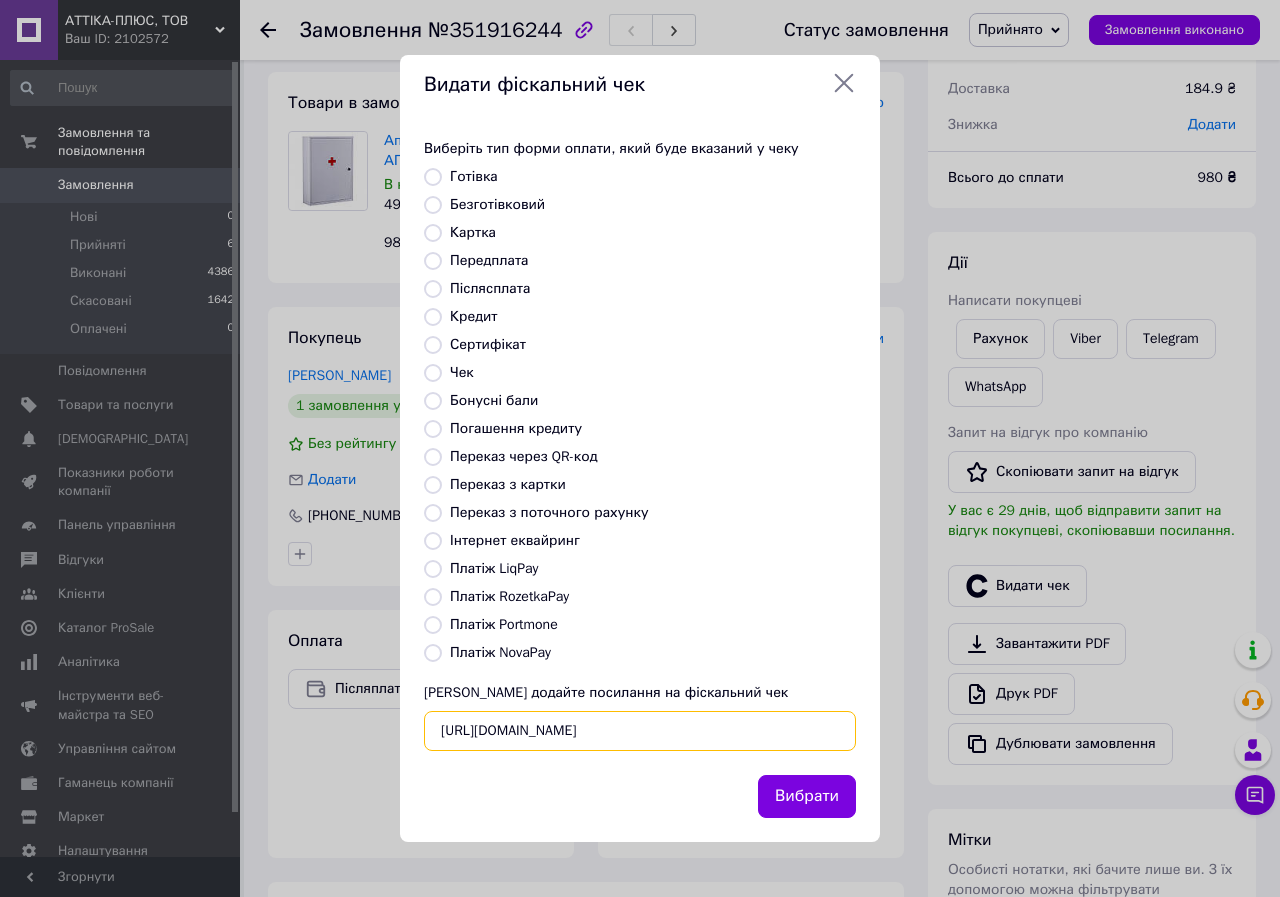scroll, scrollTop: 0, scrollLeft: 25, axis: horizontal 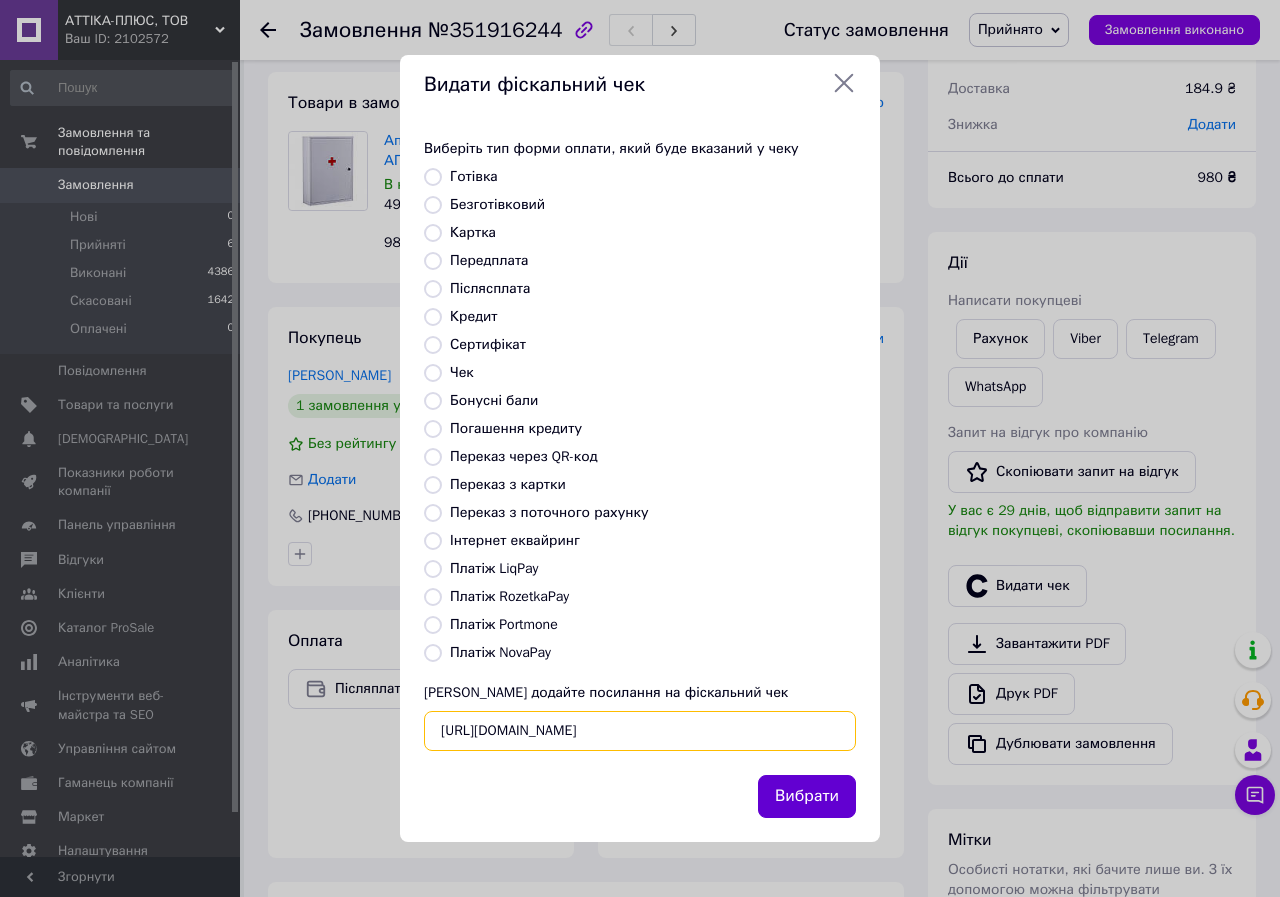 type on "https://check.checkbox.ua/e51b5bcd-8c9b-46d6-9273-0f8a3225a2f4" 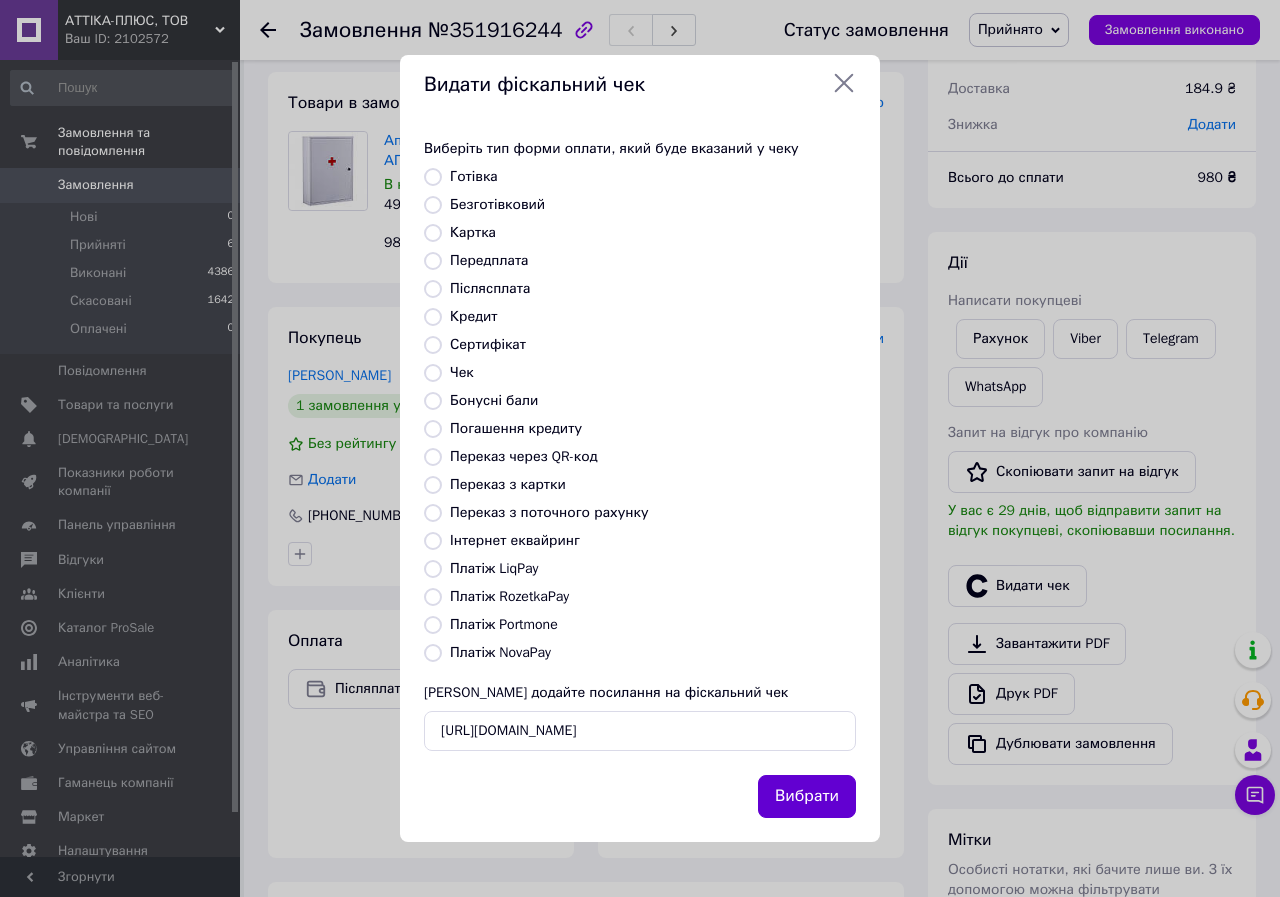 click on "Вибрати" at bounding box center [807, 796] 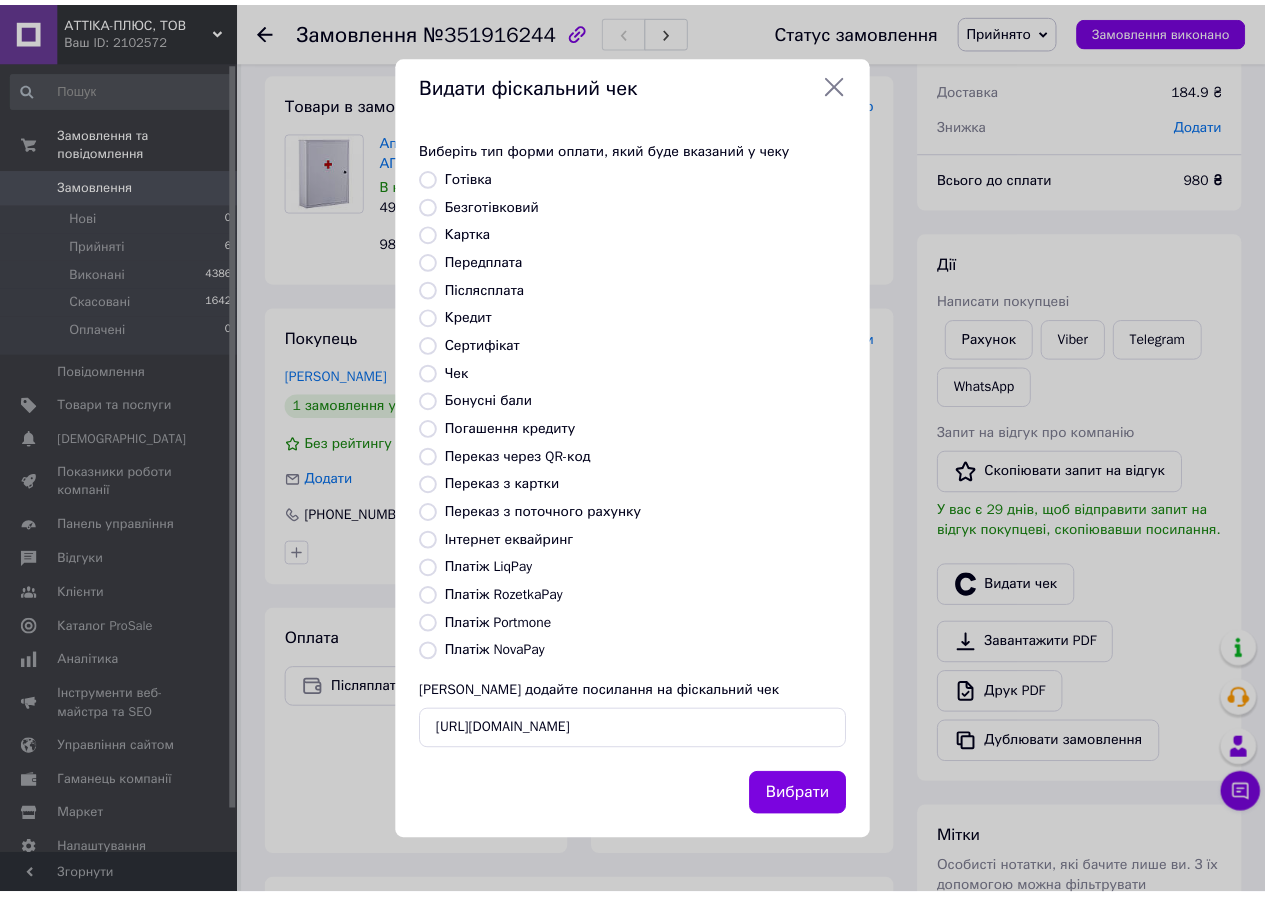 scroll, scrollTop: 0, scrollLeft: 0, axis: both 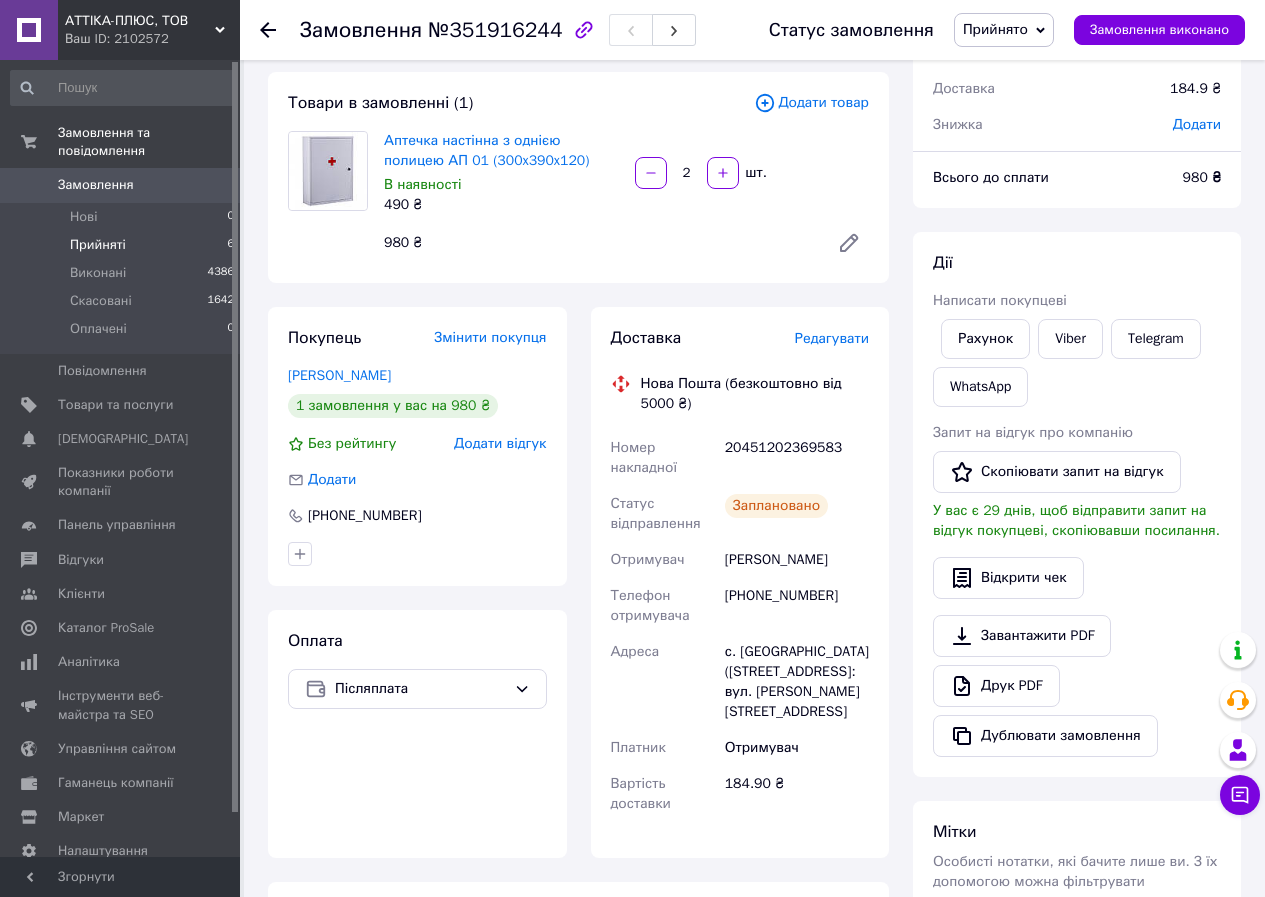 click on "Прийняті 6" at bounding box center [123, 245] 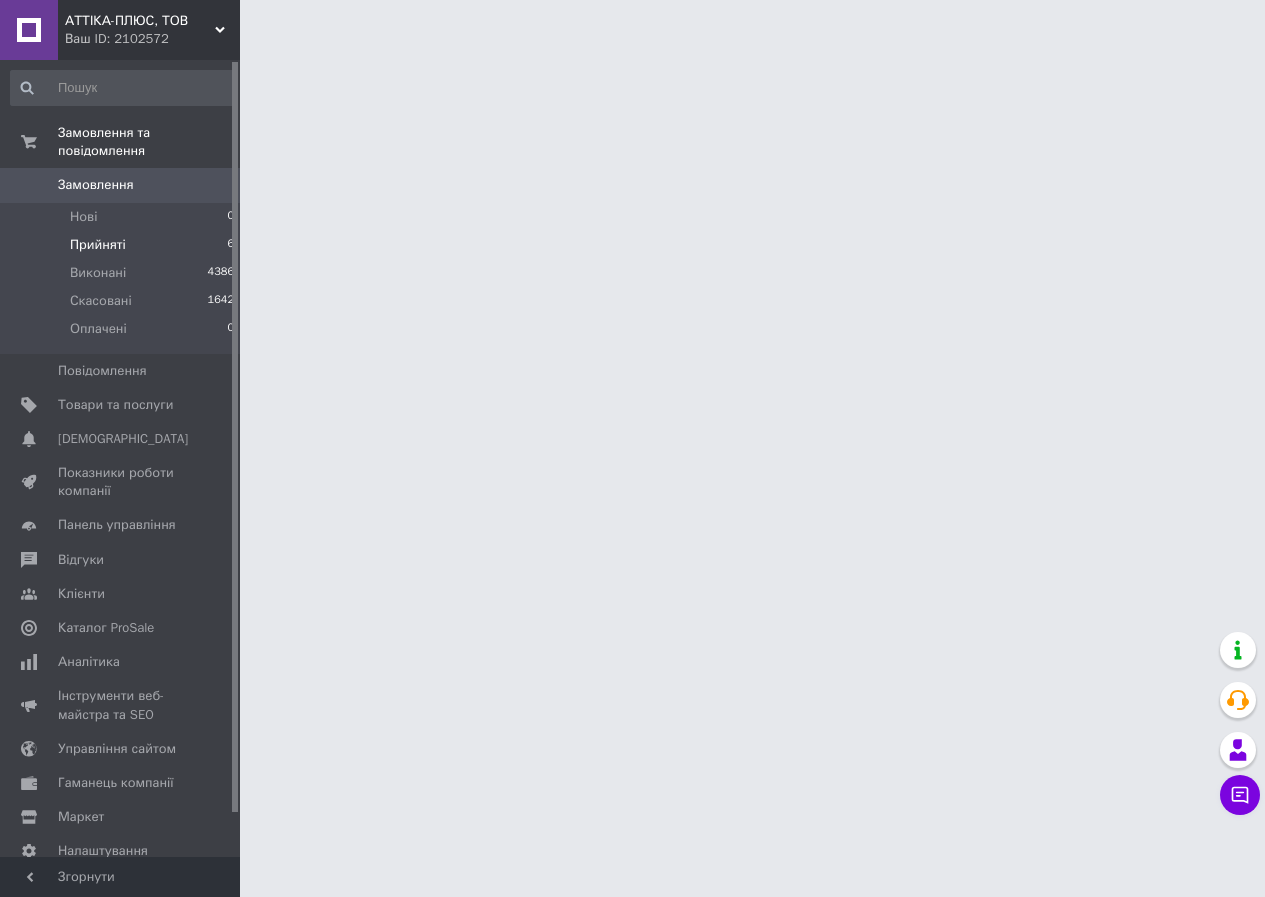 scroll, scrollTop: 0, scrollLeft: 0, axis: both 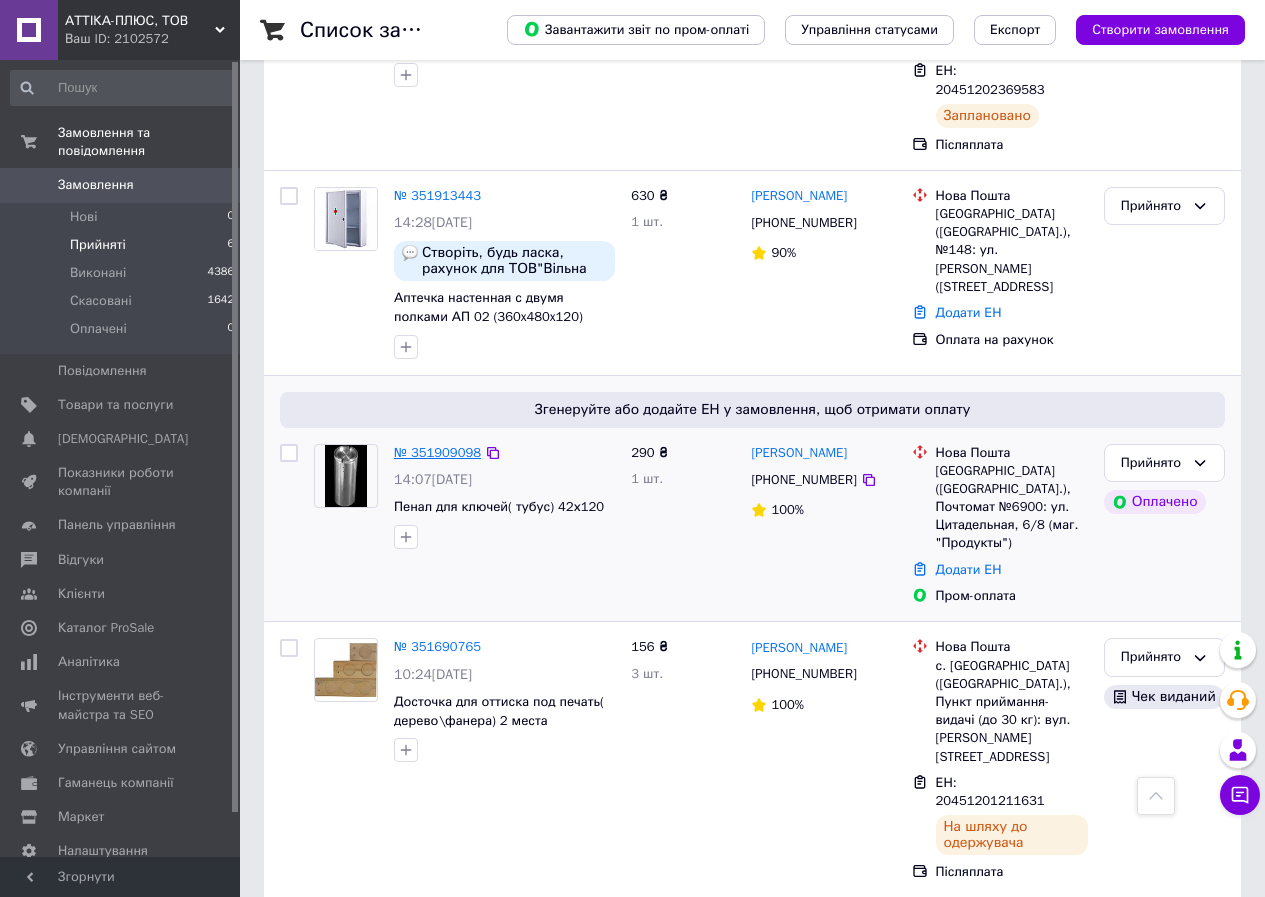 click on "№ 351909098" at bounding box center (437, 452) 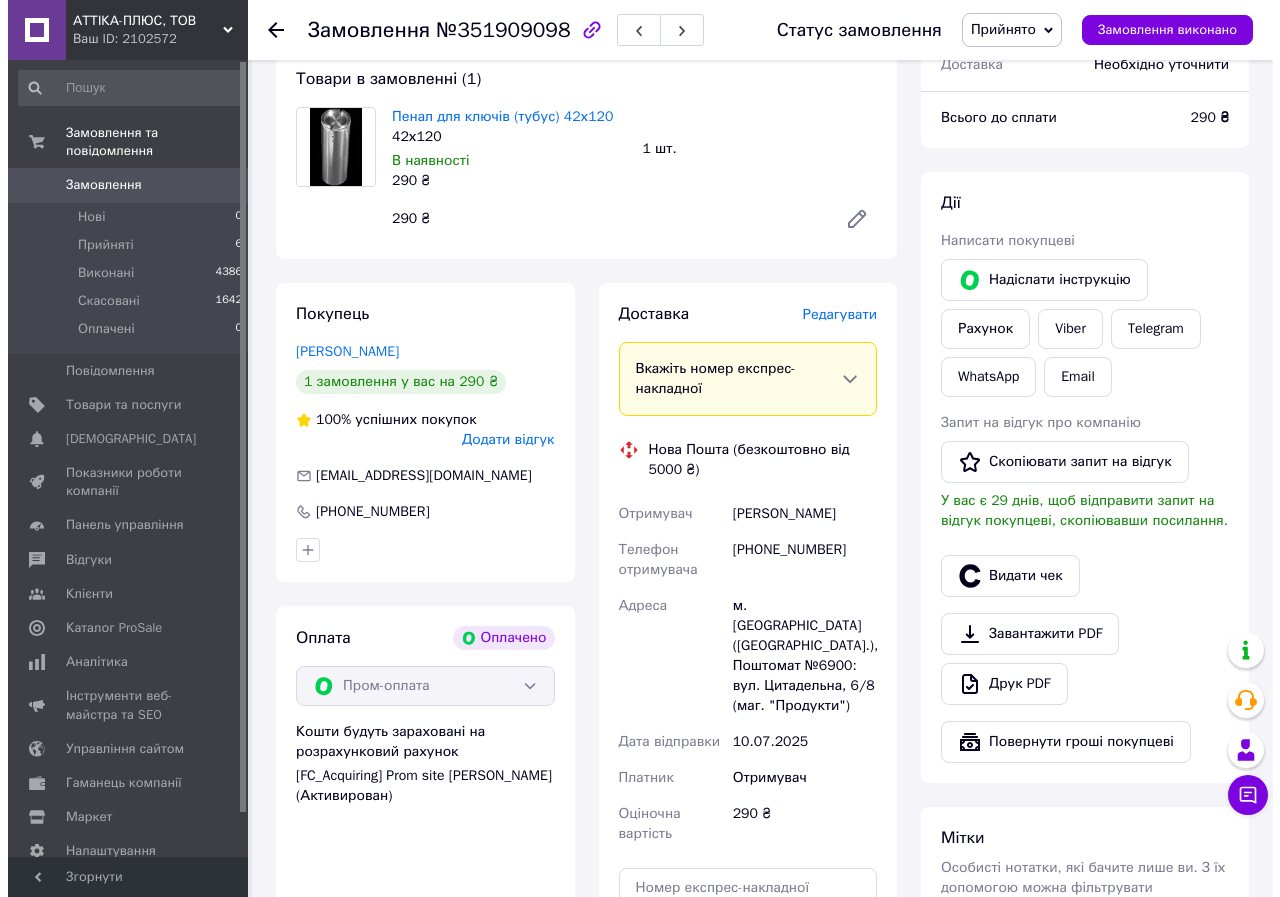 scroll, scrollTop: 0, scrollLeft: 0, axis: both 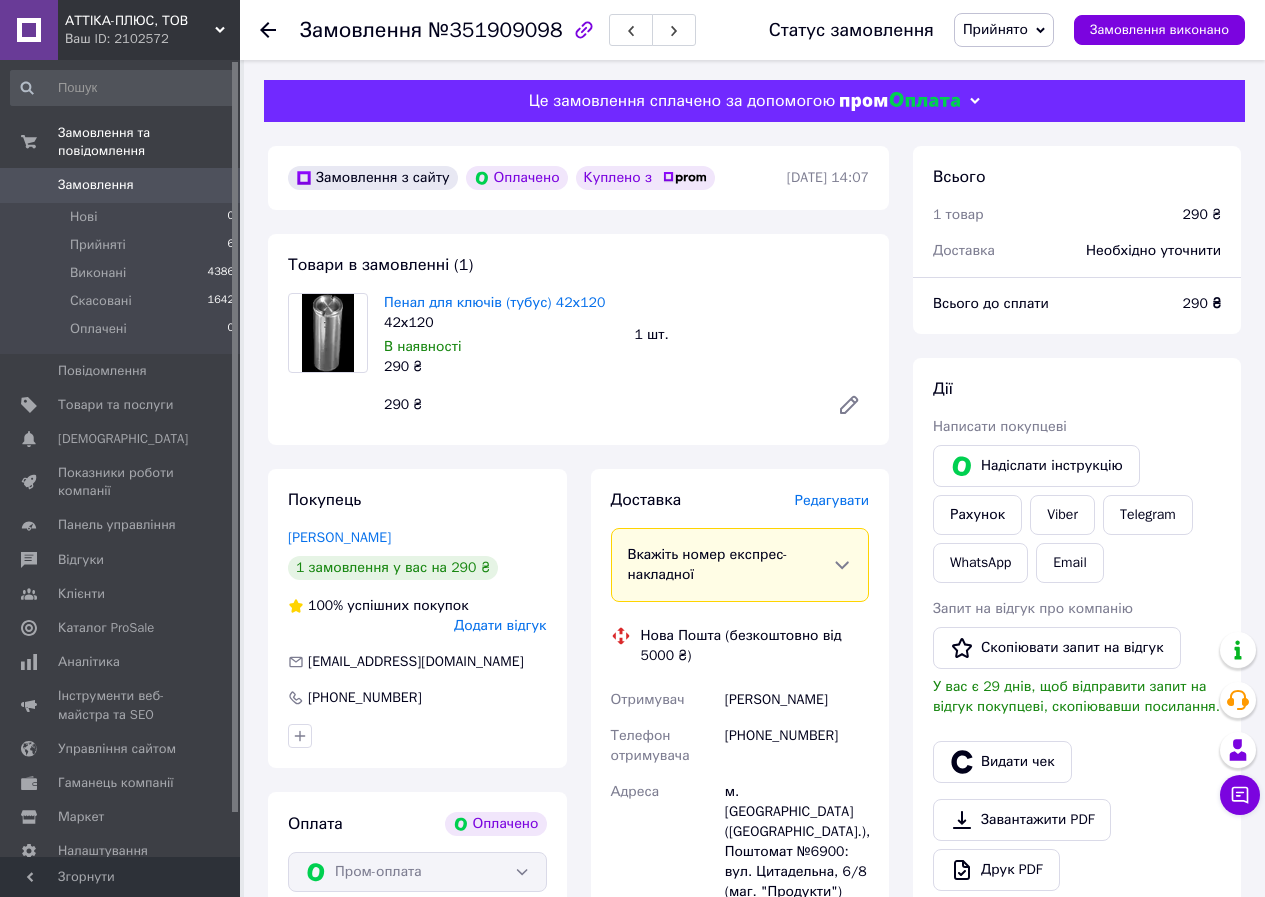 click 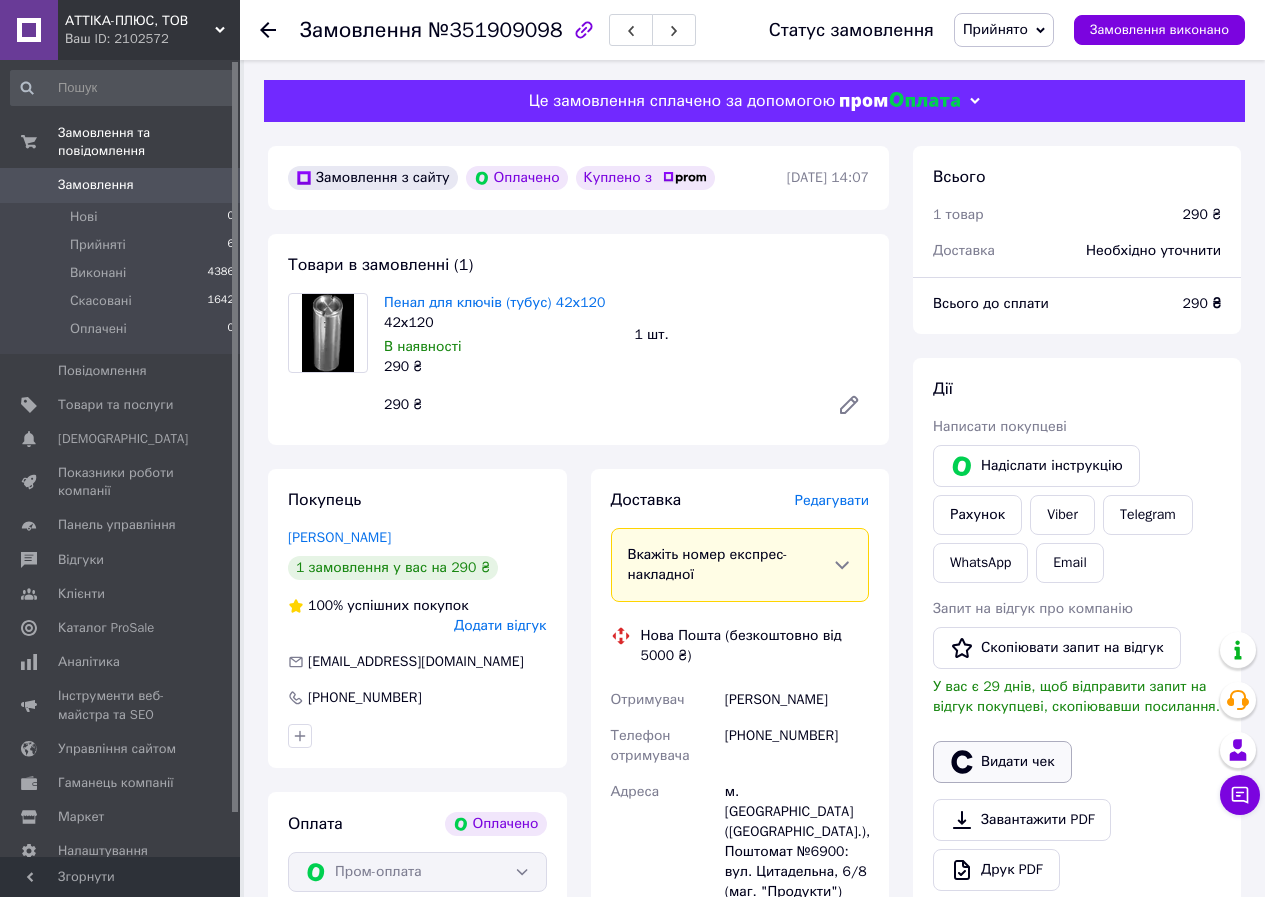 click on "Видати чек" at bounding box center (1002, 762) 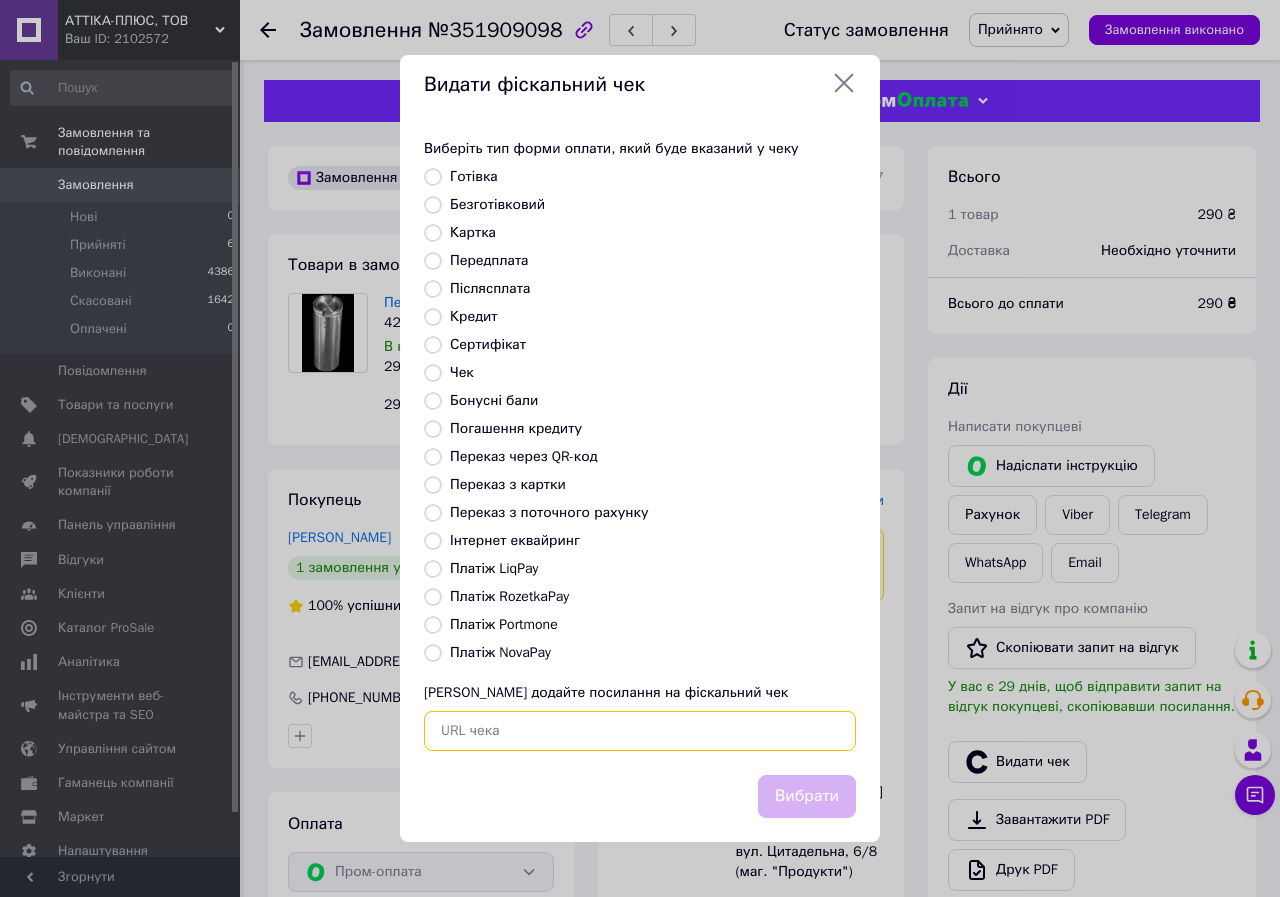 paste on "https://check.checkbox.ua/3795f300-2ed5-41bc-baee-f0a6682c033c" 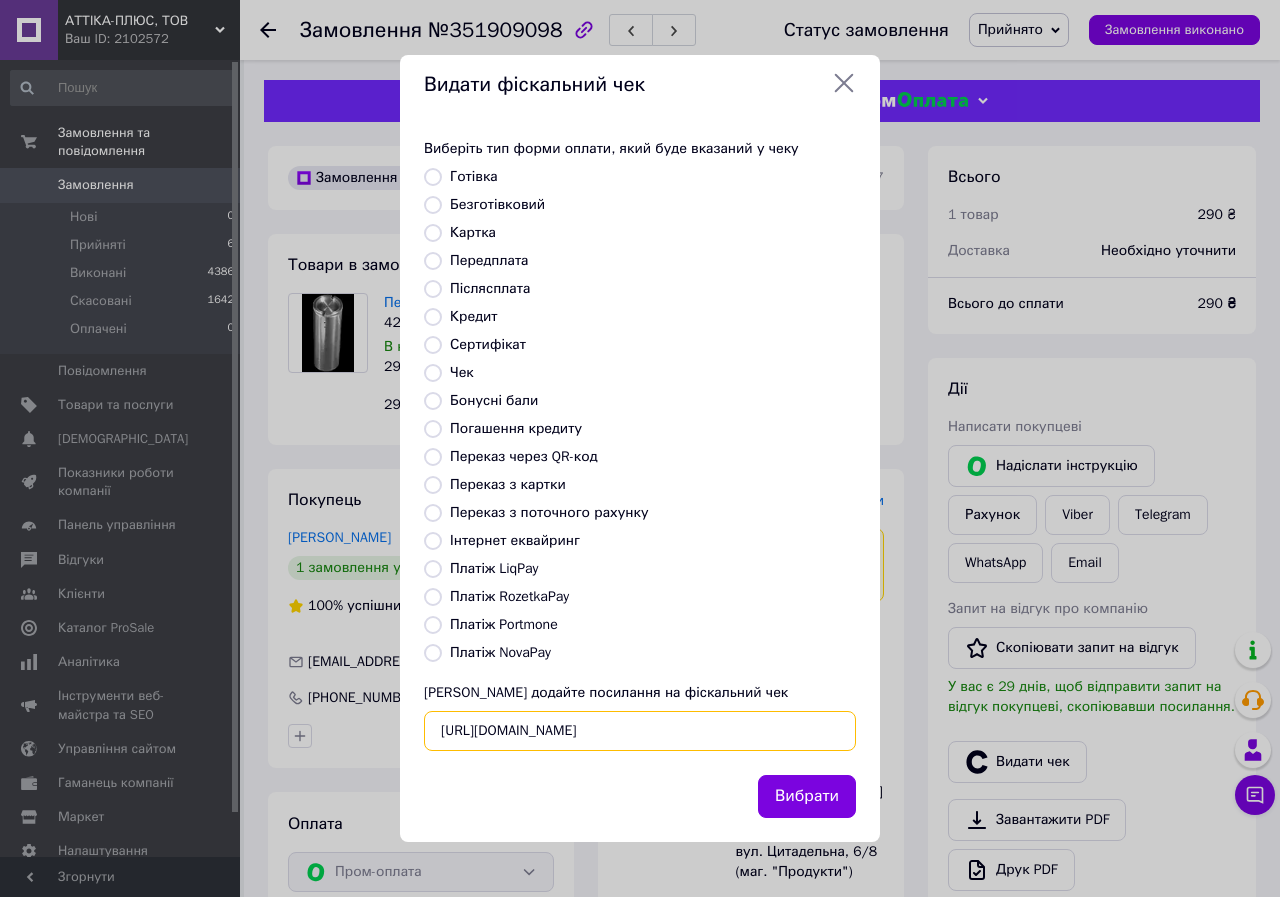 scroll, scrollTop: 0, scrollLeft: 22, axis: horizontal 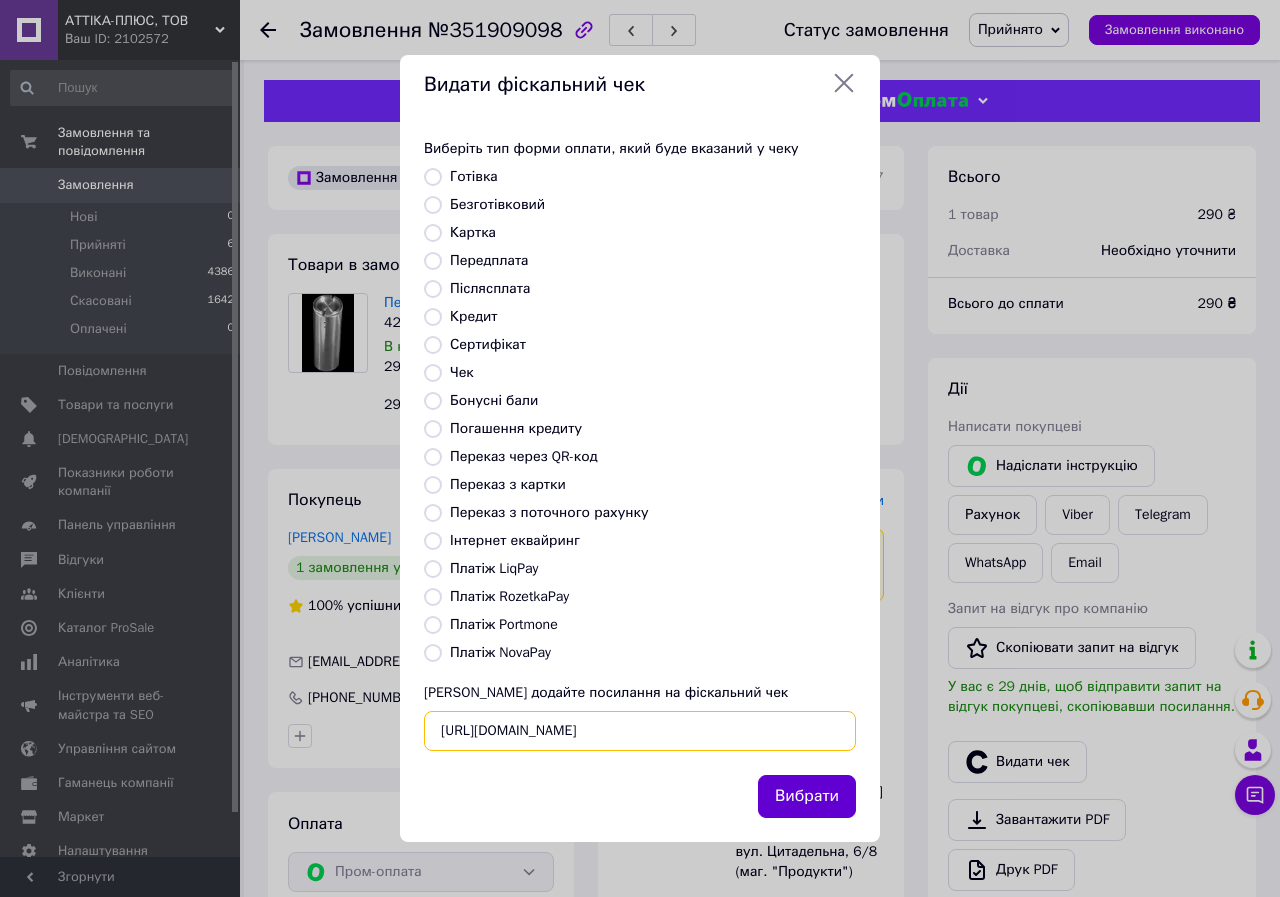 type on "https://check.checkbox.ua/3795f300-2ed5-41bc-baee-f0a6682c033c" 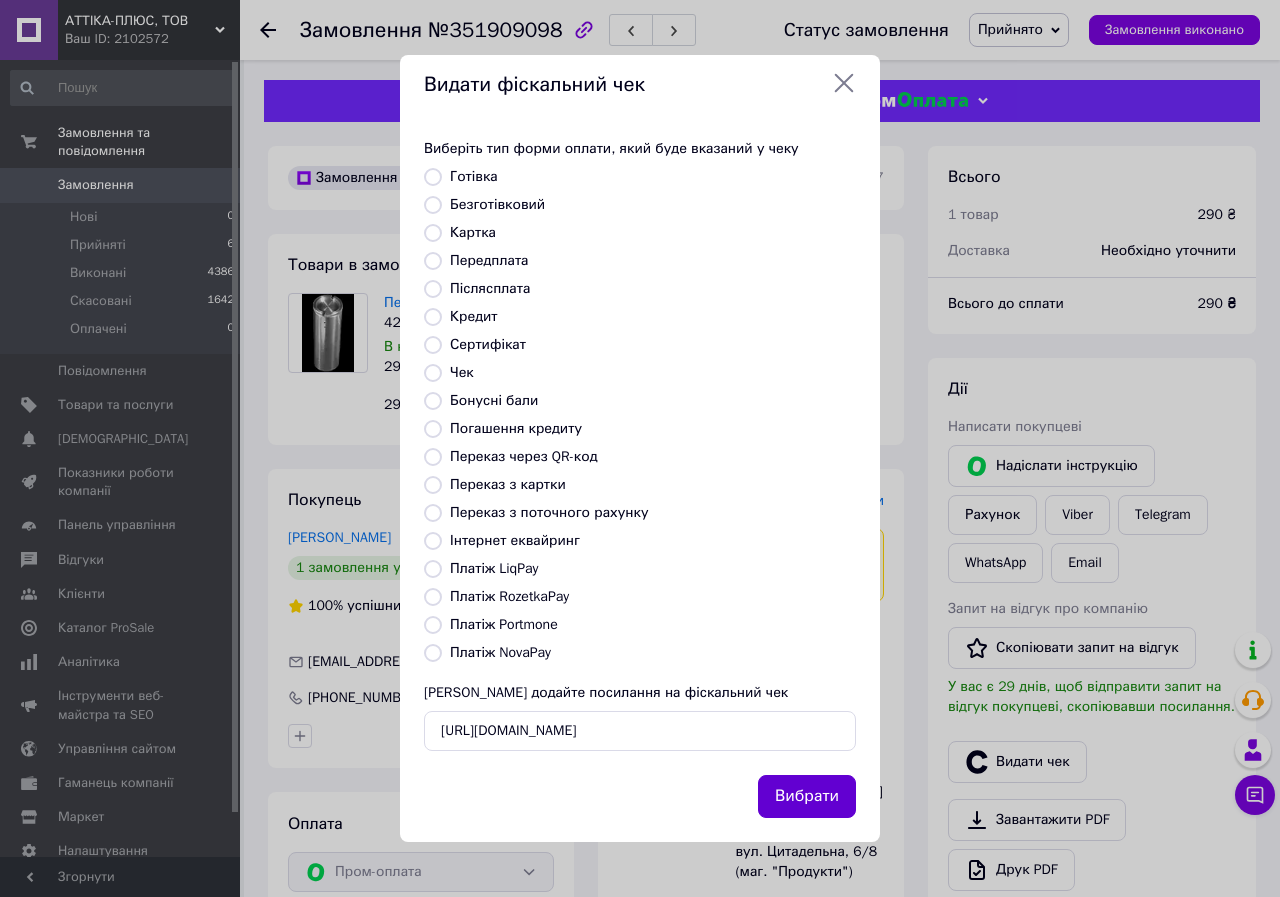 click on "Вибрати" at bounding box center [807, 796] 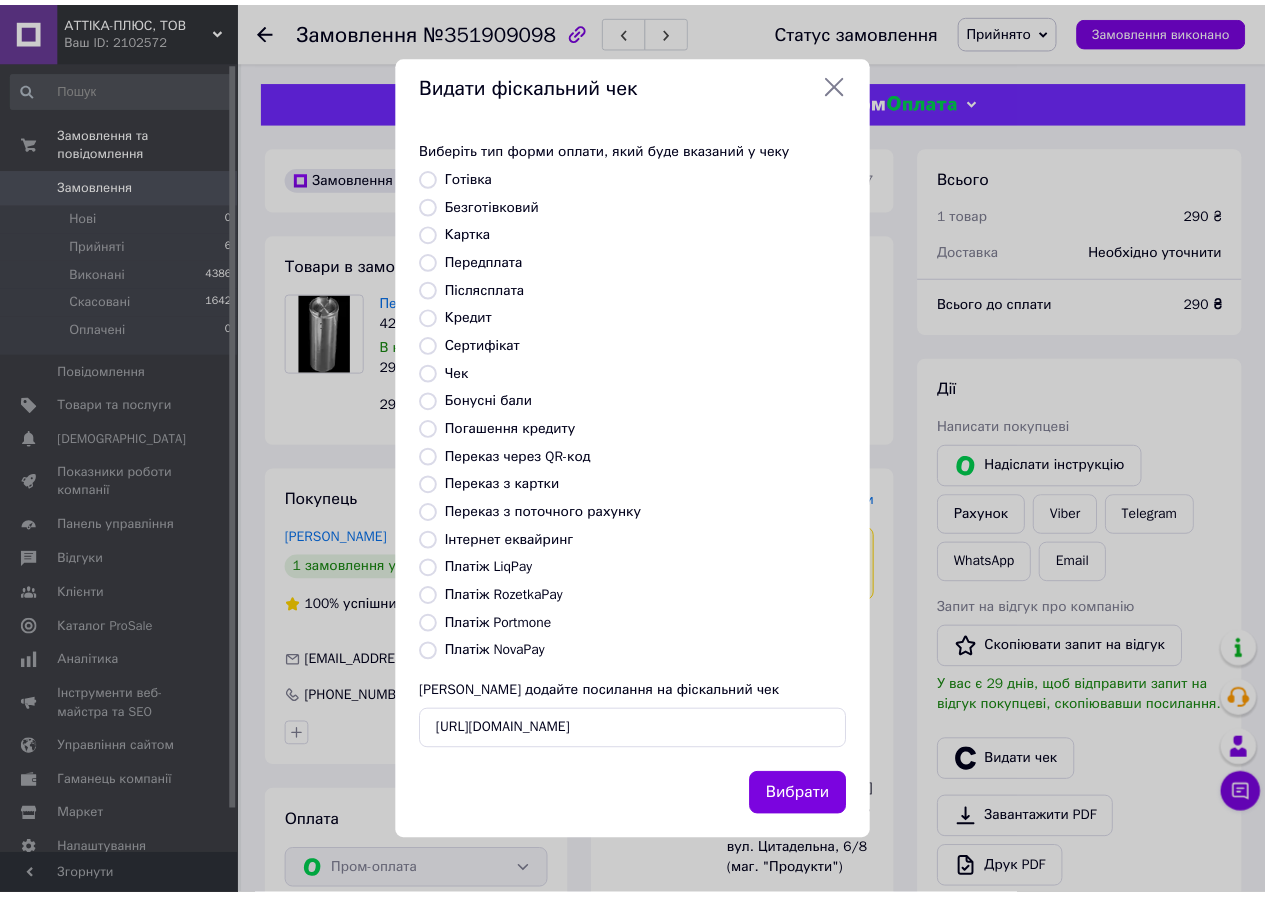 scroll, scrollTop: 0, scrollLeft: 0, axis: both 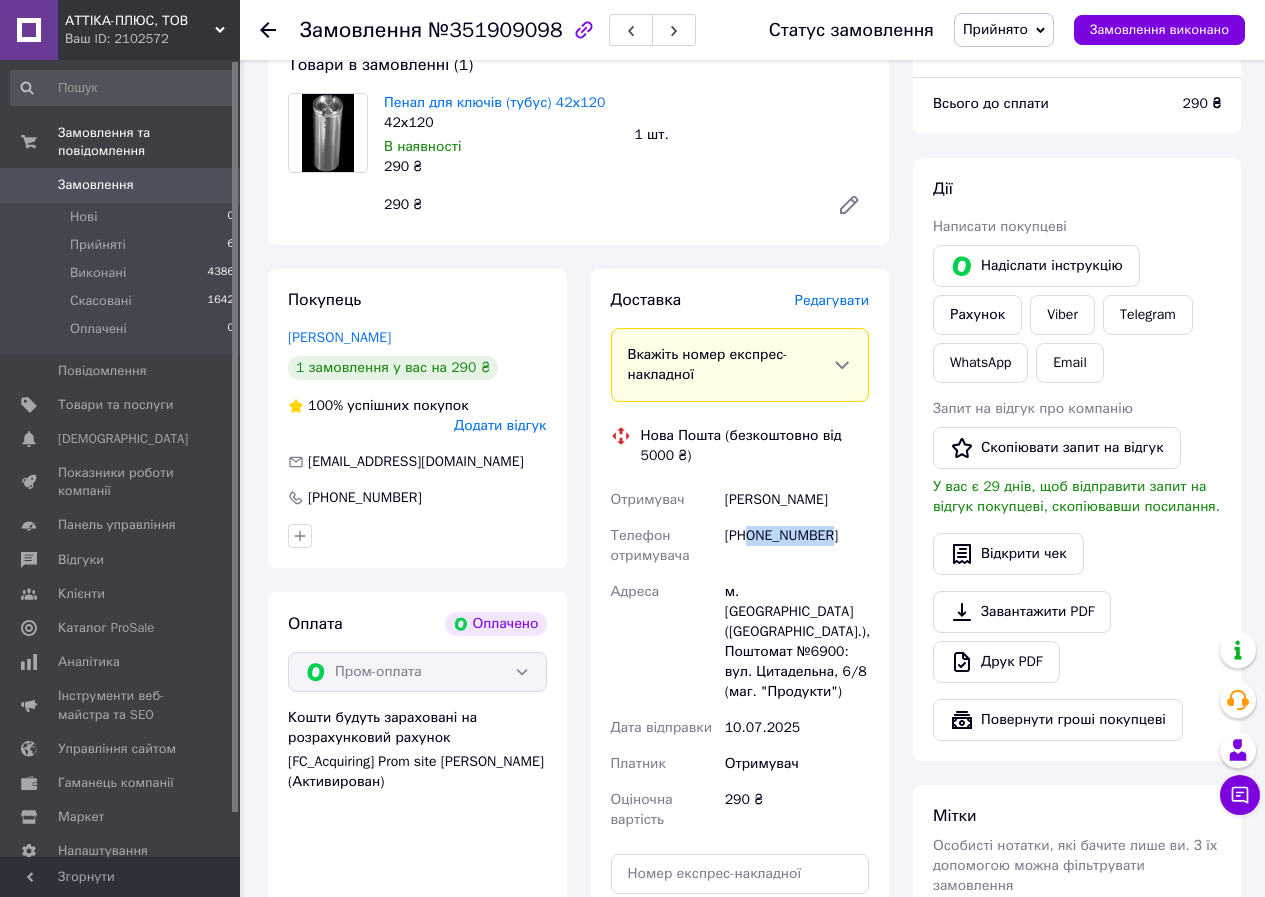 drag, startPoint x: 750, startPoint y: 530, endPoint x: 812, endPoint y: 531, distance: 62.008064 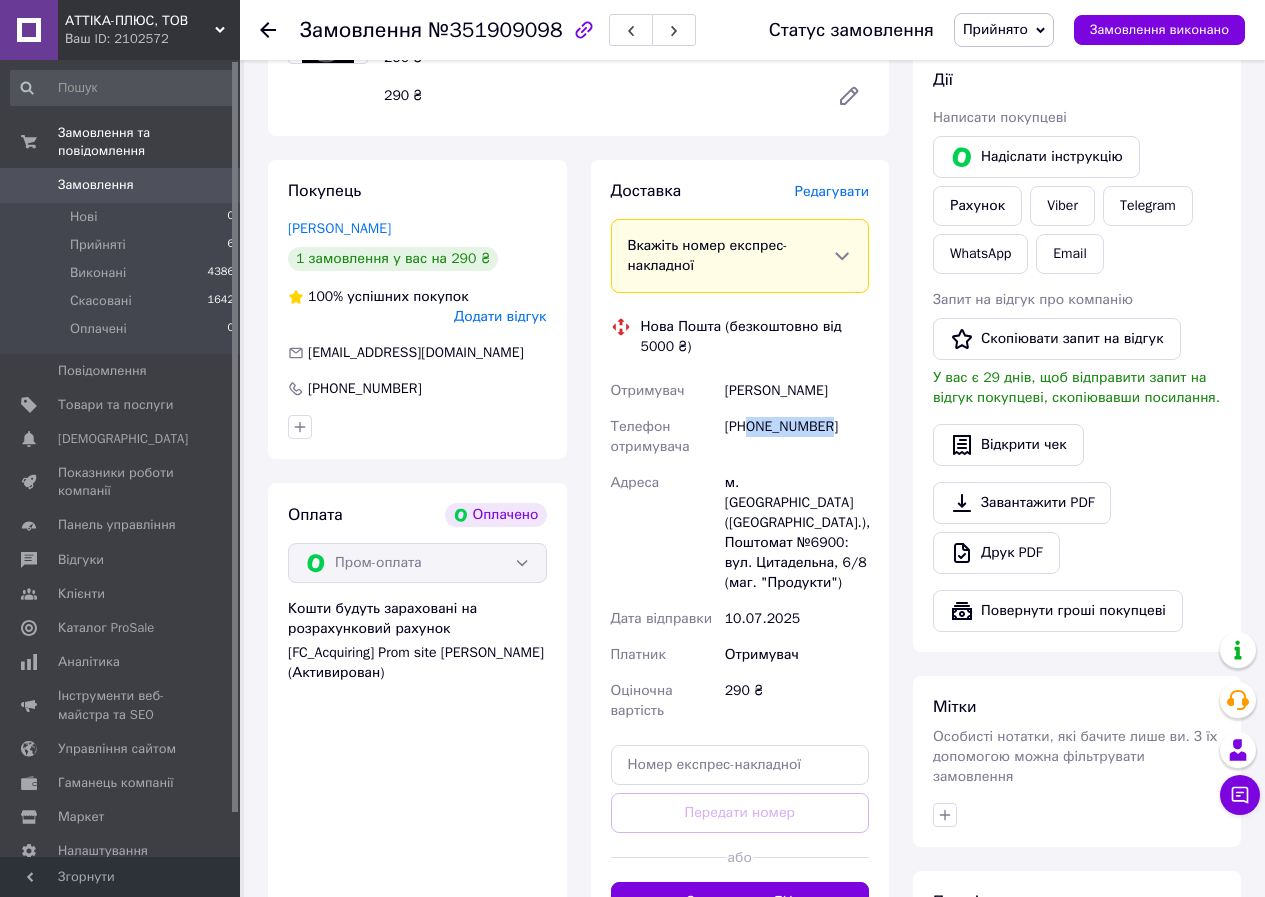 scroll, scrollTop: 400, scrollLeft: 0, axis: vertical 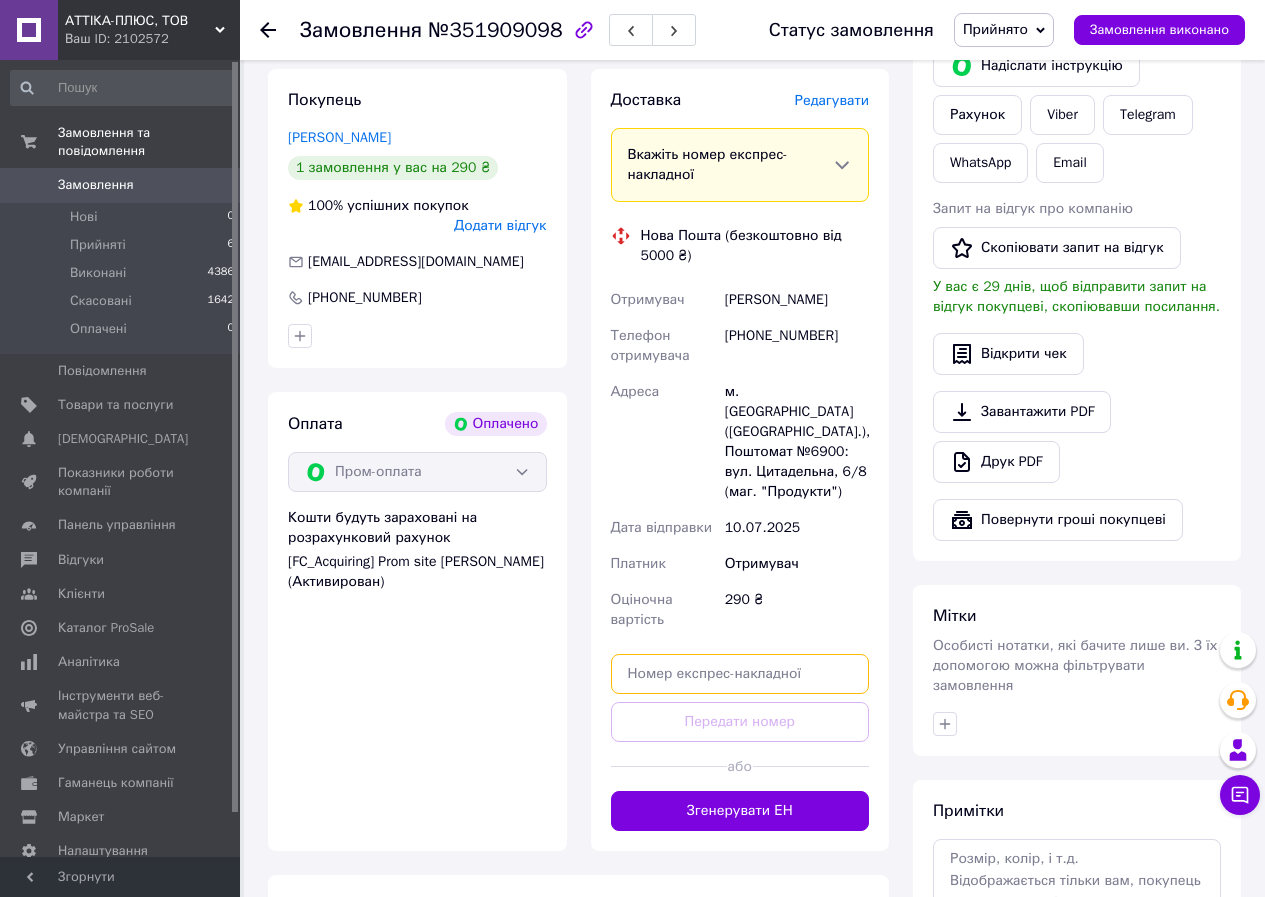 paste on "20451202799763" 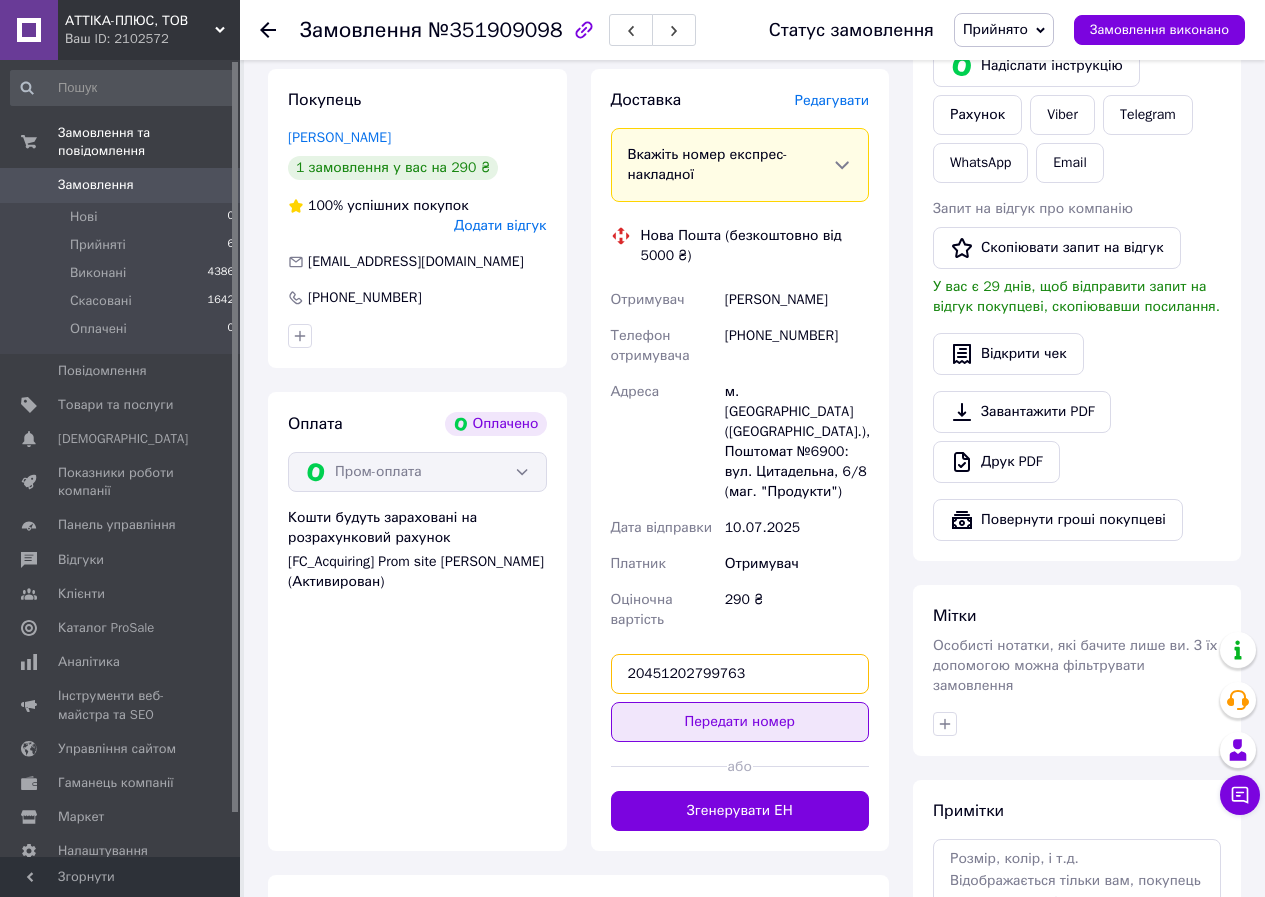 type on "20451202799763" 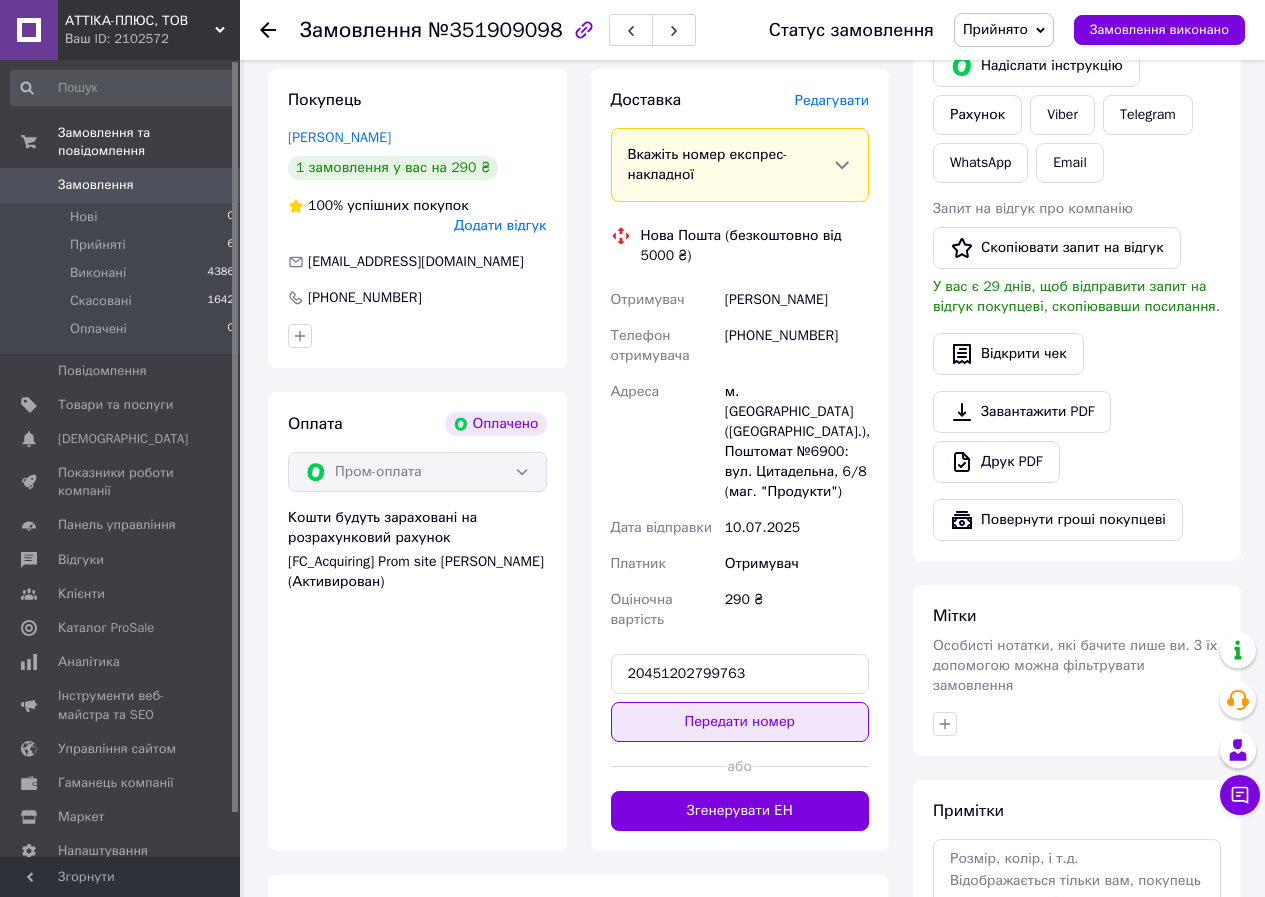 click on "Передати номер" at bounding box center (740, 722) 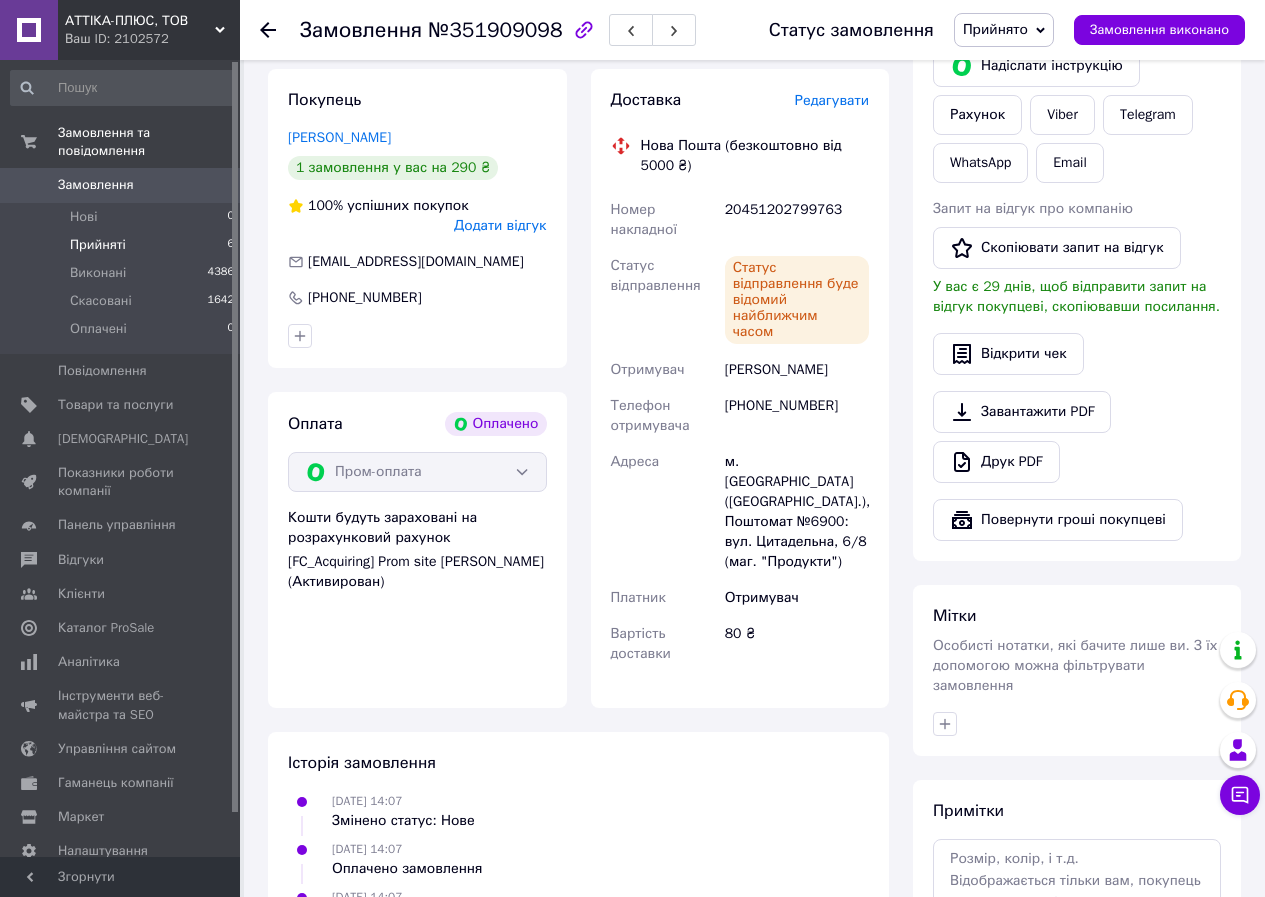 click on "Прийняті" at bounding box center [98, 245] 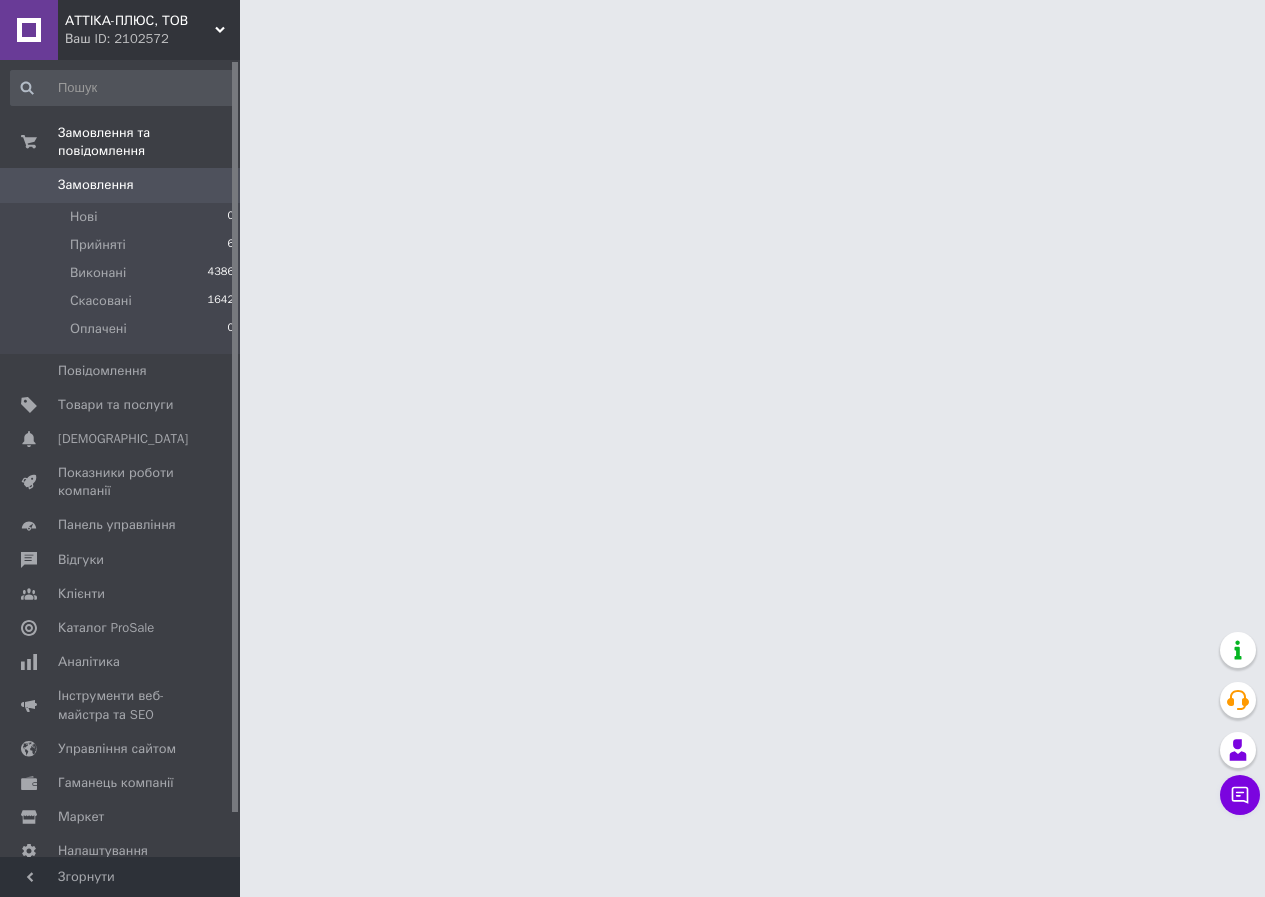 scroll, scrollTop: 0, scrollLeft: 0, axis: both 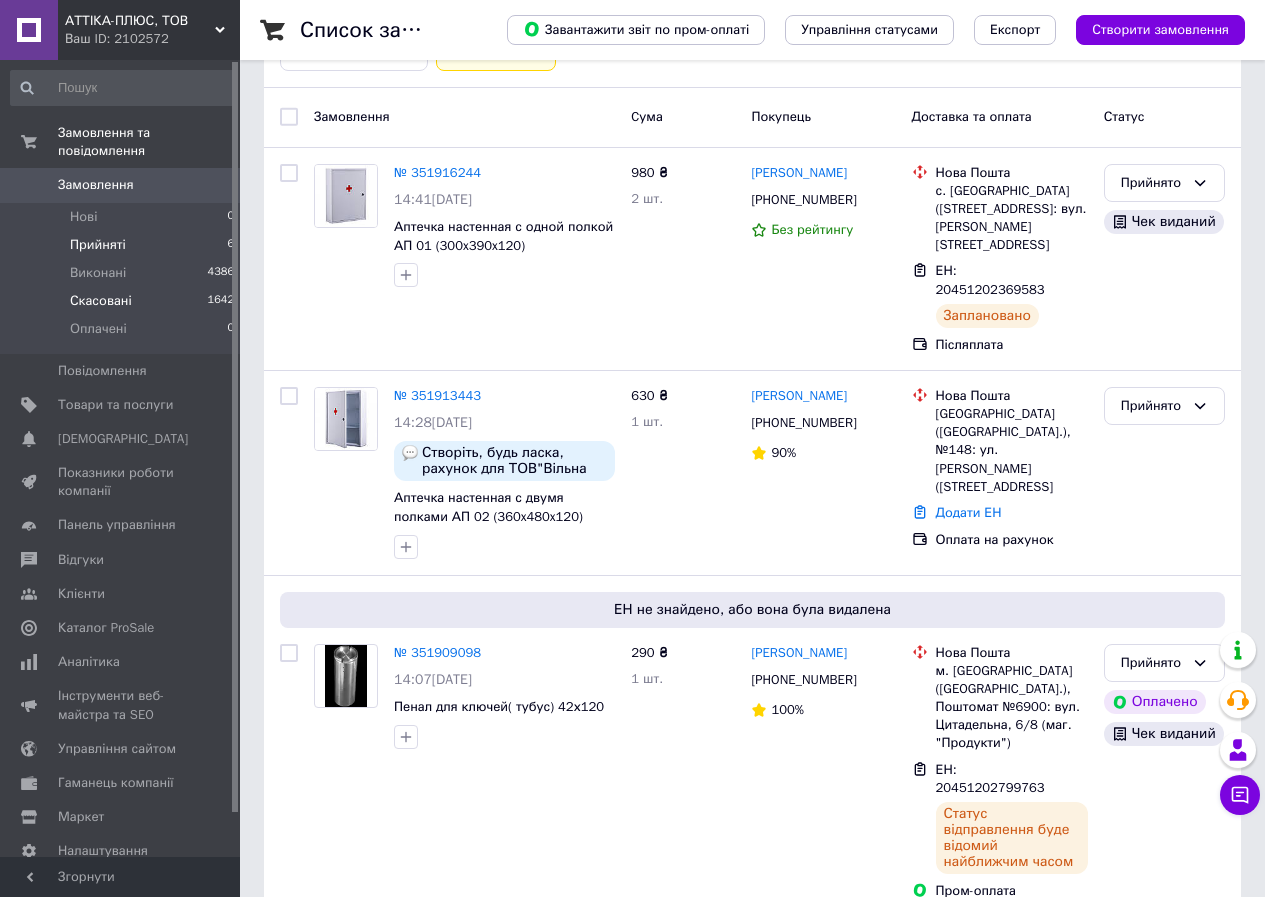 click on "Скасовані" at bounding box center [101, 301] 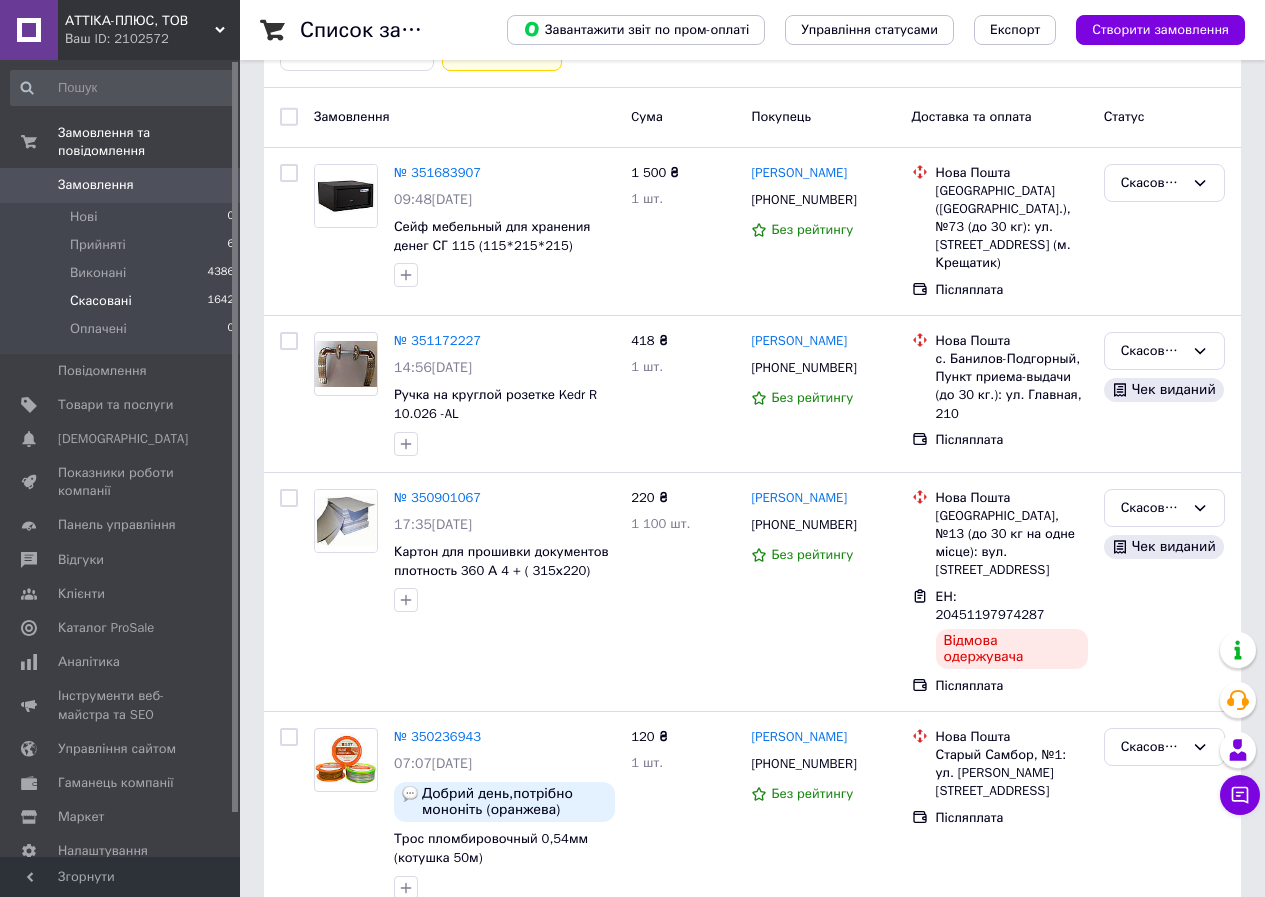 scroll, scrollTop: 0, scrollLeft: 0, axis: both 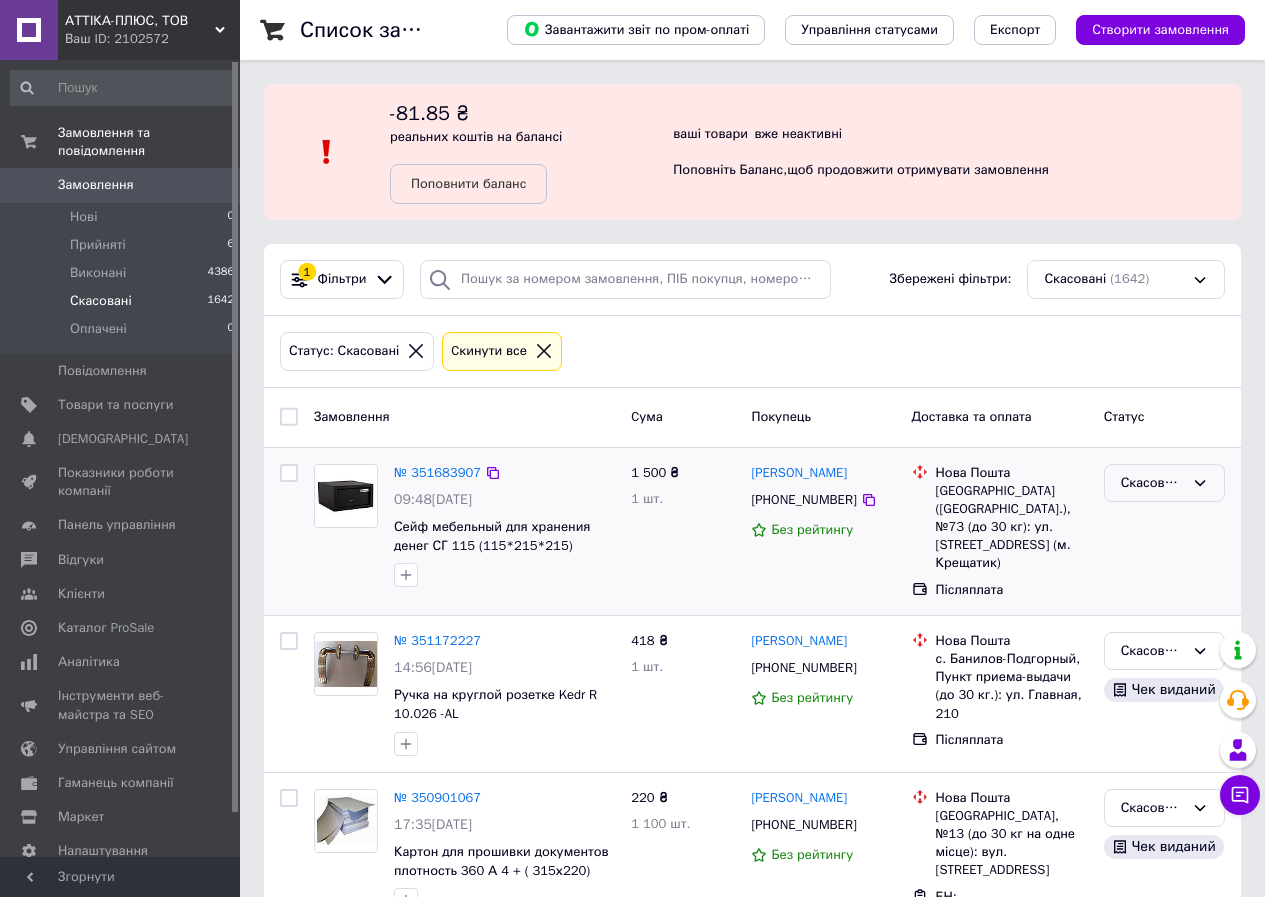 click on "Скасовано" at bounding box center [1152, 483] 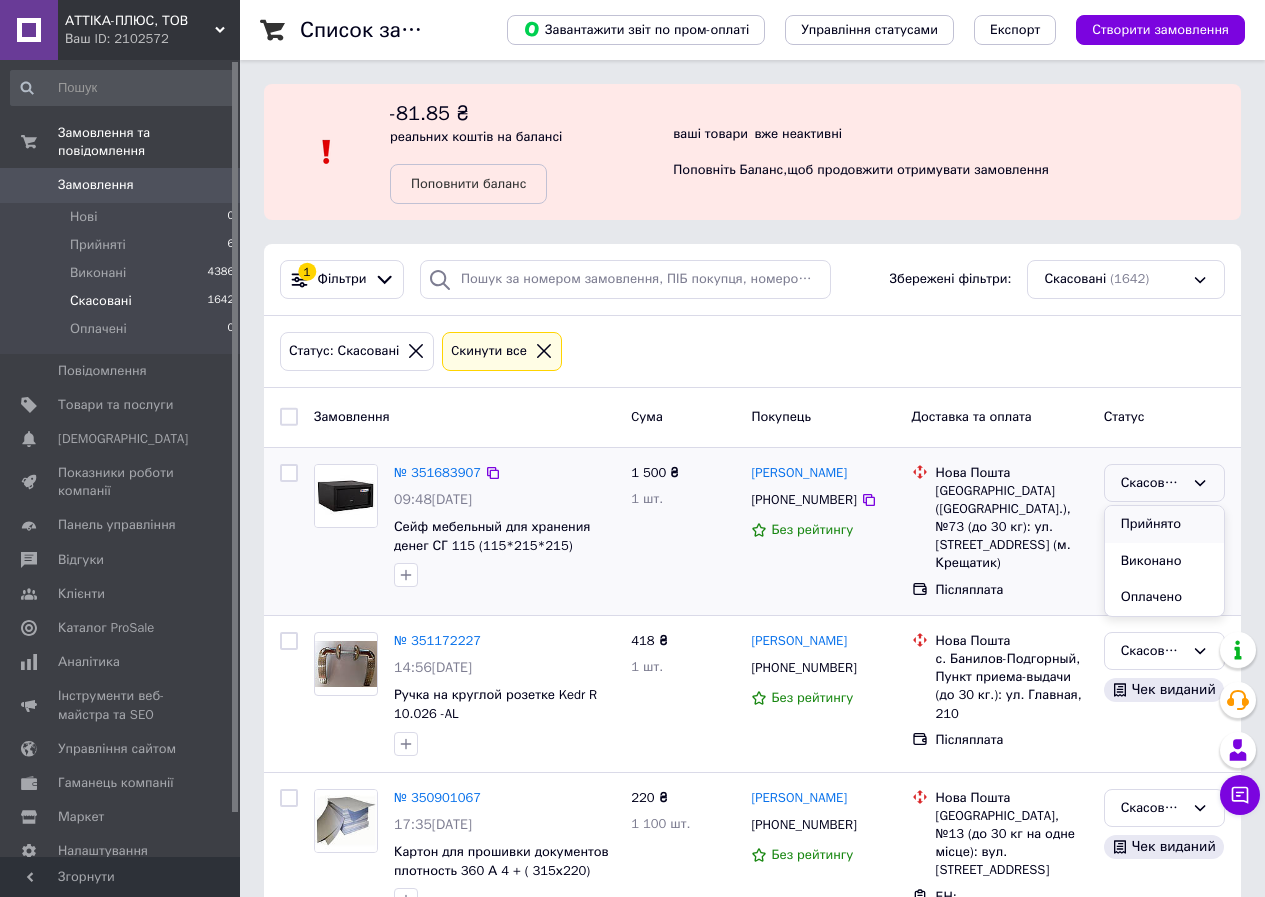 click on "Прийнято" at bounding box center [1164, 524] 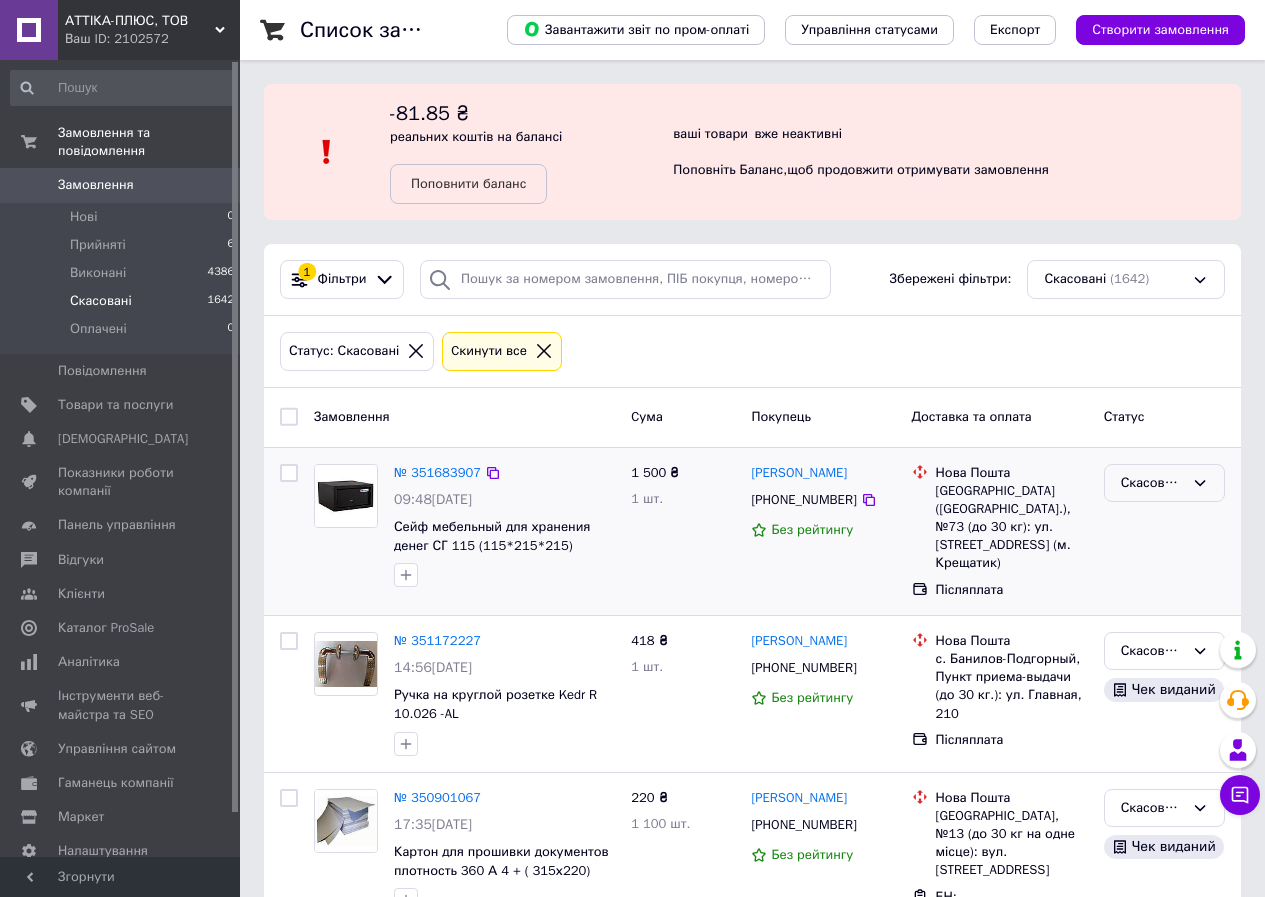 click on "Скасовано" at bounding box center (1152, 483) 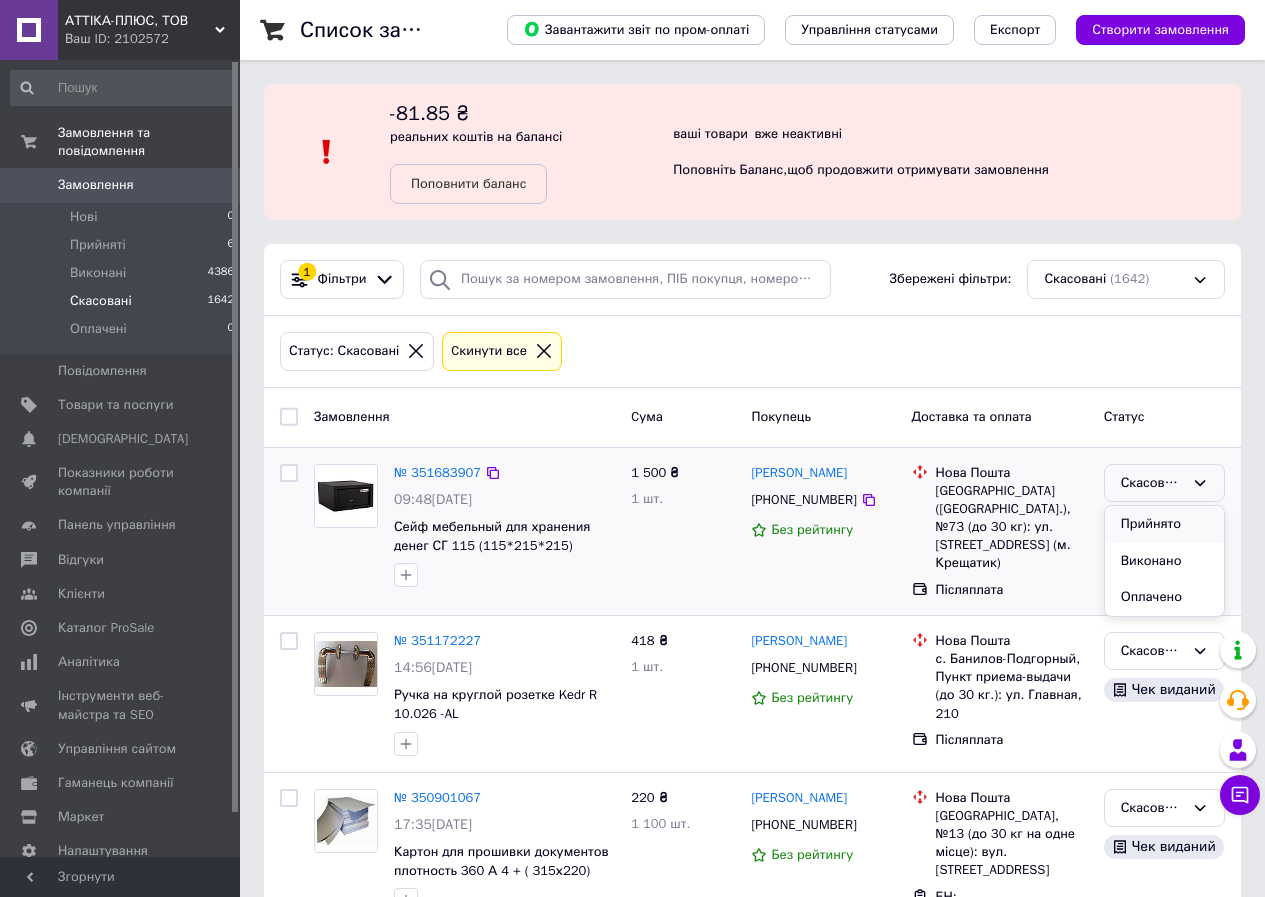 click on "Прийнято" at bounding box center (1164, 524) 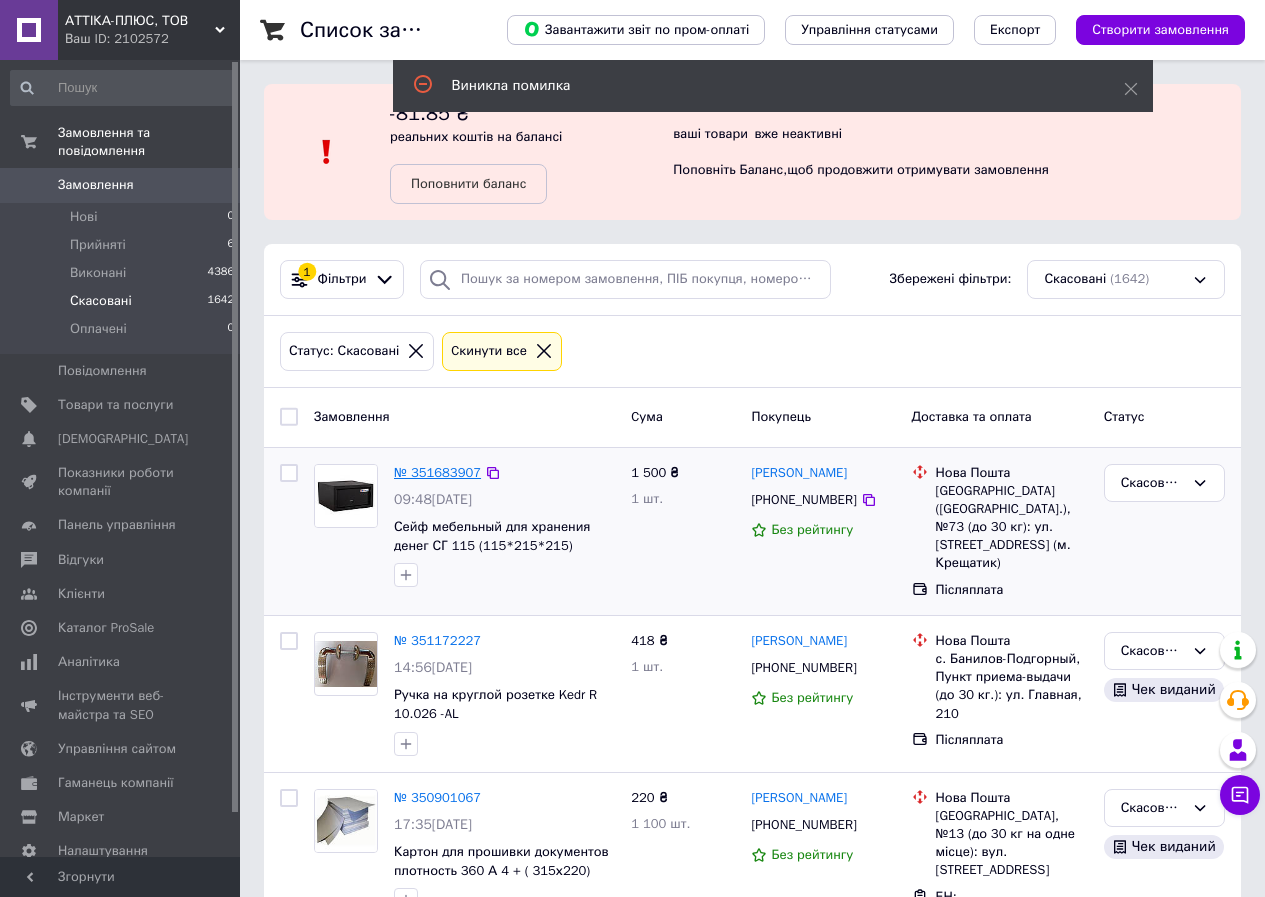 click on "№ 351683907" at bounding box center (437, 472) 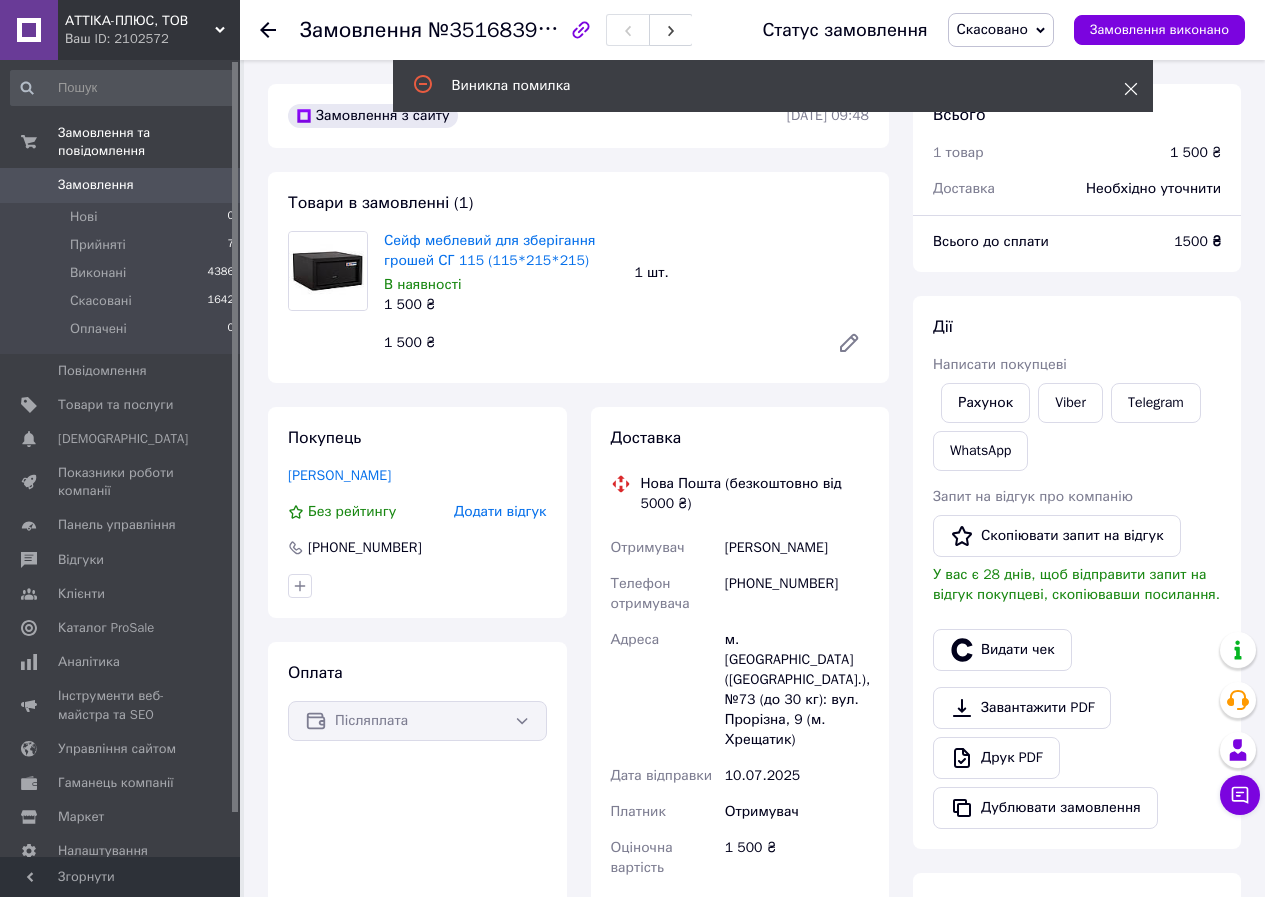 click 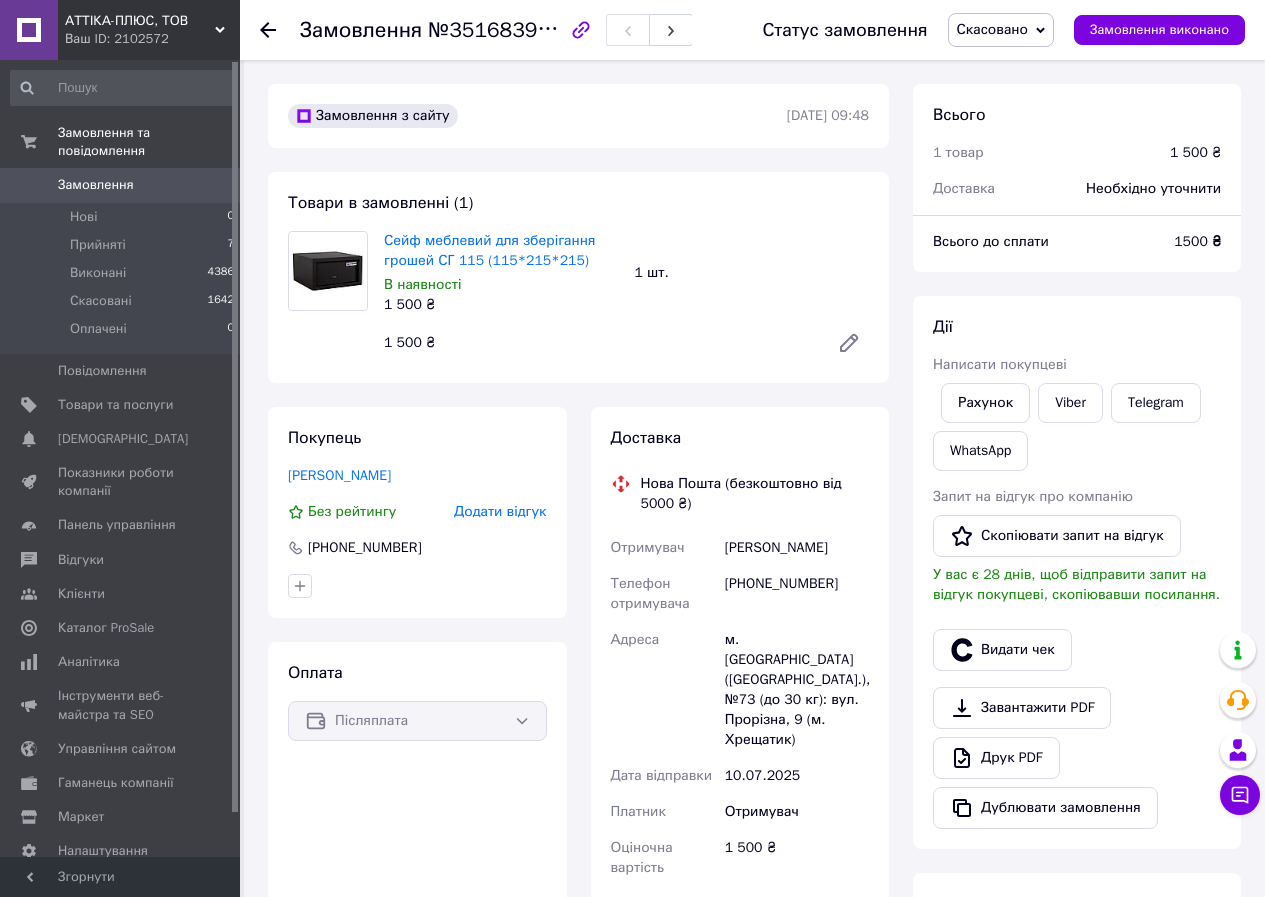 click on "Скасовано" at bounding box center (992, 29) 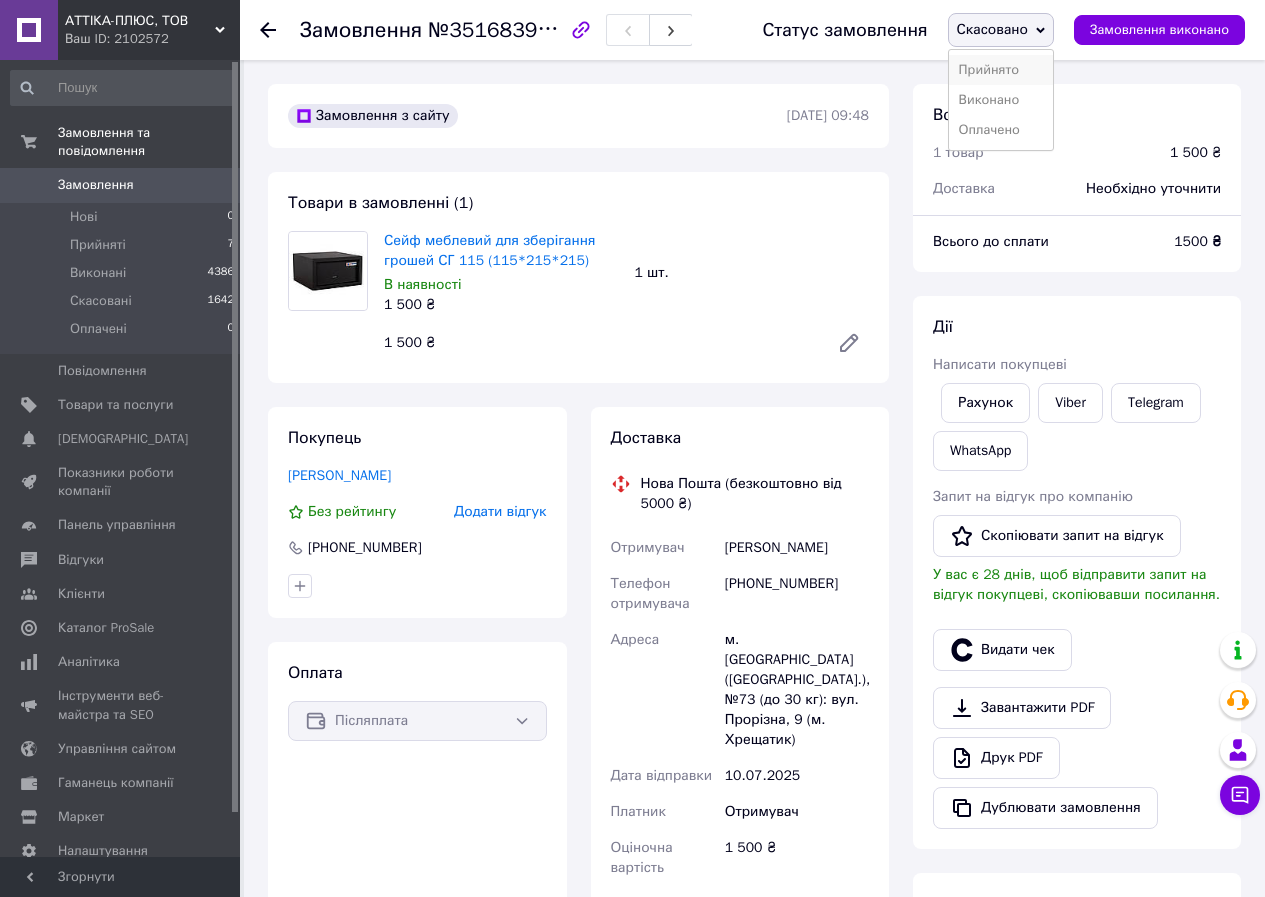 click on "Прийнято" at bounding box center [1001, 70] 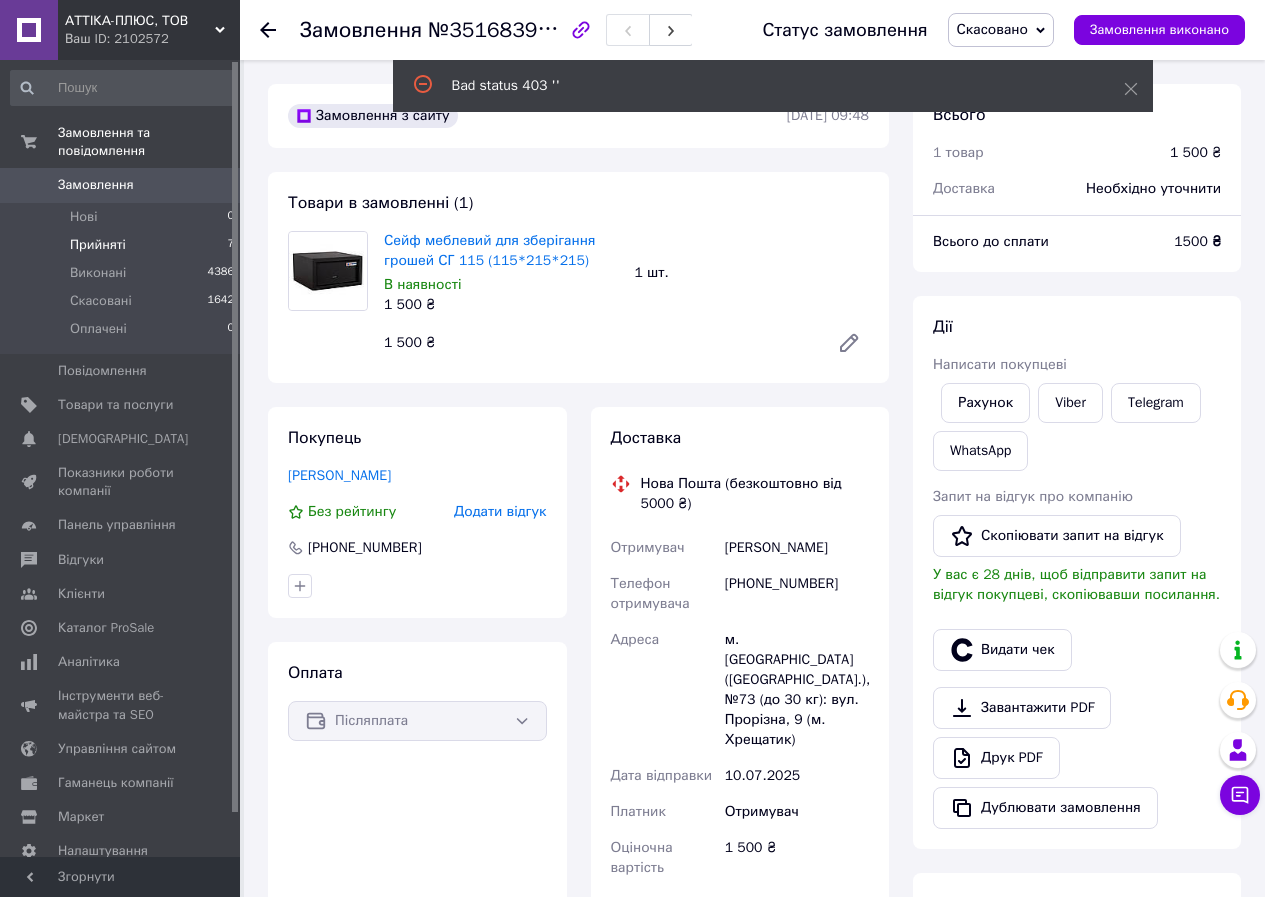 click on "Прийняті" at bounding box center [98, 245] 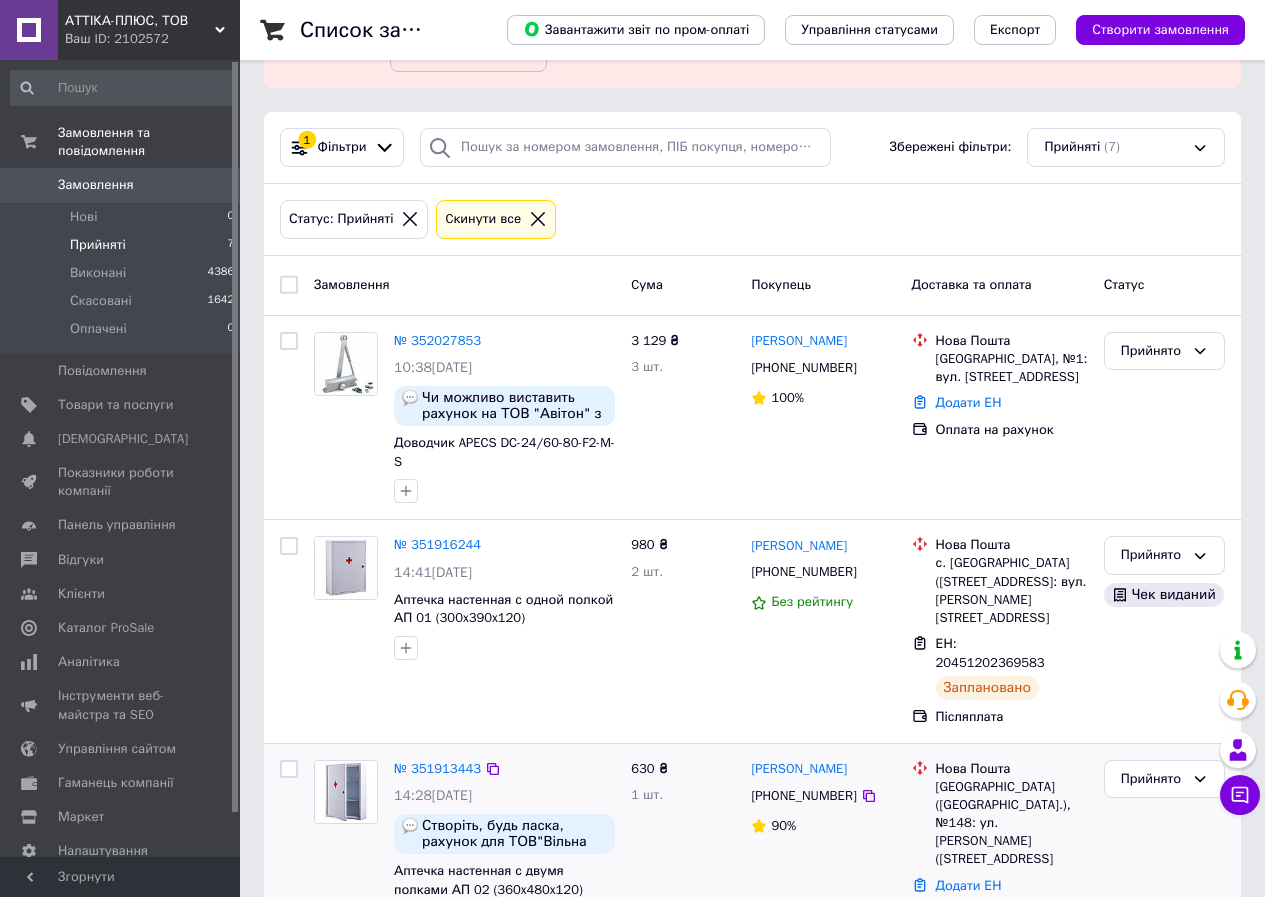 scroll, scrollTop: 0, scrollLeft: 0, axis: both 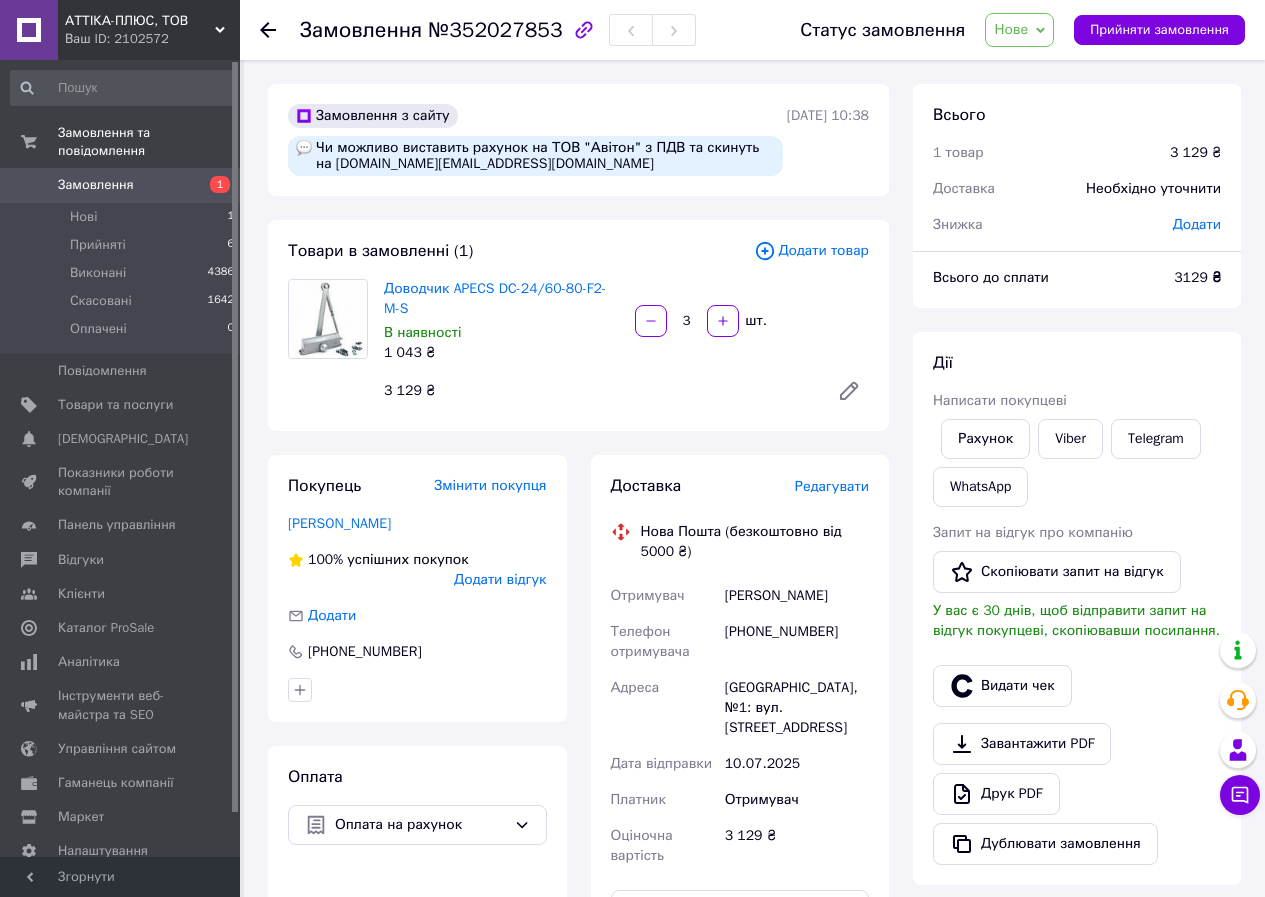 click on "Нове" at bounding box center (1011, 29) 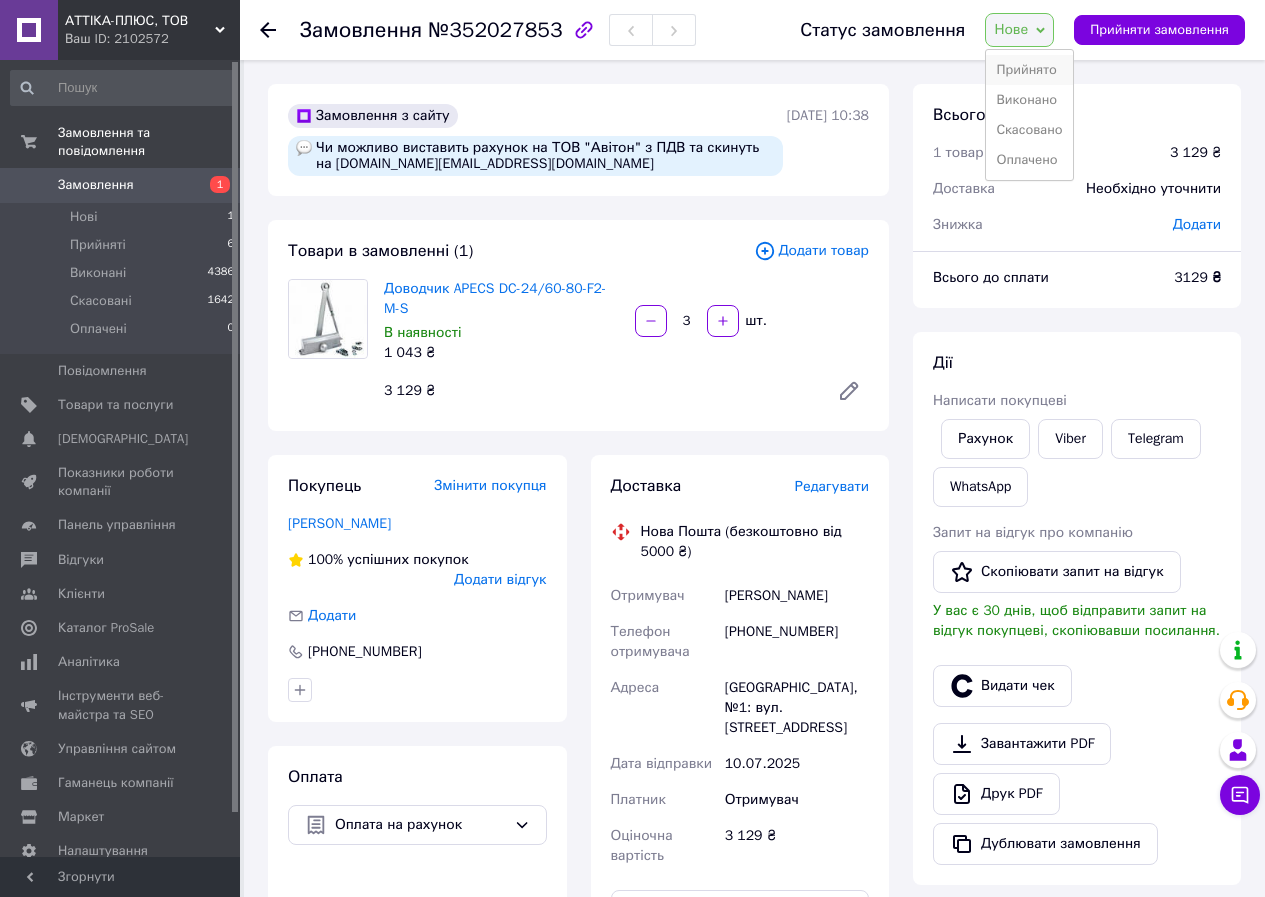 click on "Прийнято" at bounding box center [1029, 70] 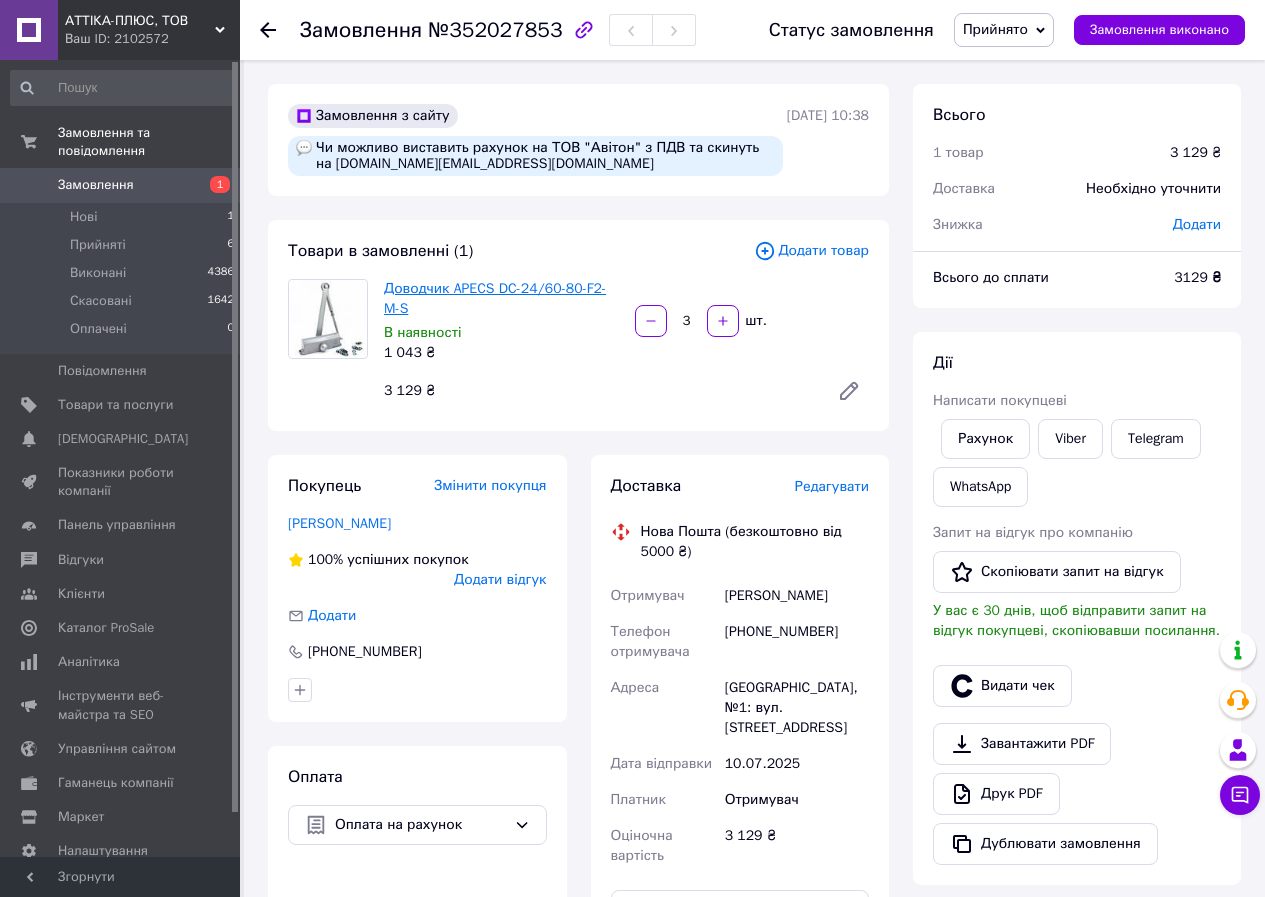 click on "Доводчик APECS DC-24/60-80-F2-M-S" at bounding box center [495, 298] 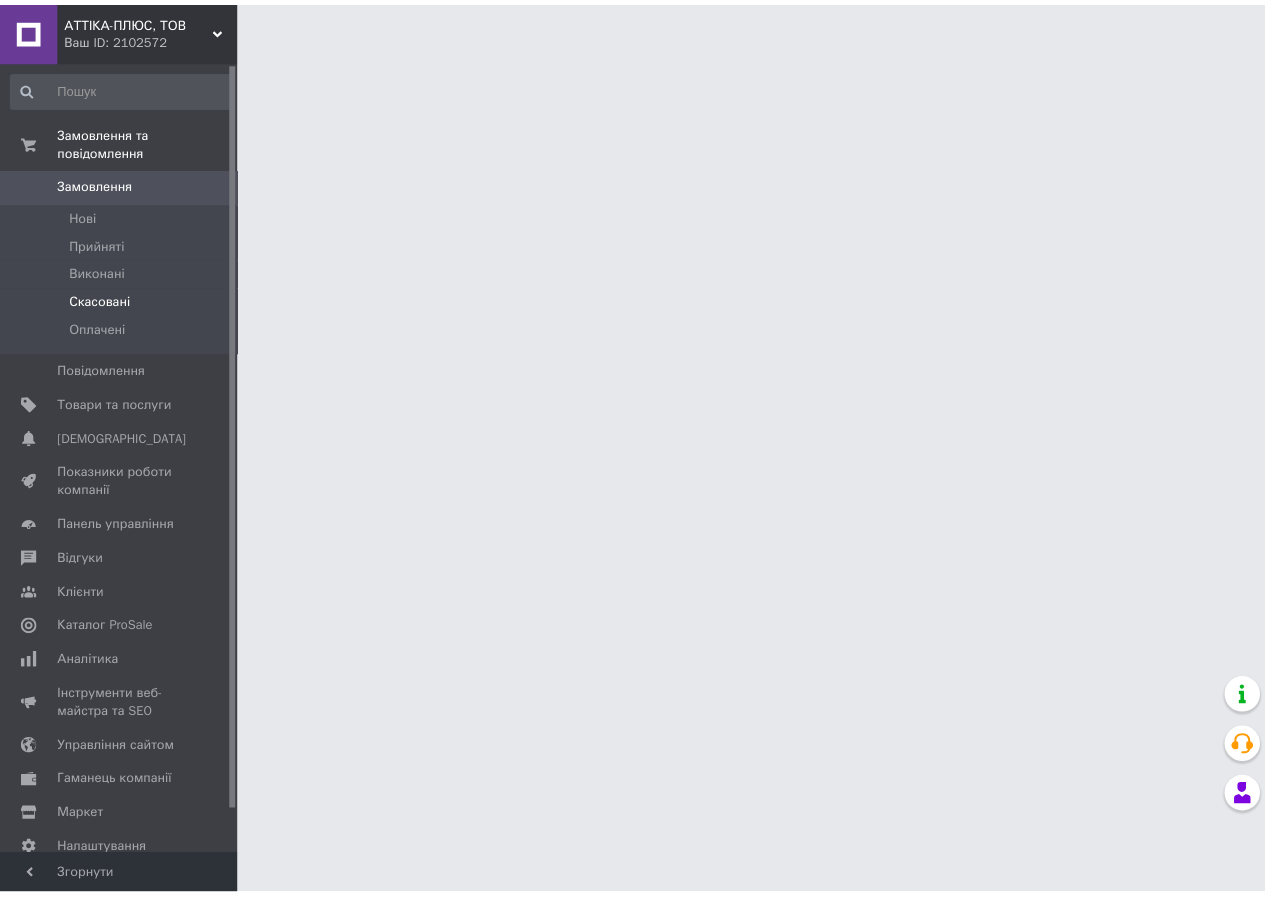 scroll, scrollTop: 0, scrollLeft: 0, axis: both 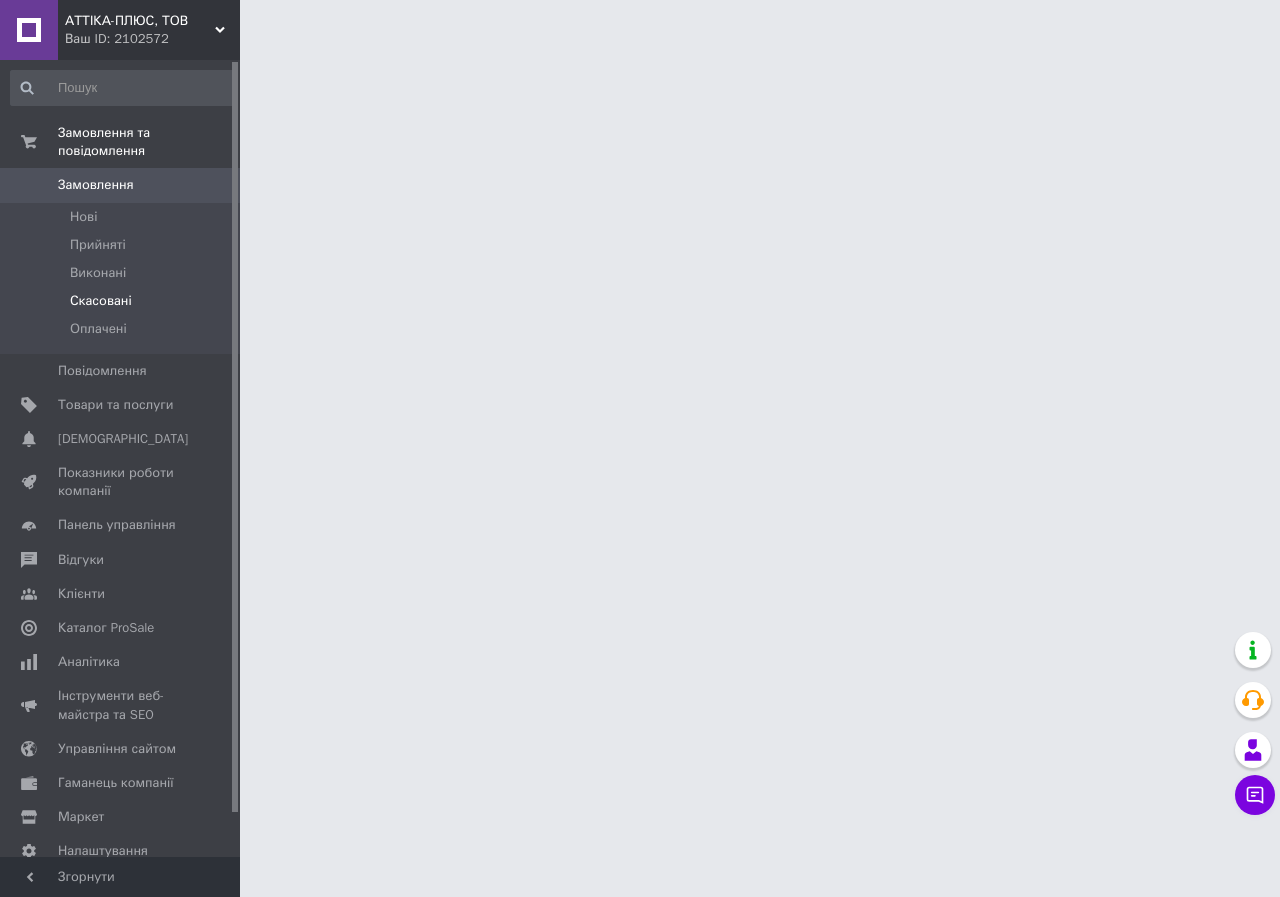 click on "Скасовані" at bounding box center (101, 301) 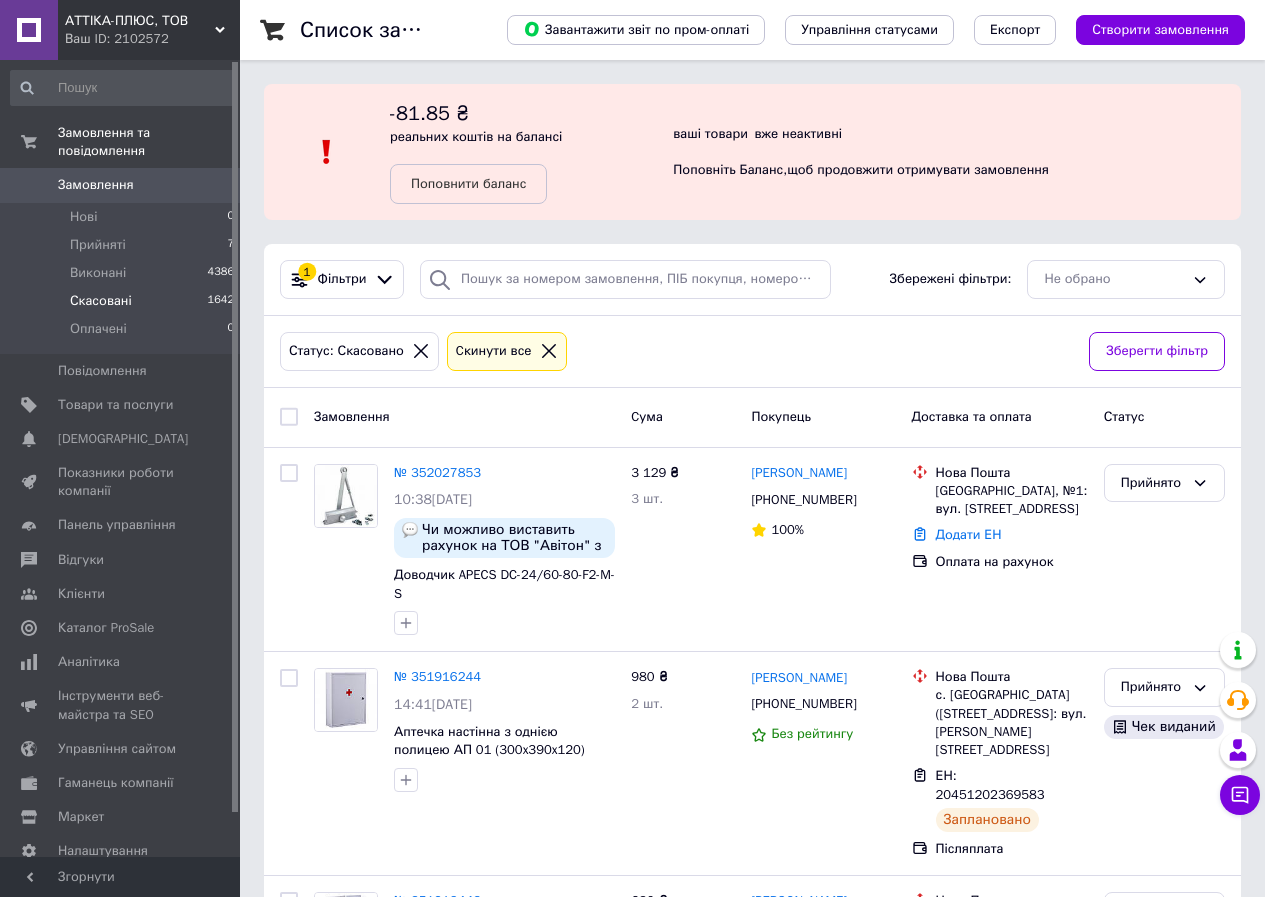 click on "Скасовані 1642" at bounding box center [123, 301] 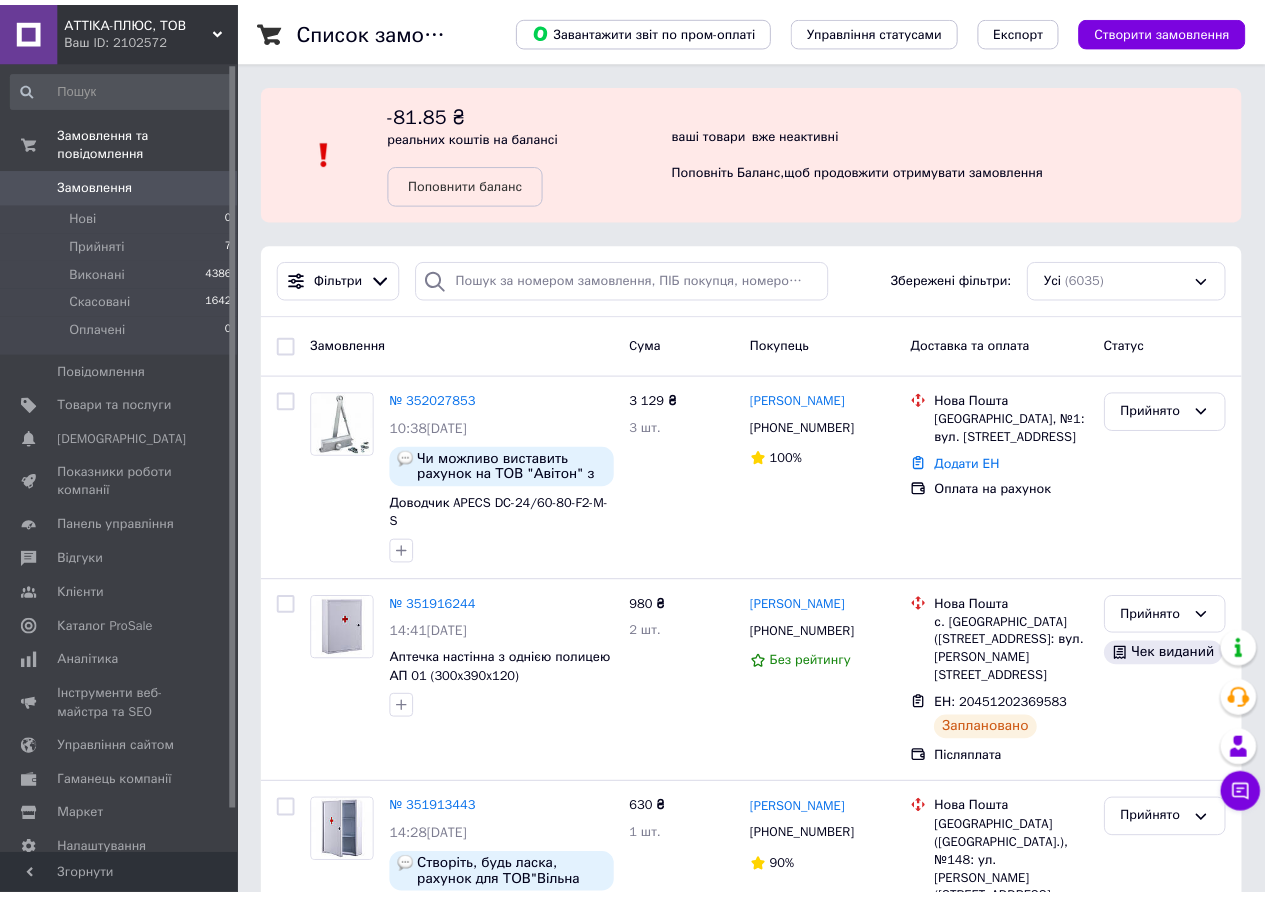 scroll, scrollTop: 0, scrollLeft: 0, axis: both 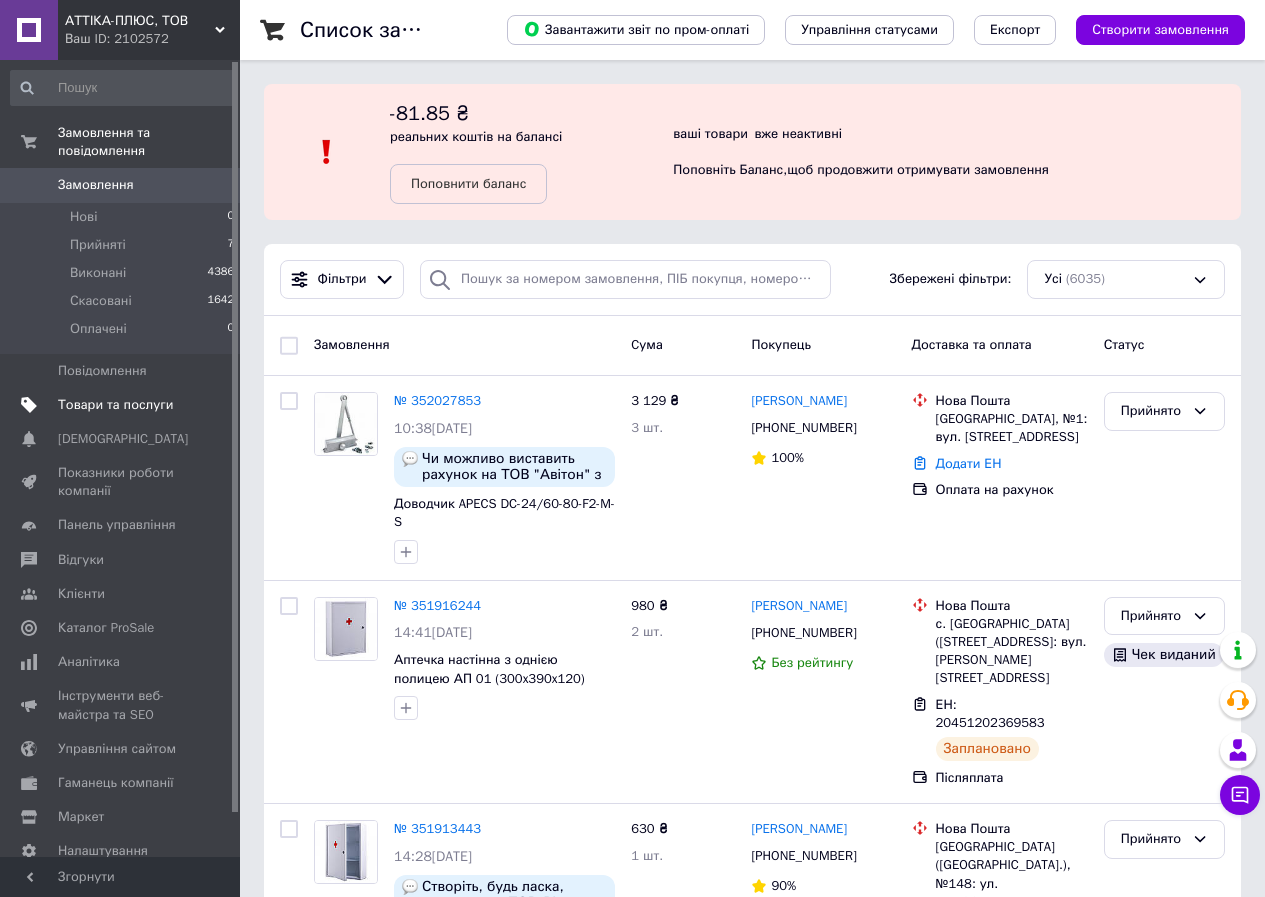 click on "Товари та послуги" at bounding box center (115, 405) 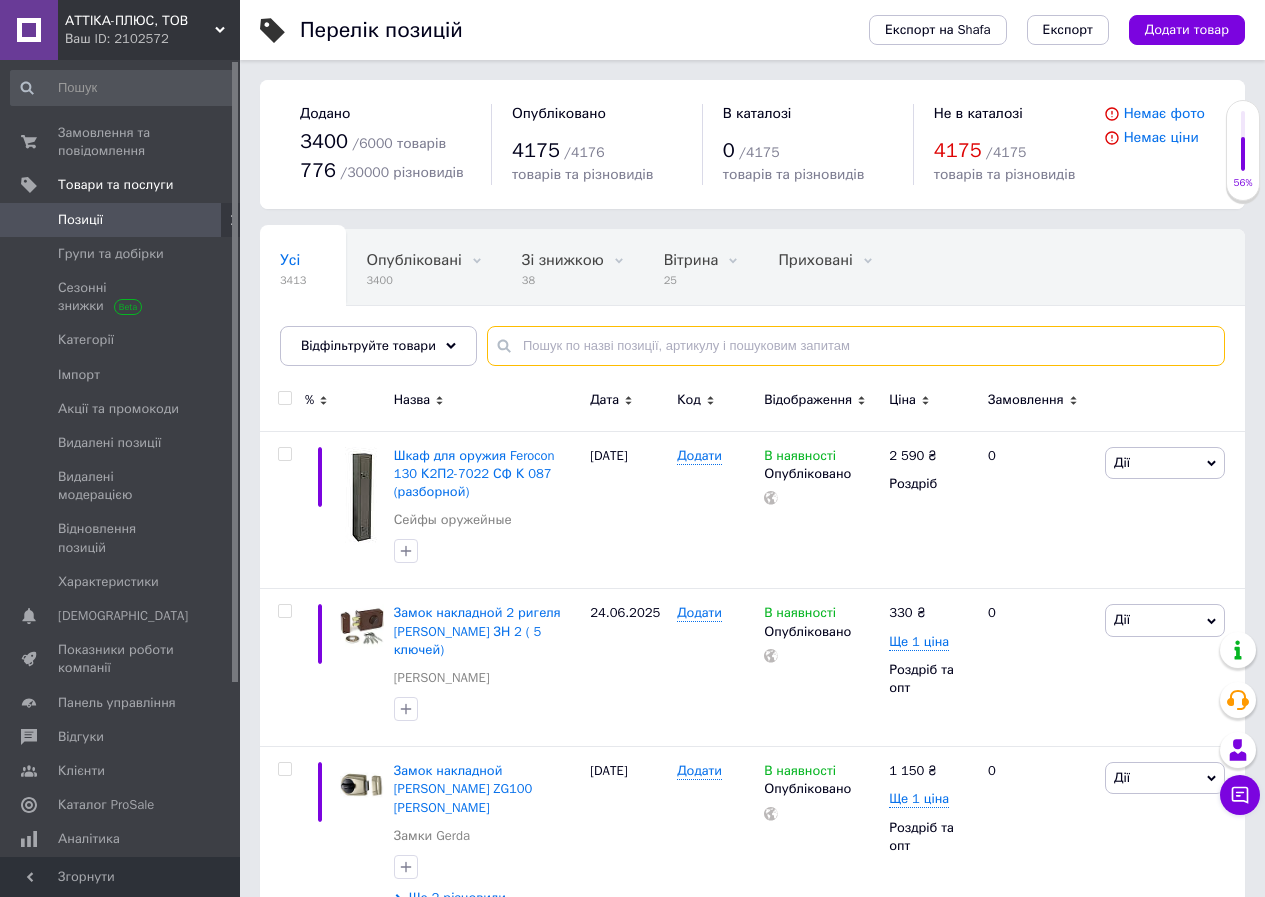 click at bounding box center [856, 346] 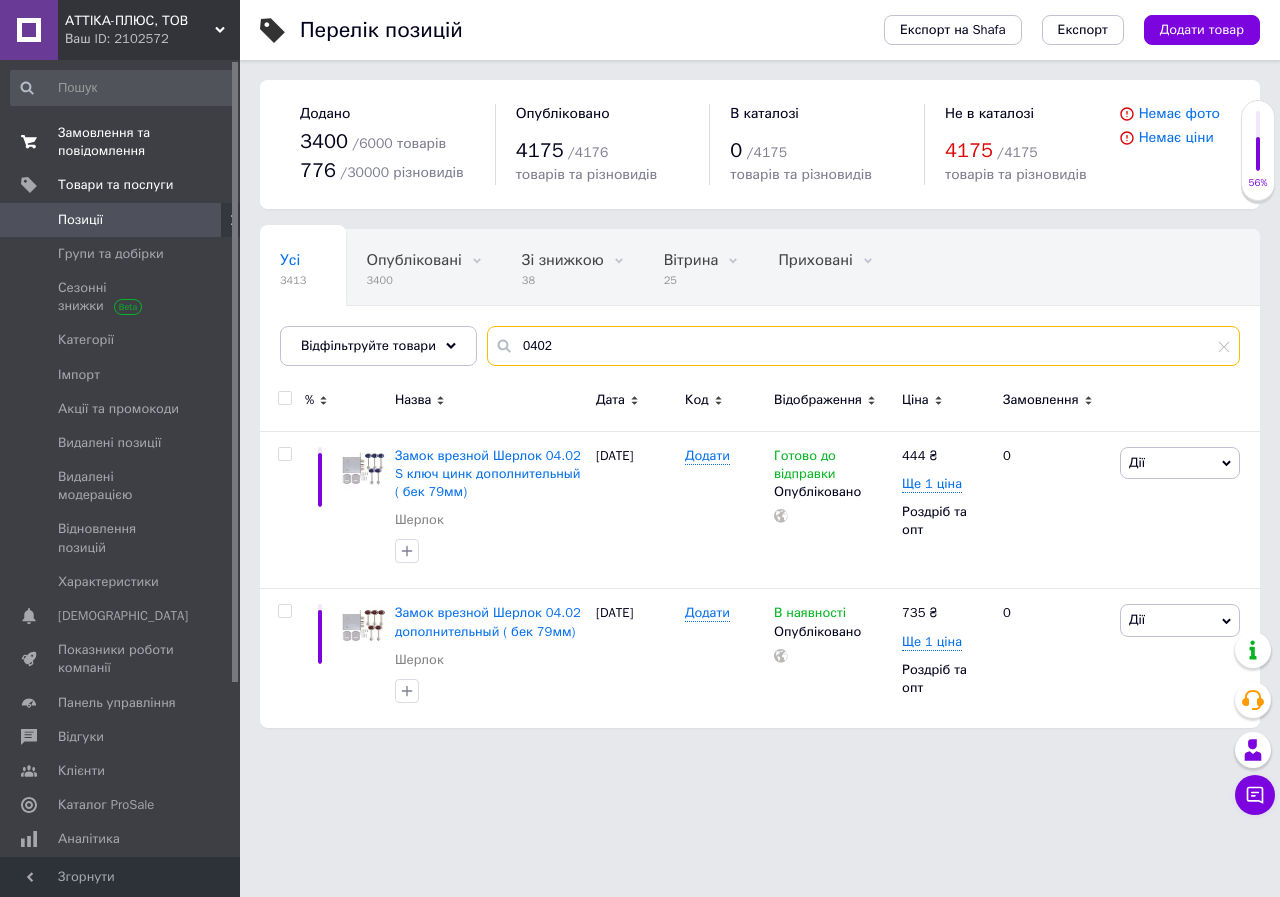 type on "0402" 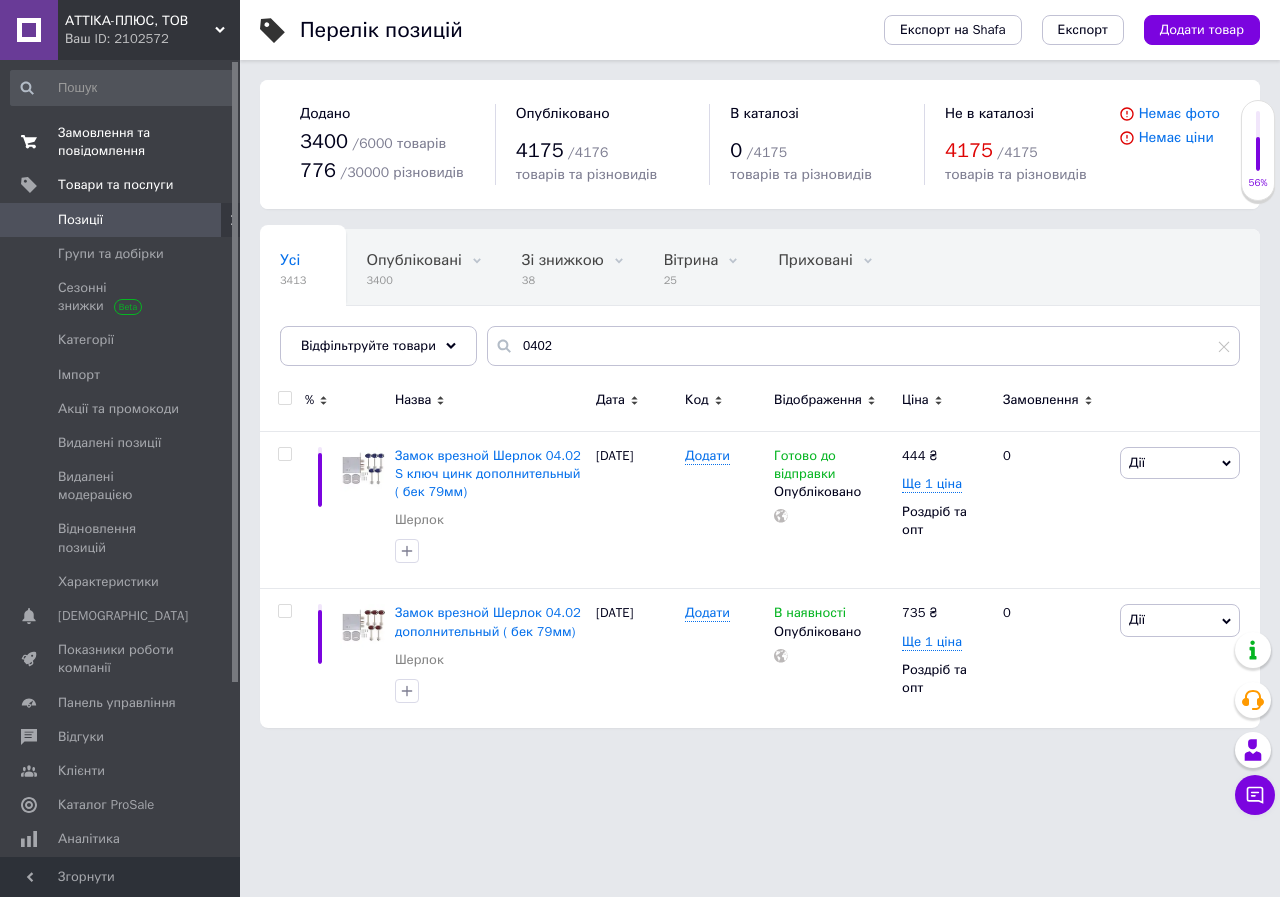 click on "Замовлення та повідомлення" at bounding box center (121, 142) 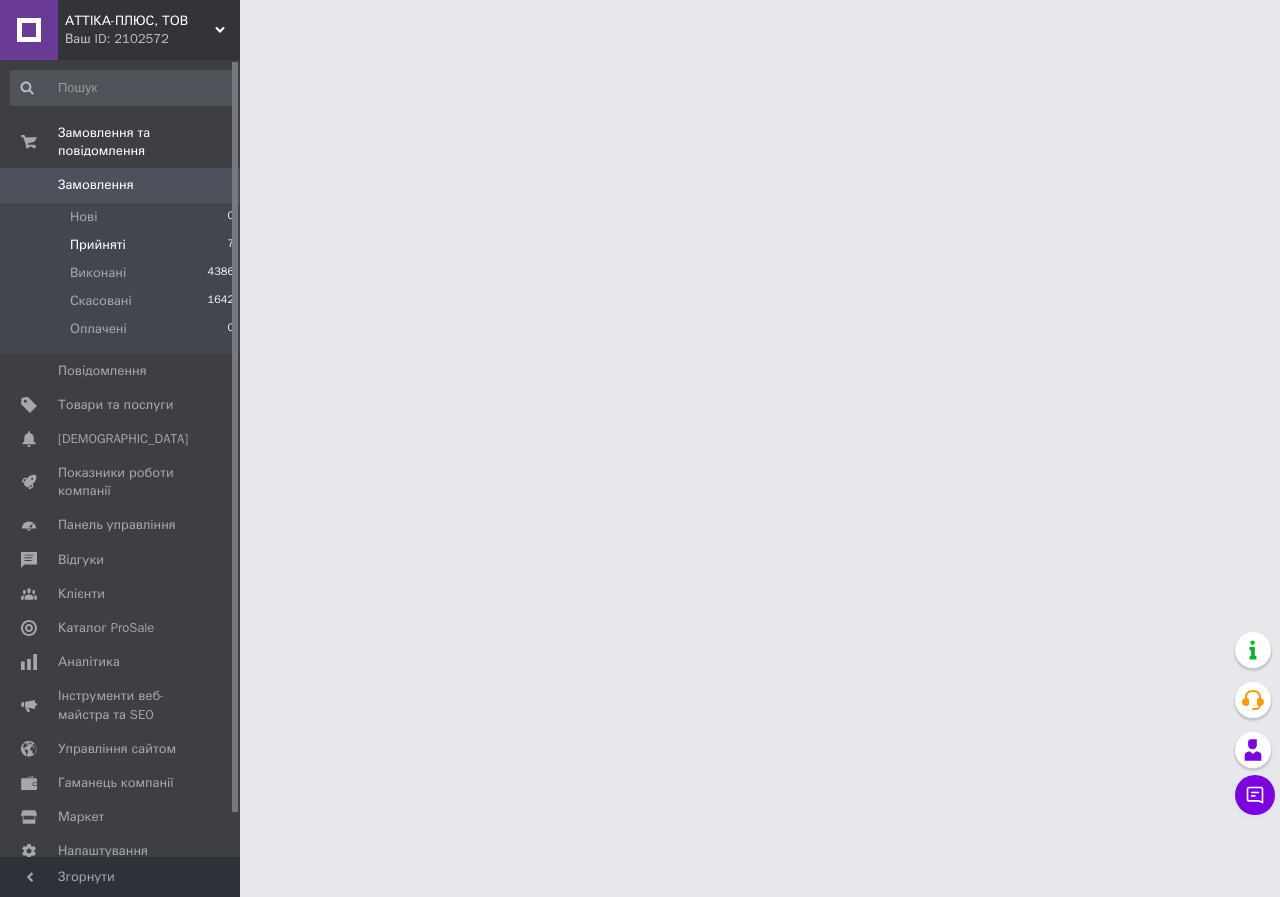 click on "Прийняті 7" at bounding box center [123, 245] 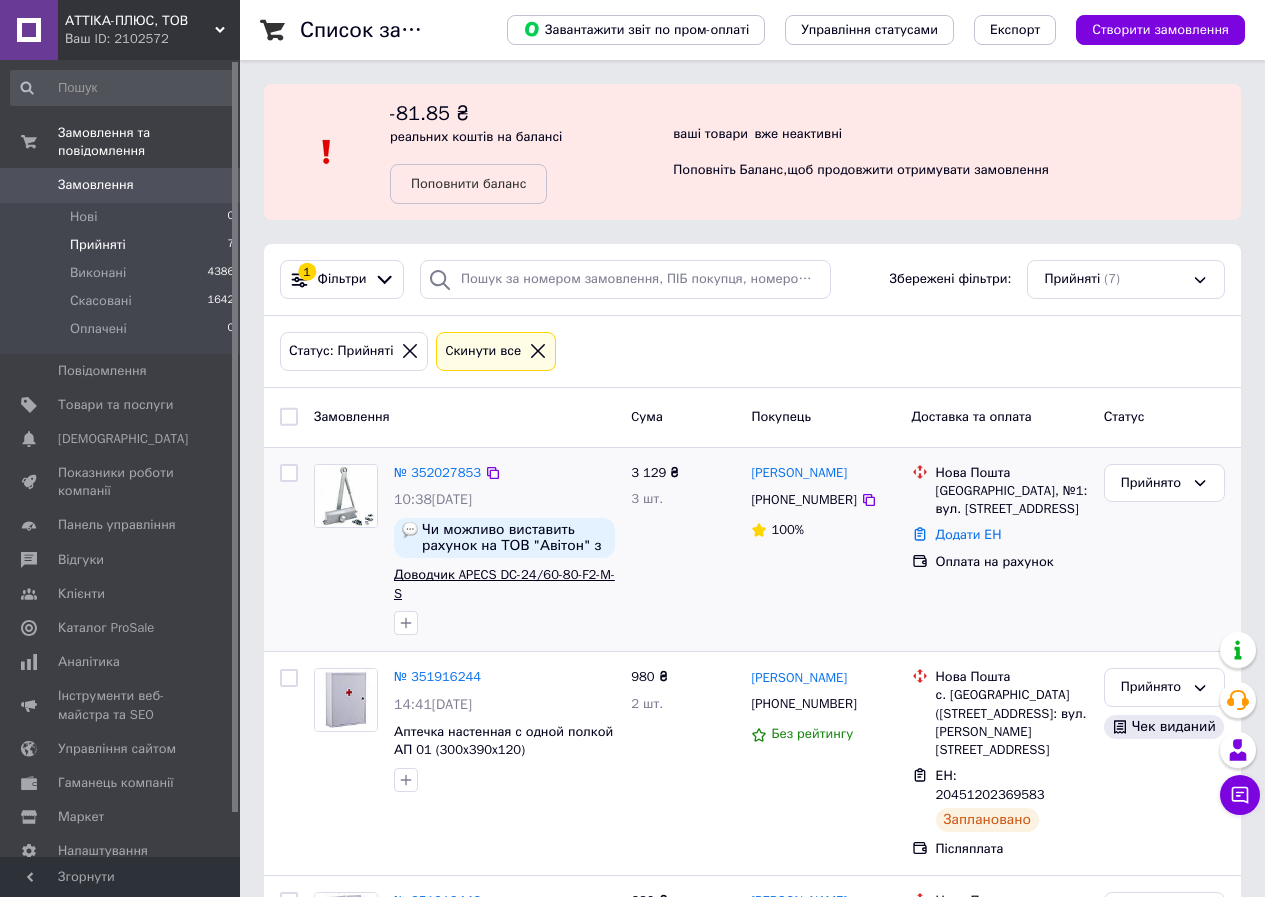 click on "Доводчик APECS DC-24/60-80-F2-M-S" at bounding box center [504, 584] 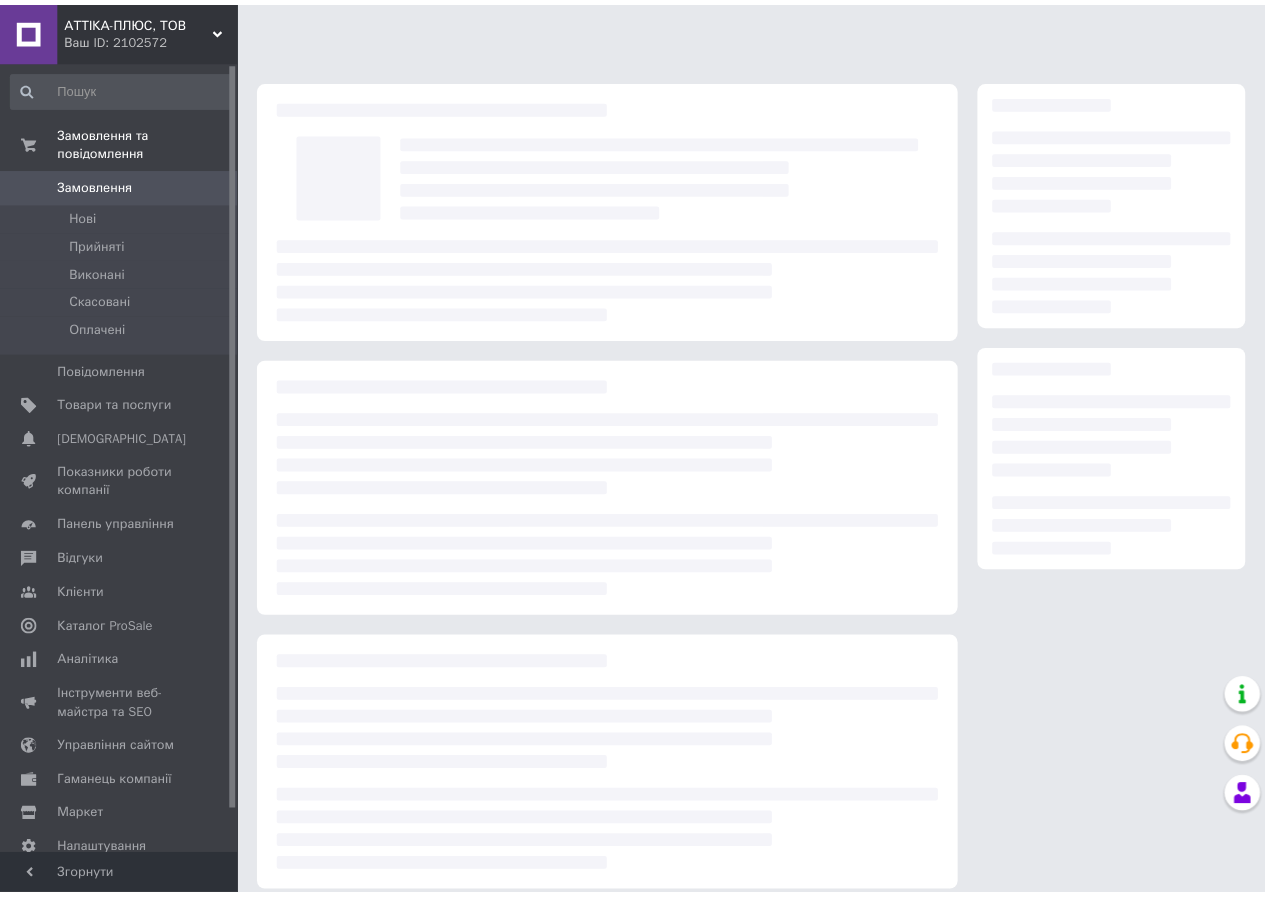 scroll, scrollTop: 0, scrollLeft: 0, axis: both 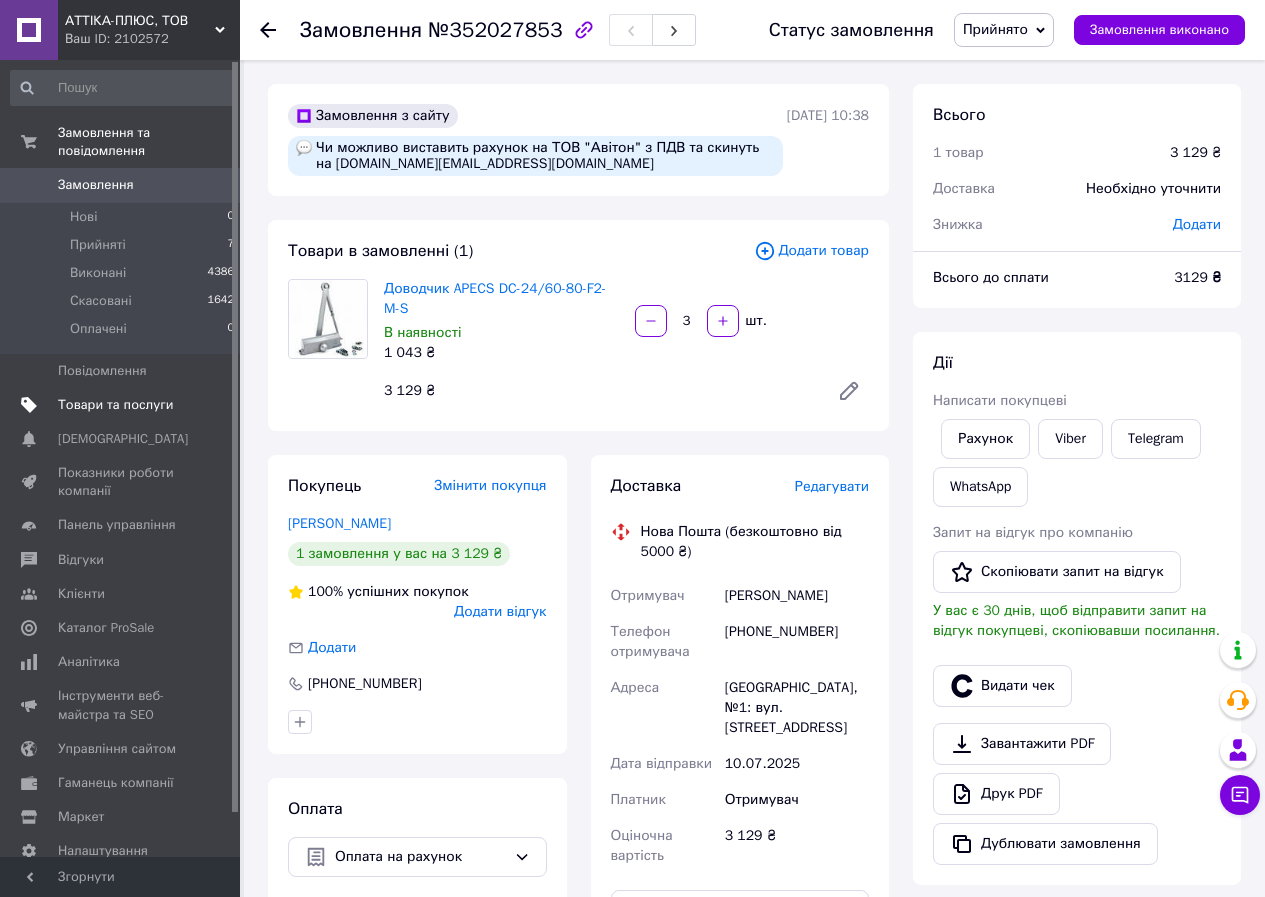 click on "Товари та послуги" at bounding box center (115, 405) 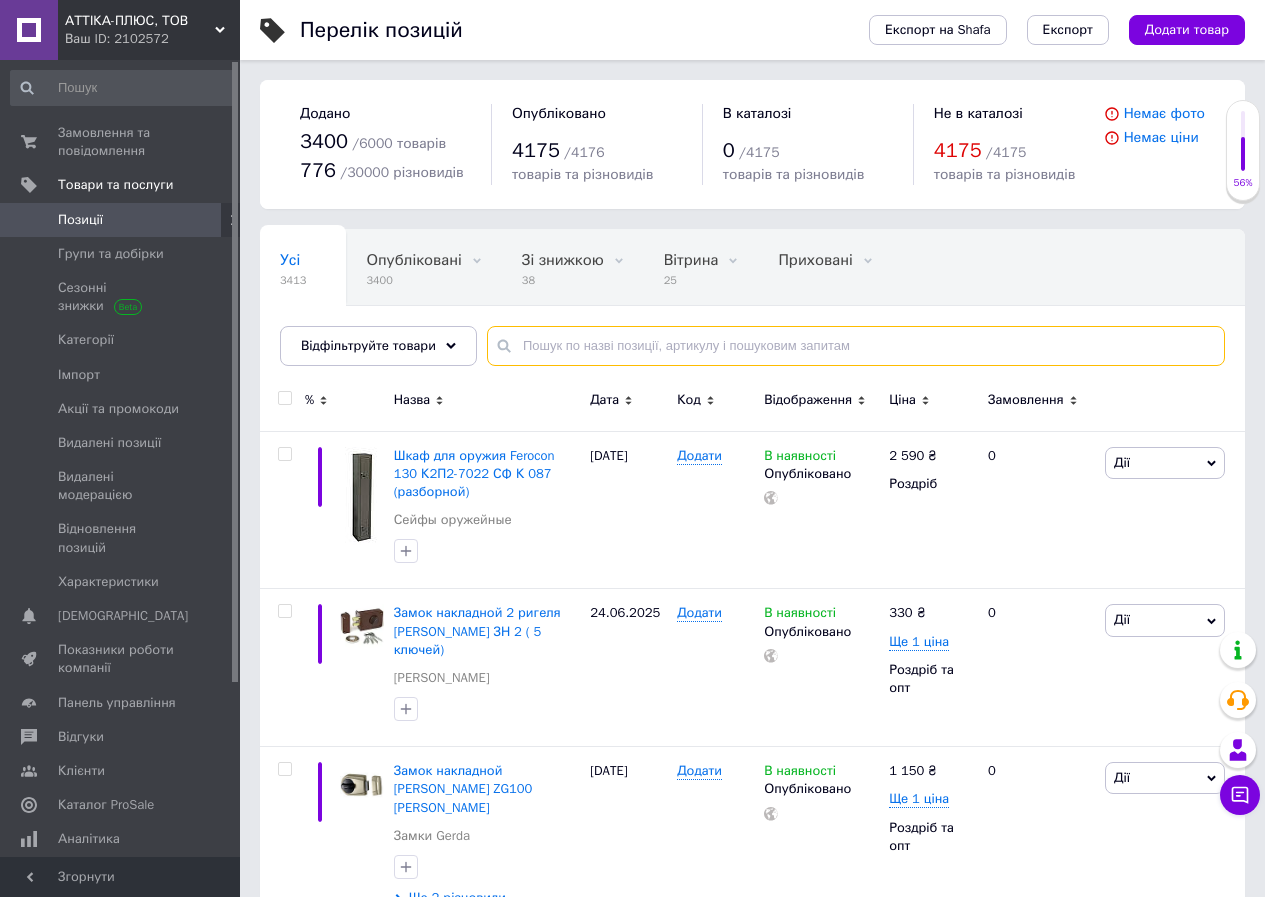 click at bounding box center (856, 346) 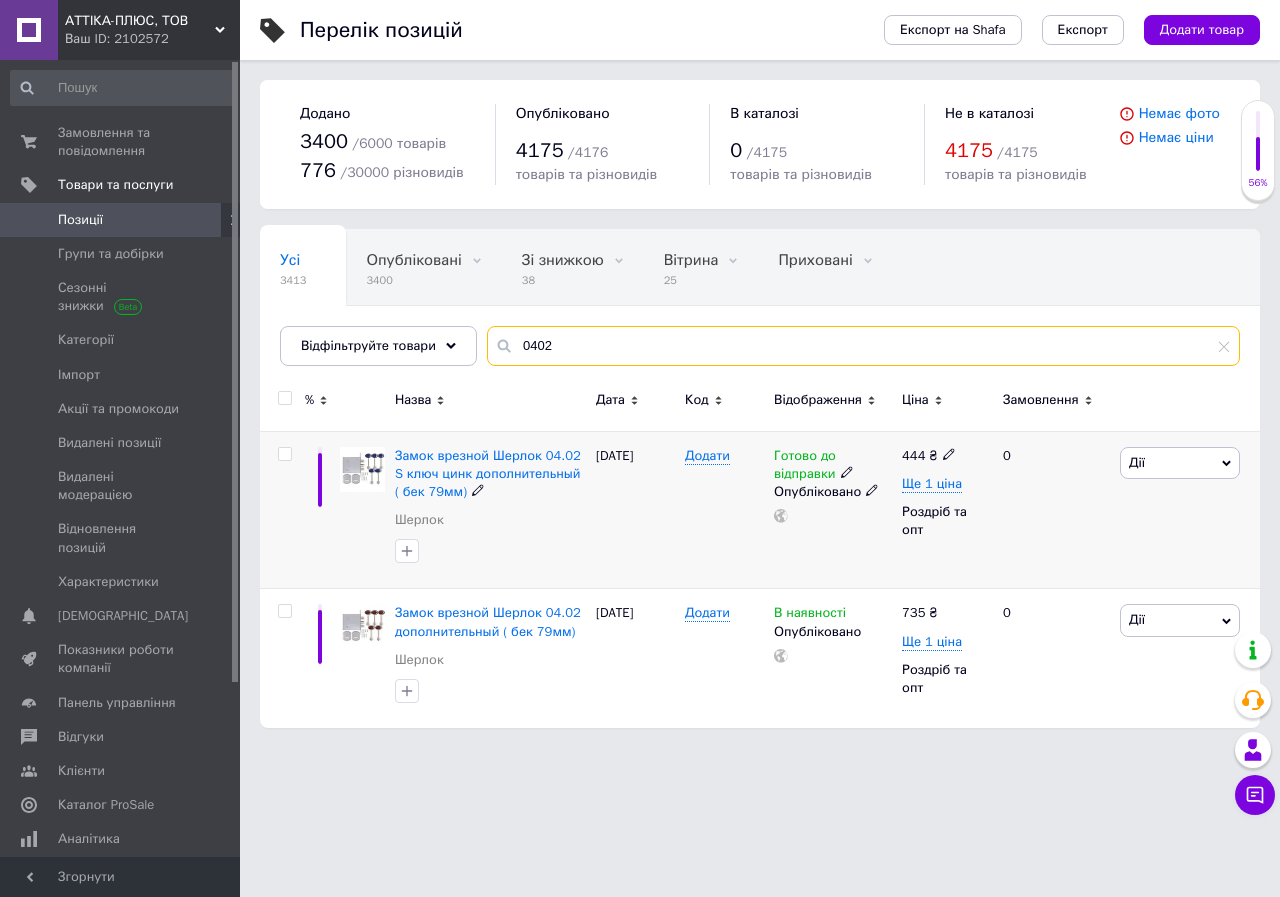 type on "0402" 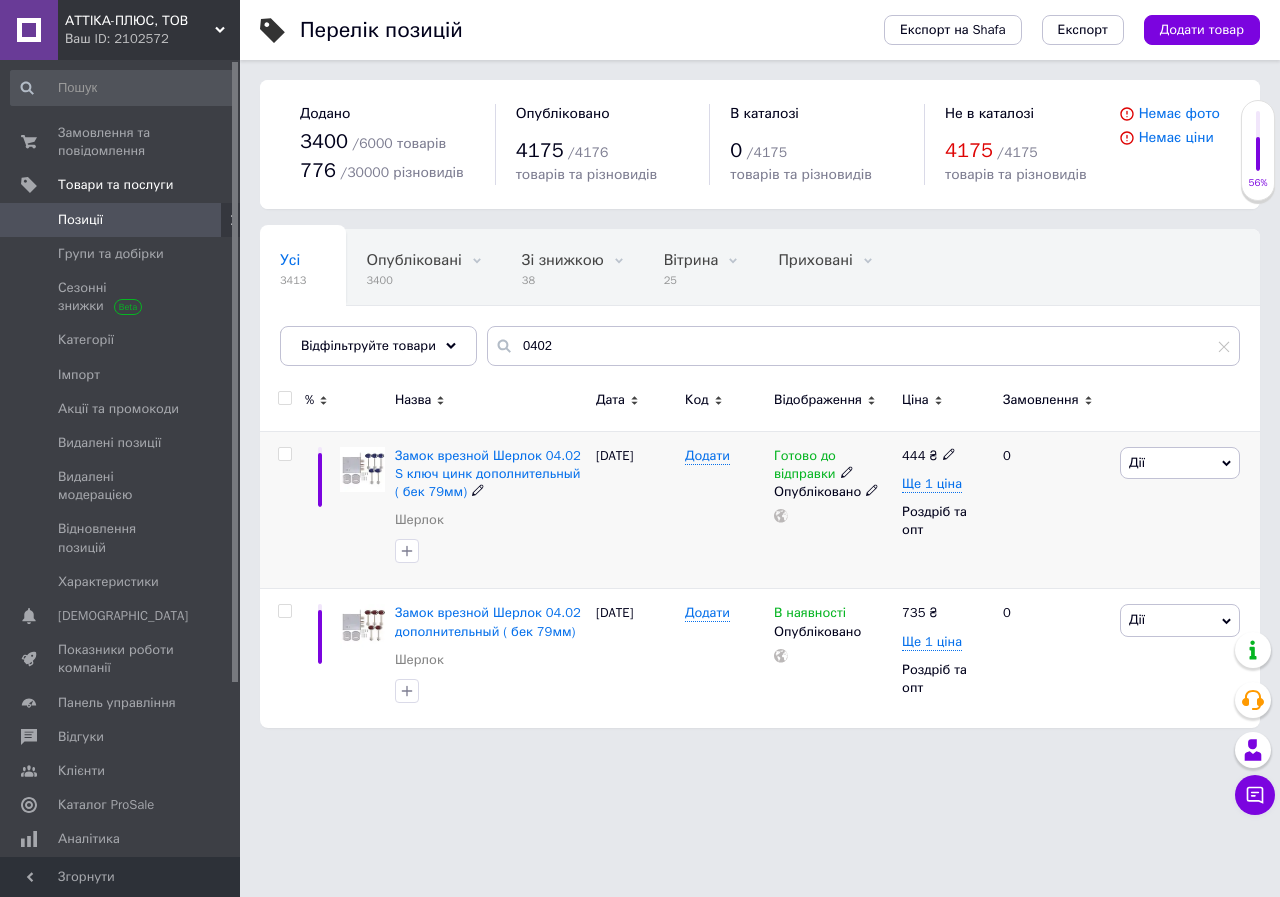 click 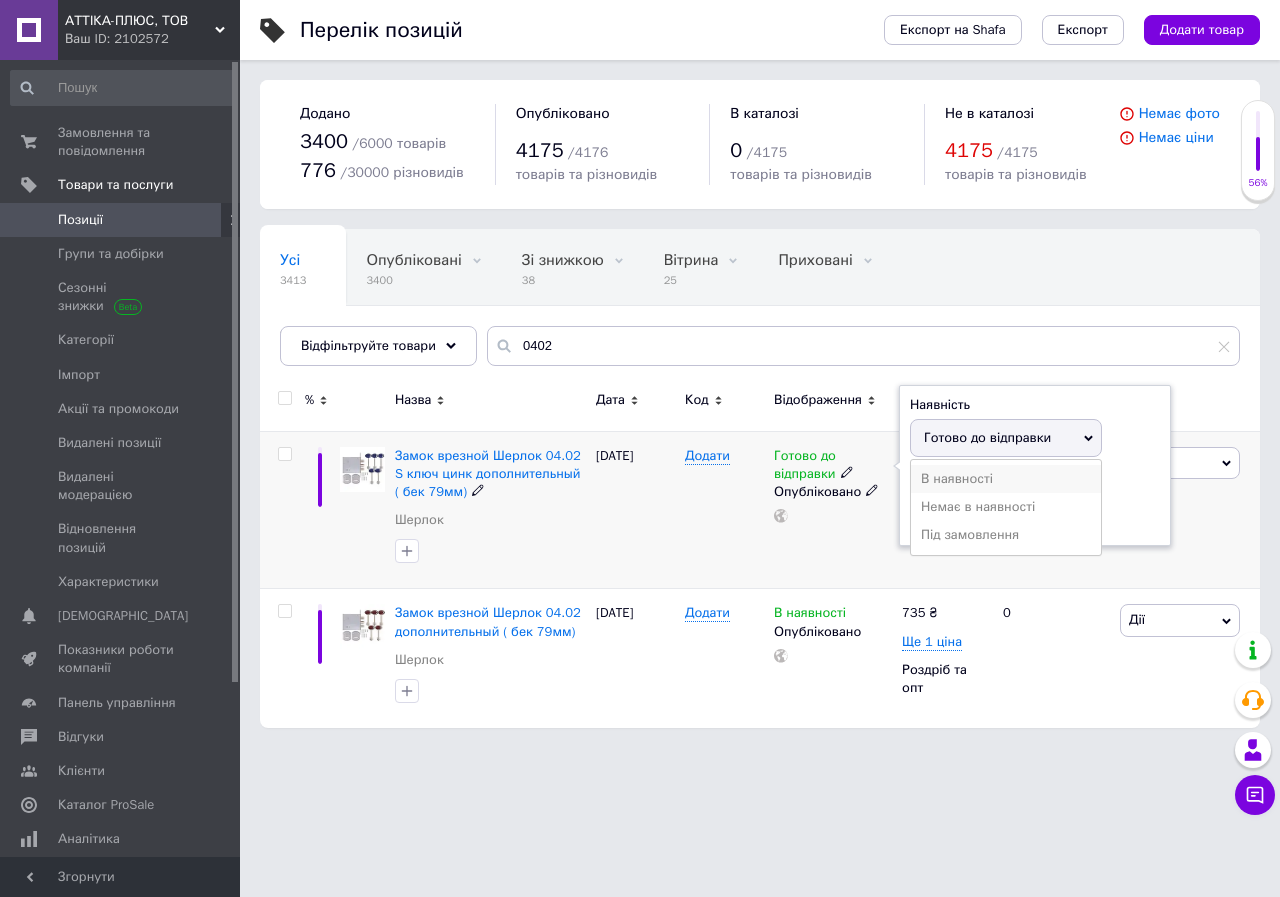click on "В наявності" at bounding box center [1006, 479] 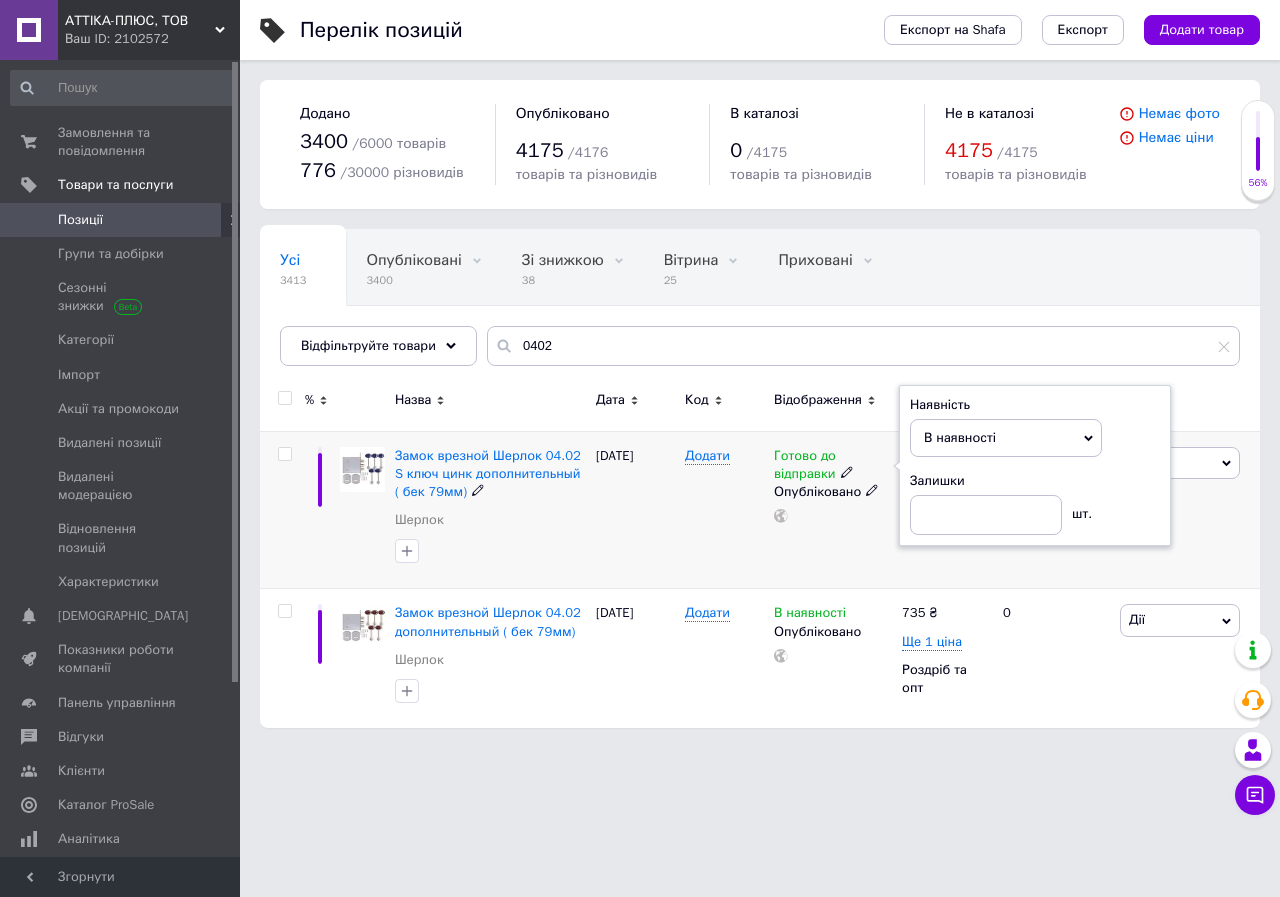 click on "Готово до відправки Наявність В наявності Немає в наявності Під замовлення Готово до відправки Залишки шт. Опубліковано" at bounding box center [833, 510] 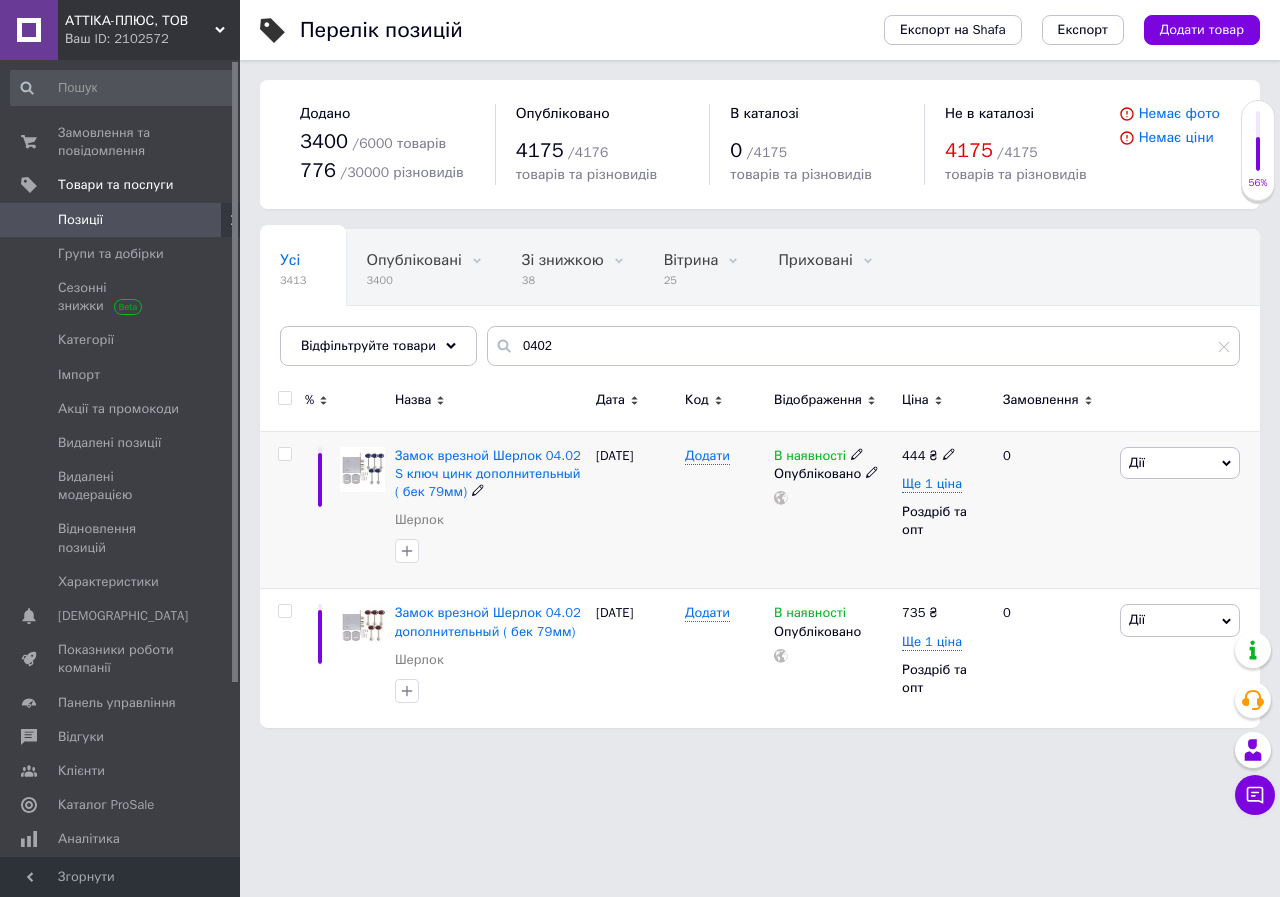 click 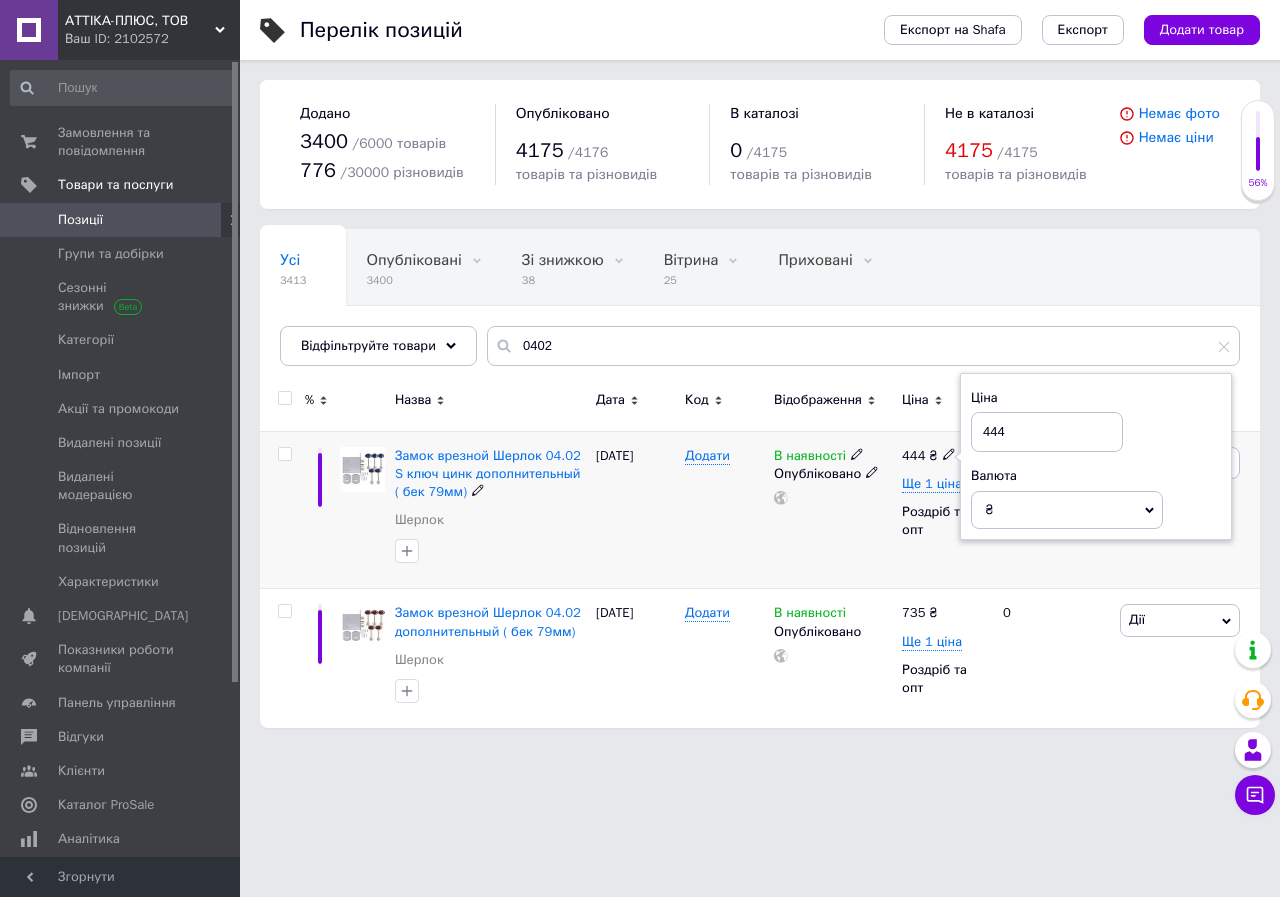 drag, startPoint x: 1012, startPoint y: 437, endPoint x: 965, endPoint y: 421, distance: 49.648766 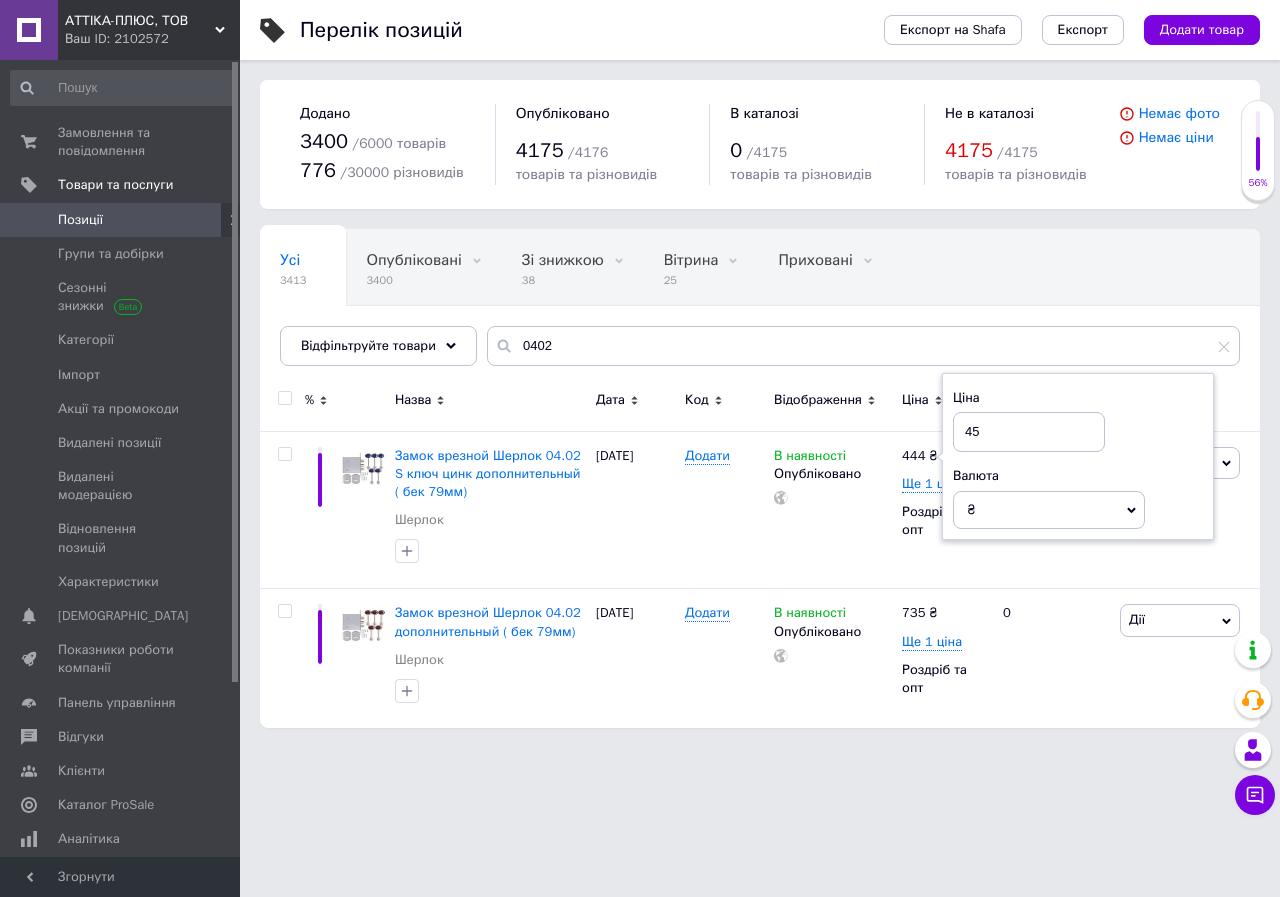 type on "450" 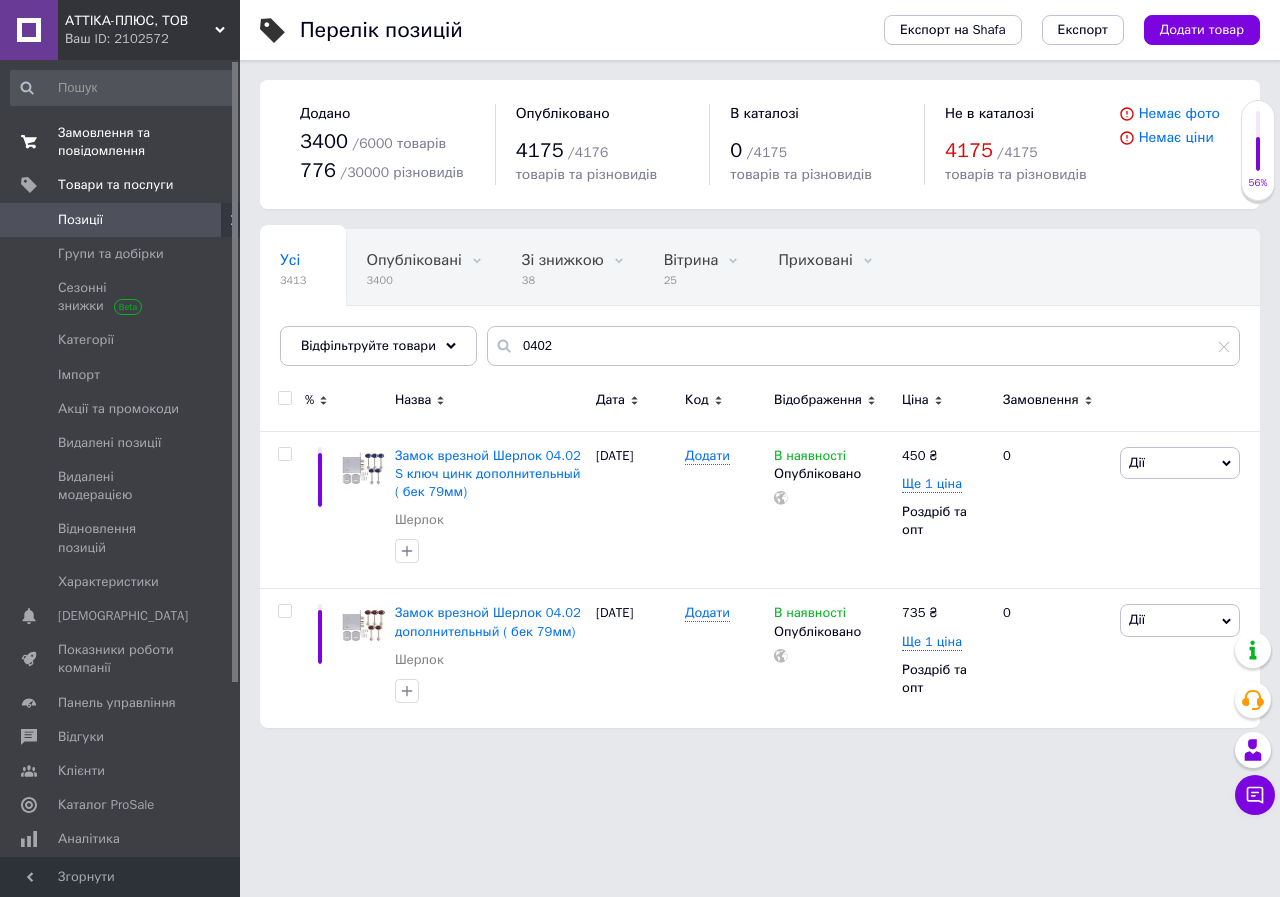 click on "Замовлення та повідомлення" at bounding box center [121, 142] 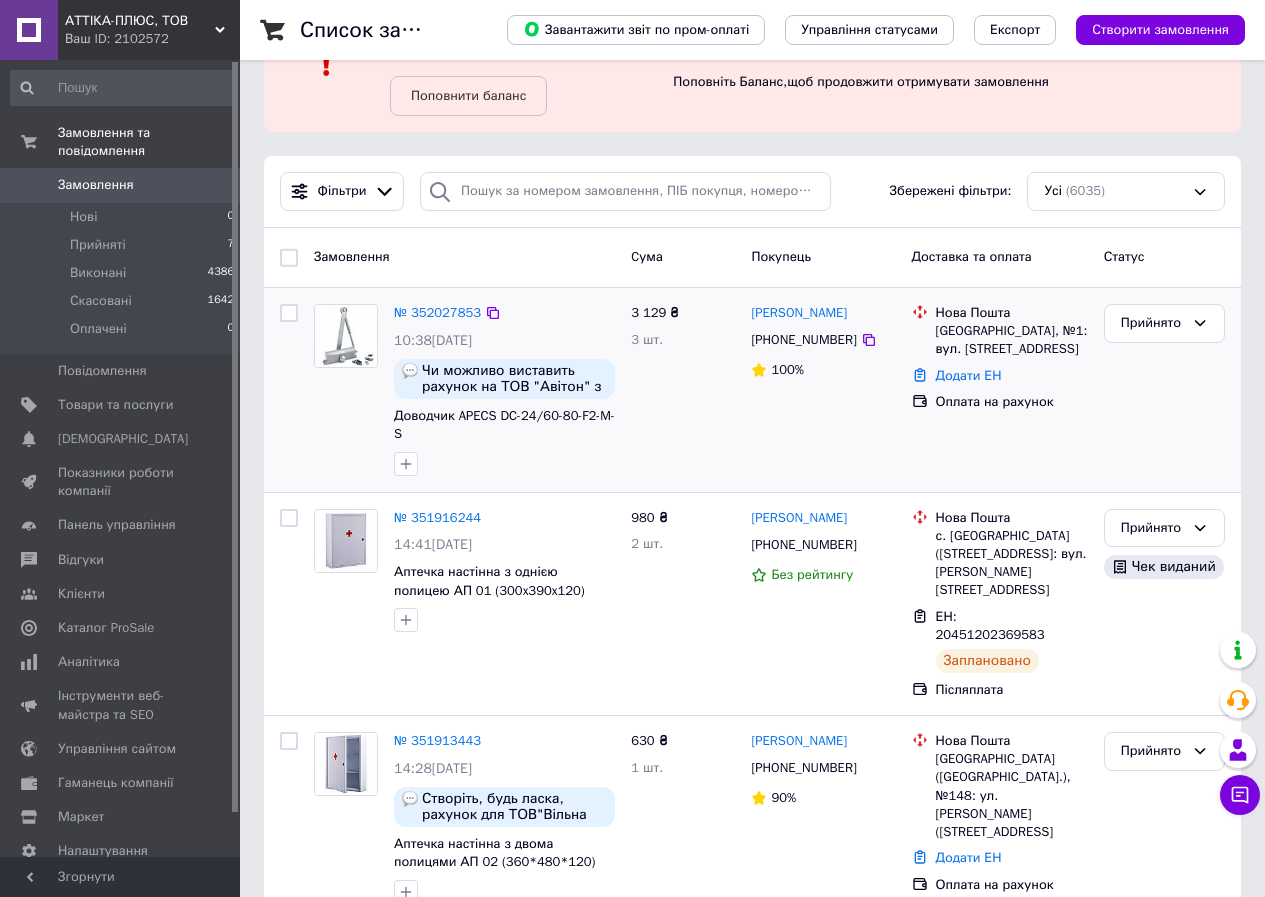 scroll, scrollTop: 100, scrollLeft: 0, axis: vertical 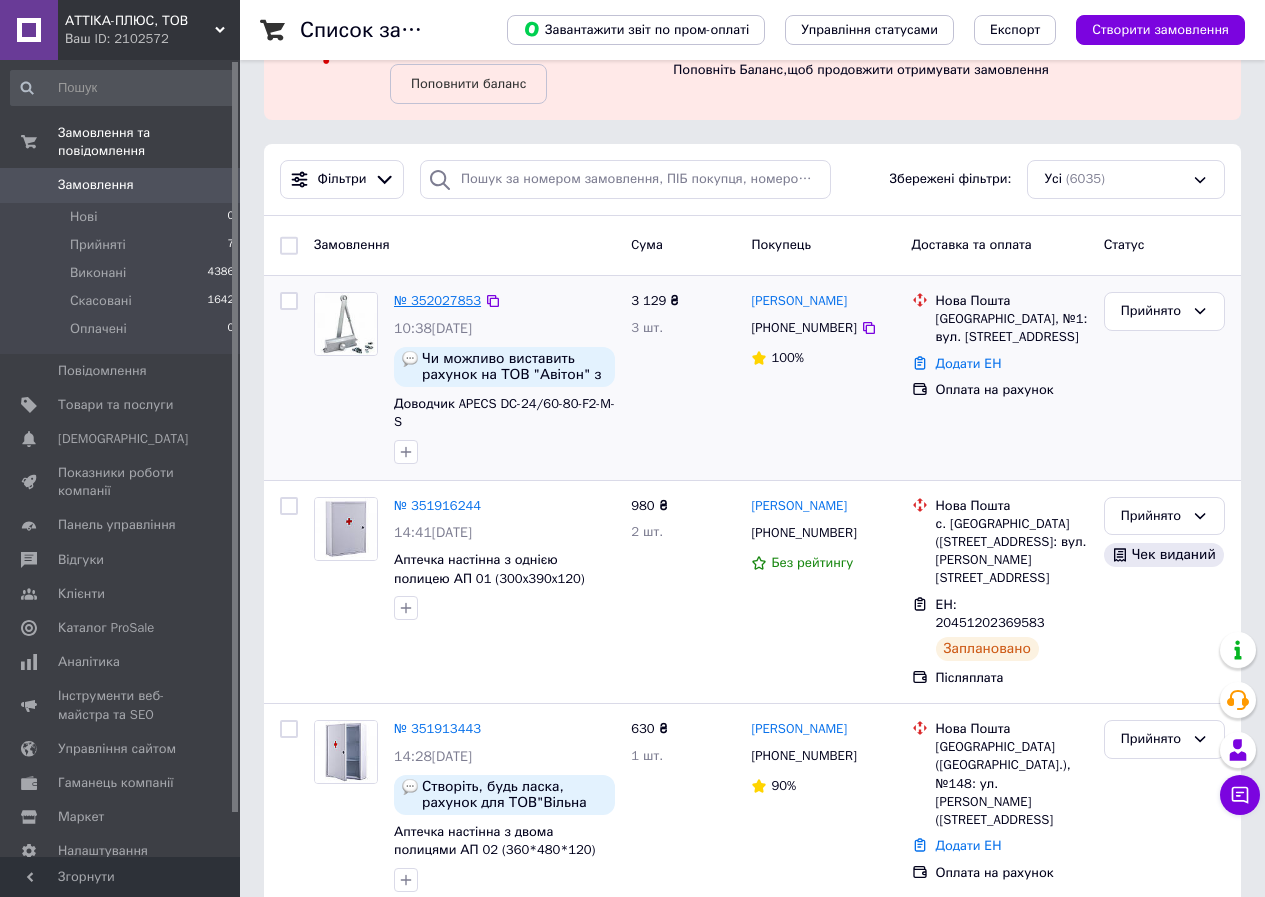 click on "№ 352027853" at bounding box center (437, 300) 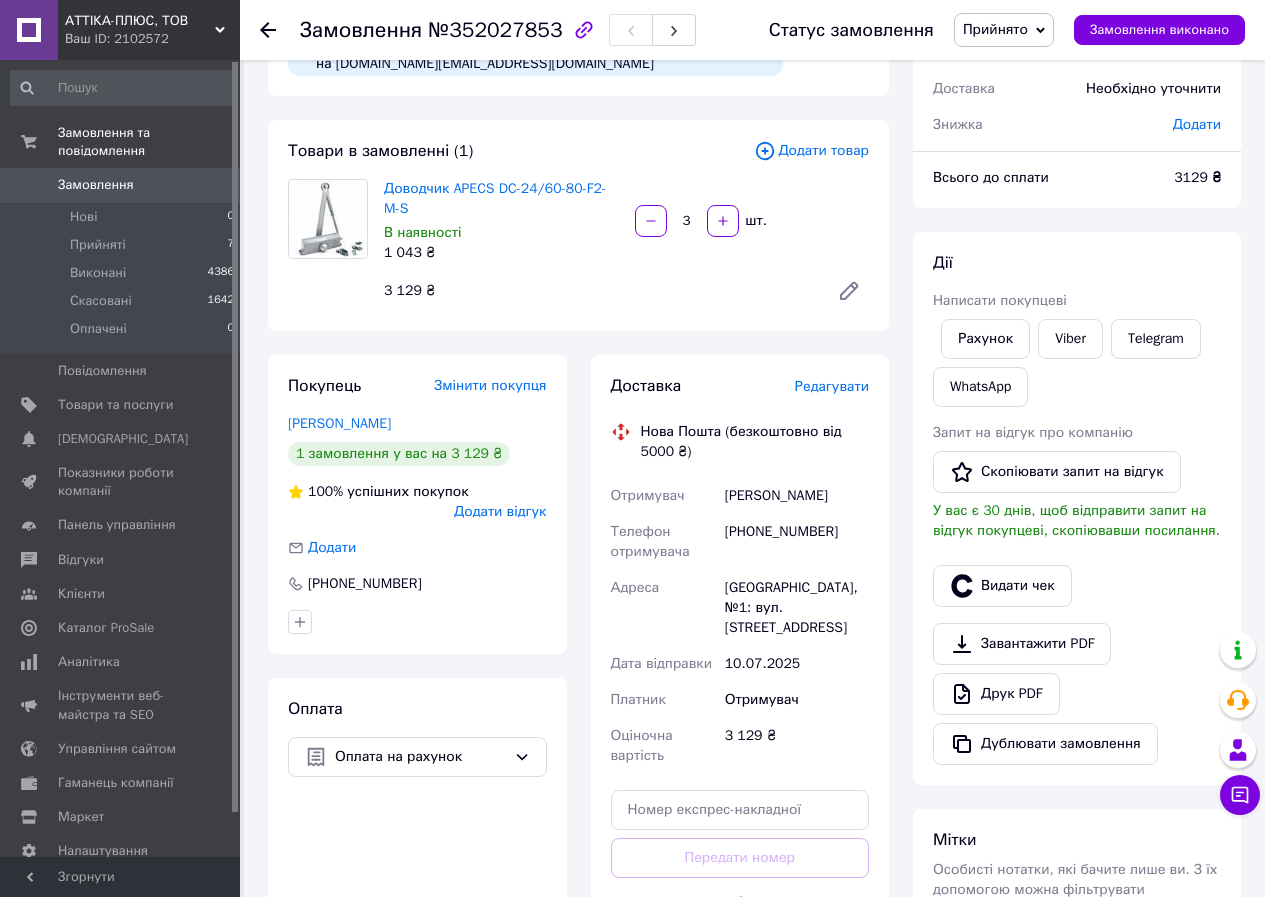 scroll, scrollTop: 0, scrollLeft: 0, axis: both 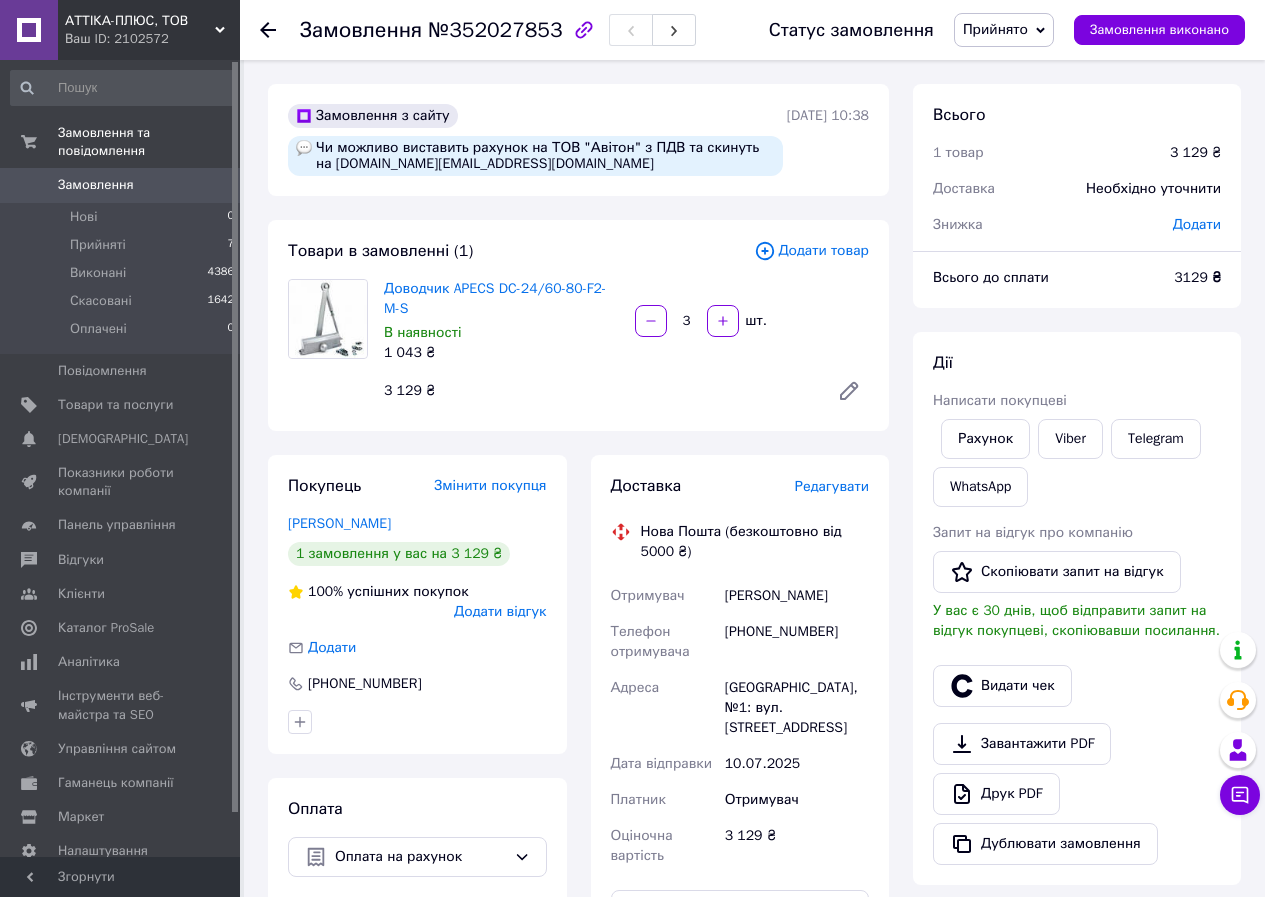 click on "Чи можливо виставить рахунок на ТОВ "Авітон" з ПДВ та скинуть на [DOMAIN_NAME][EMAIL_ADDRESS][DOMAIN_NAME]" at bounding box center (535, 156) 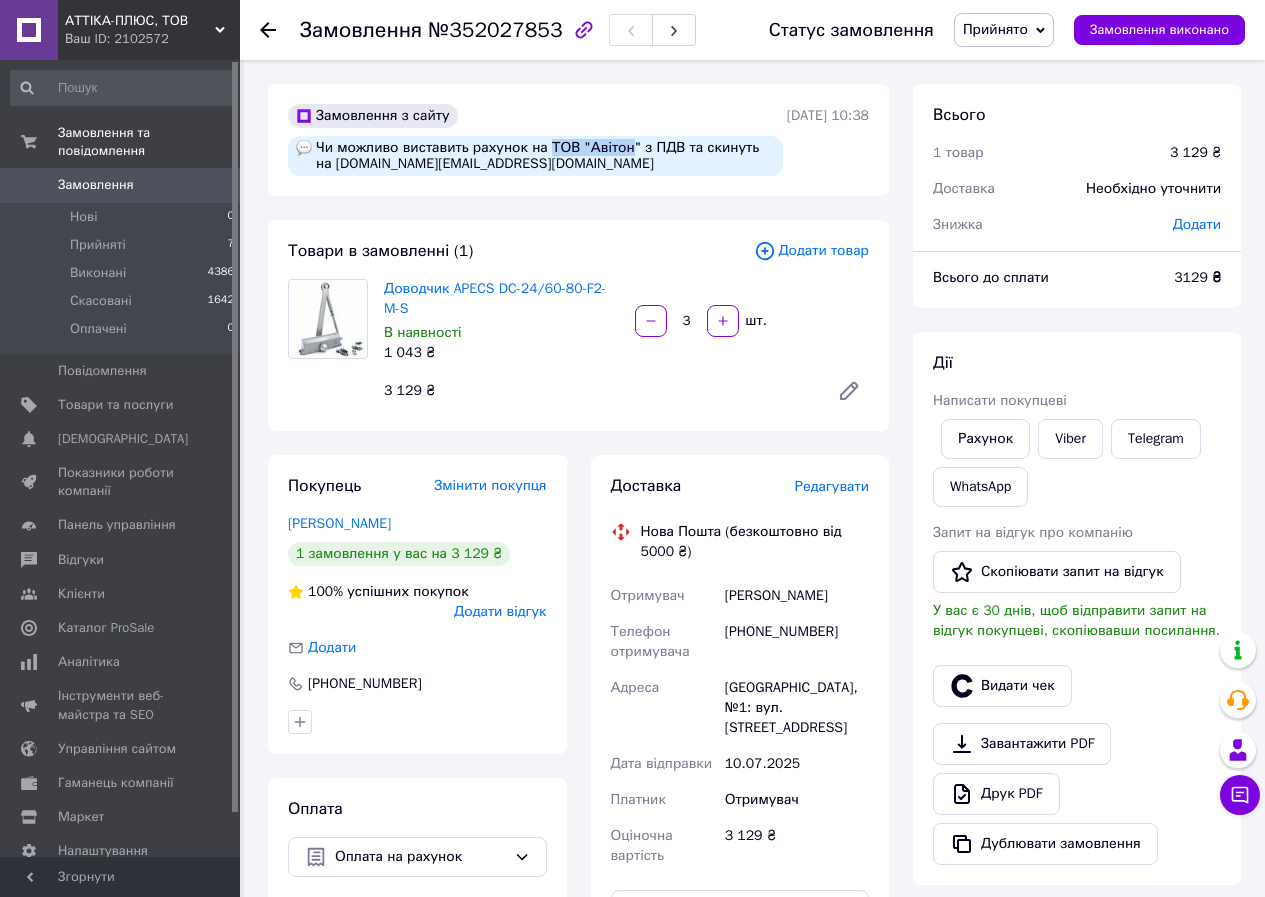 drag, startPoint x: 543, startPoint y: 145, endPoint x: 621, endPoint y: 146, distance: 78.00641 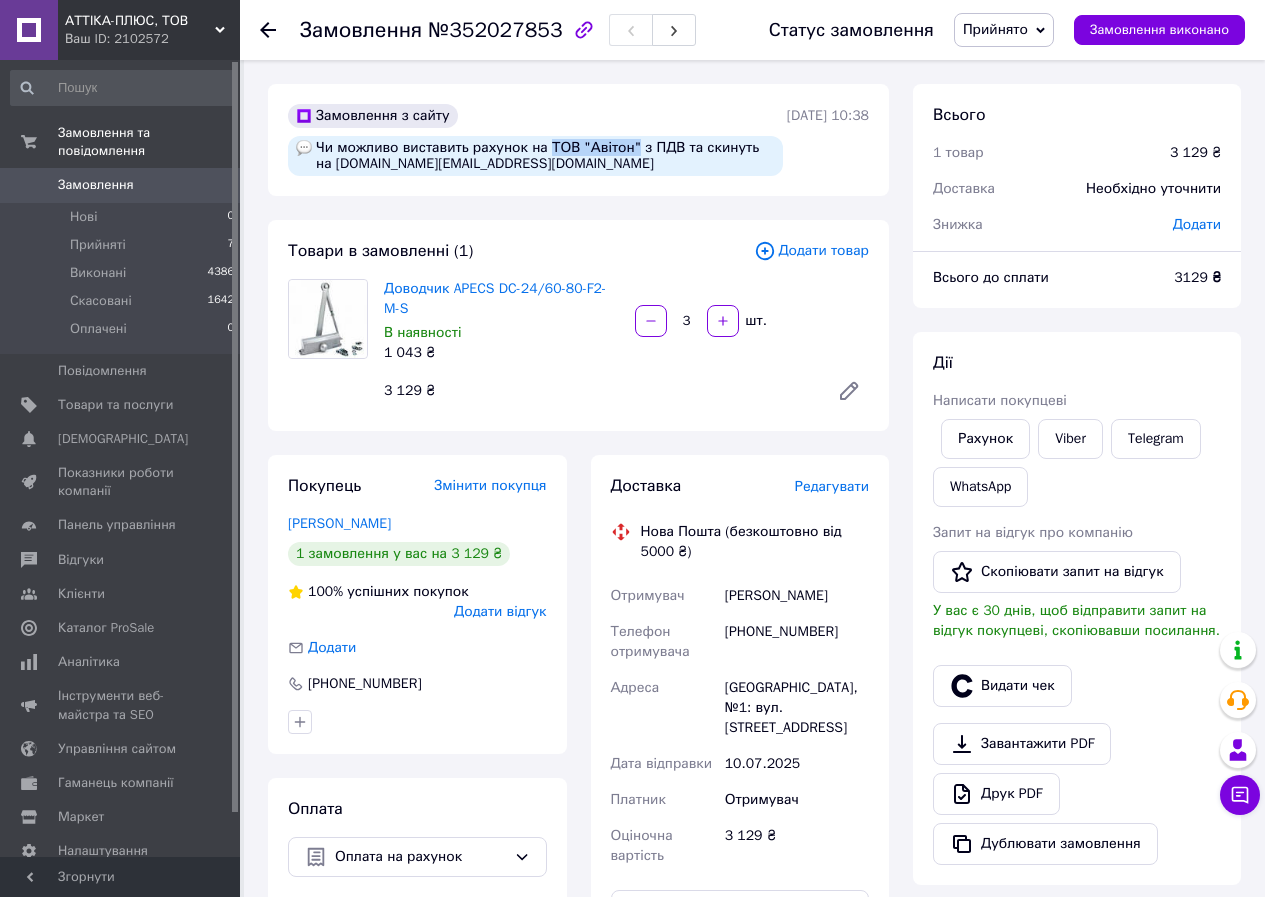 drag, startPoint x: 621, startPoint y: 146, endPoint x: 546, endPoint y: 142, distance: 75.10659 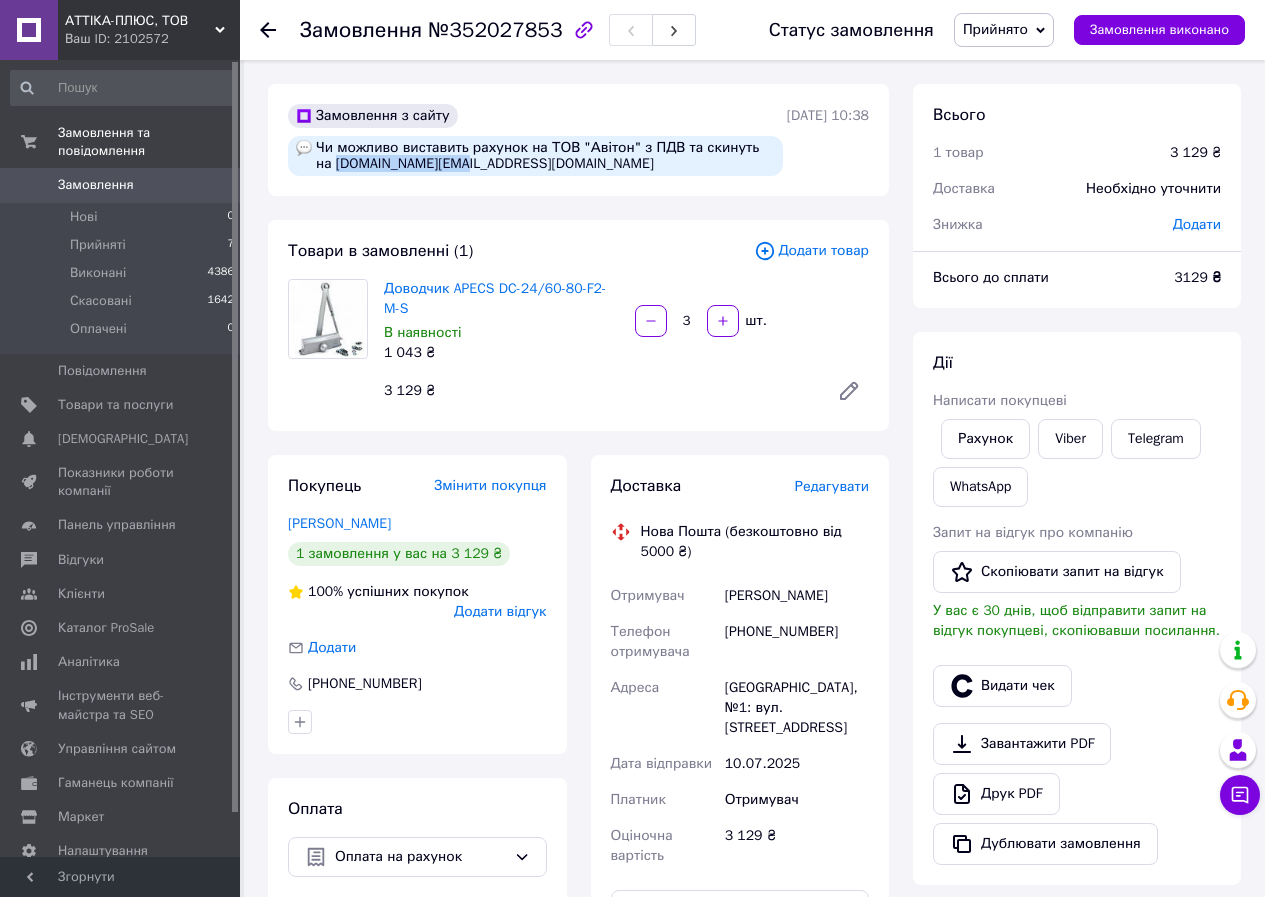 drag, startPoint x: 334, startPoint y: 162, endPoint x: 450, endPoint y: 165, distance: 116.03879 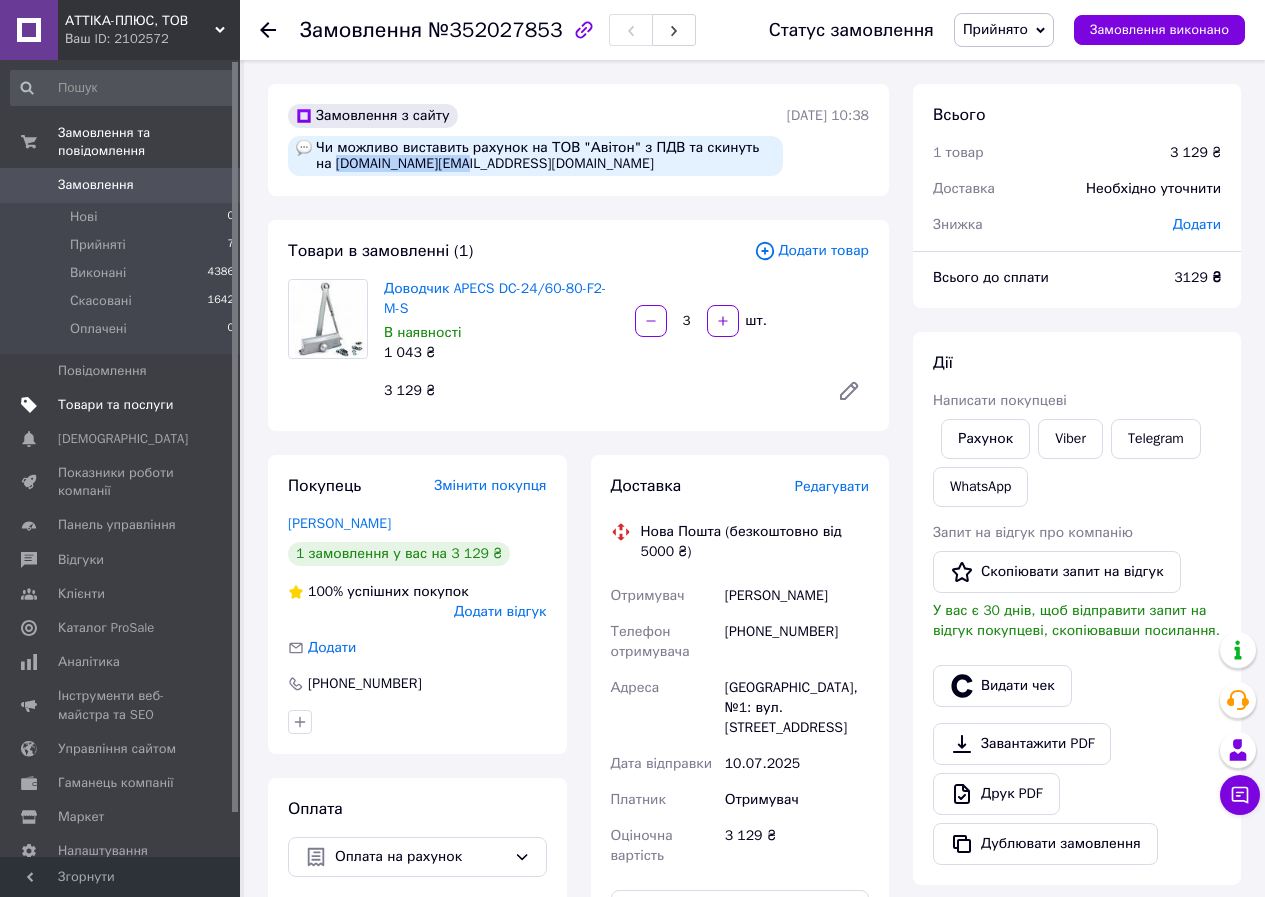 click on "Товари та послуги" at bounding box center (115, 405) 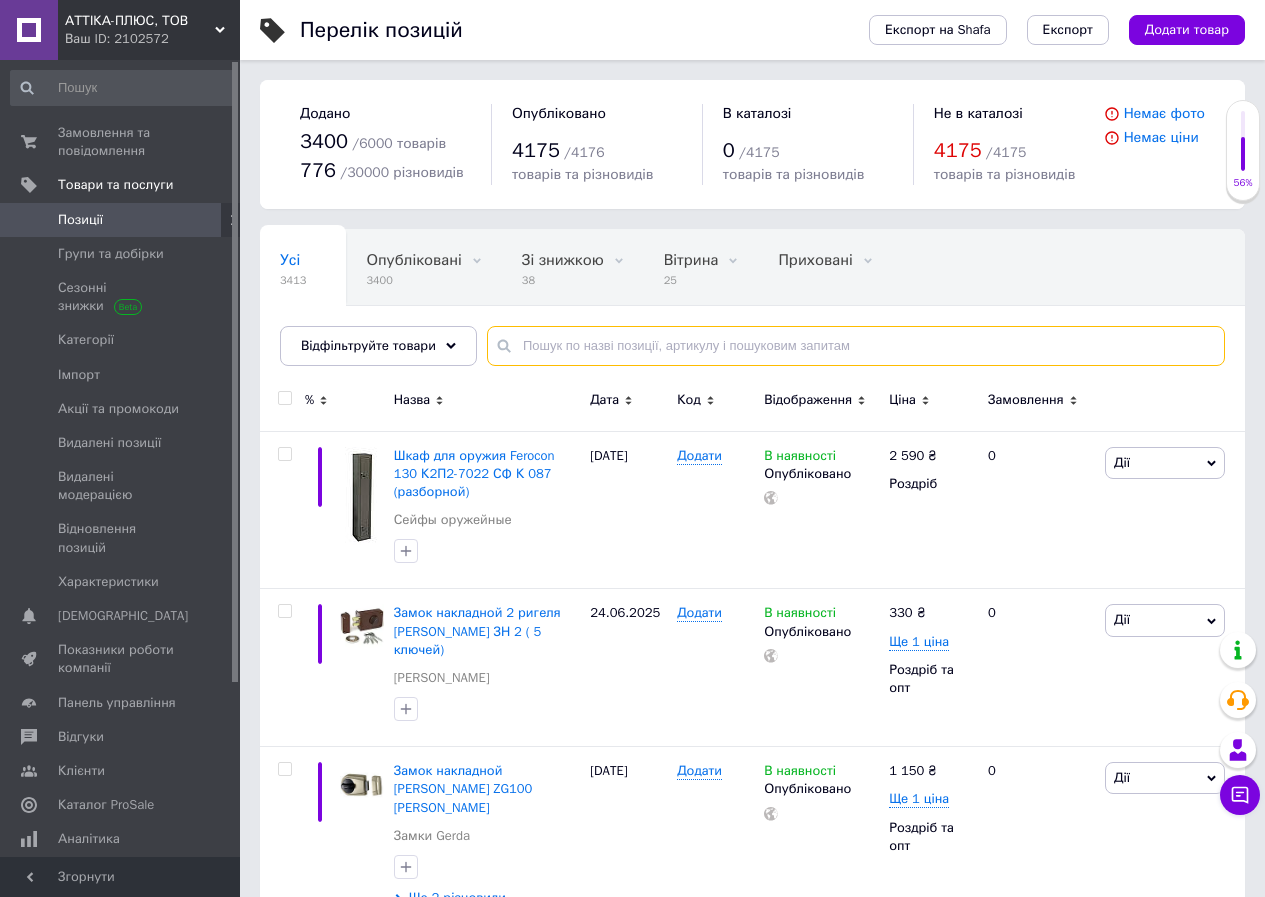 click at bounding box center [856, 346] 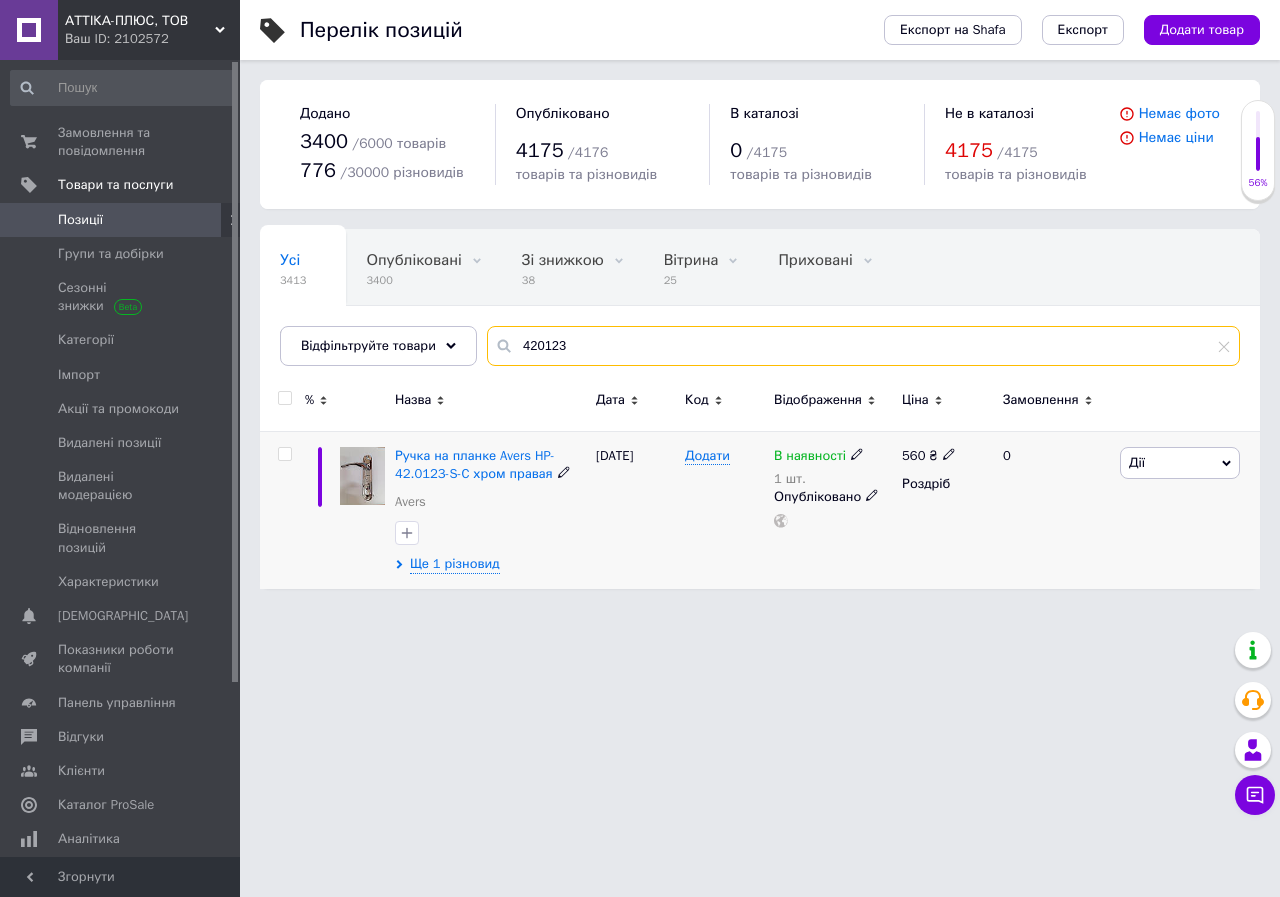 type on "420123" 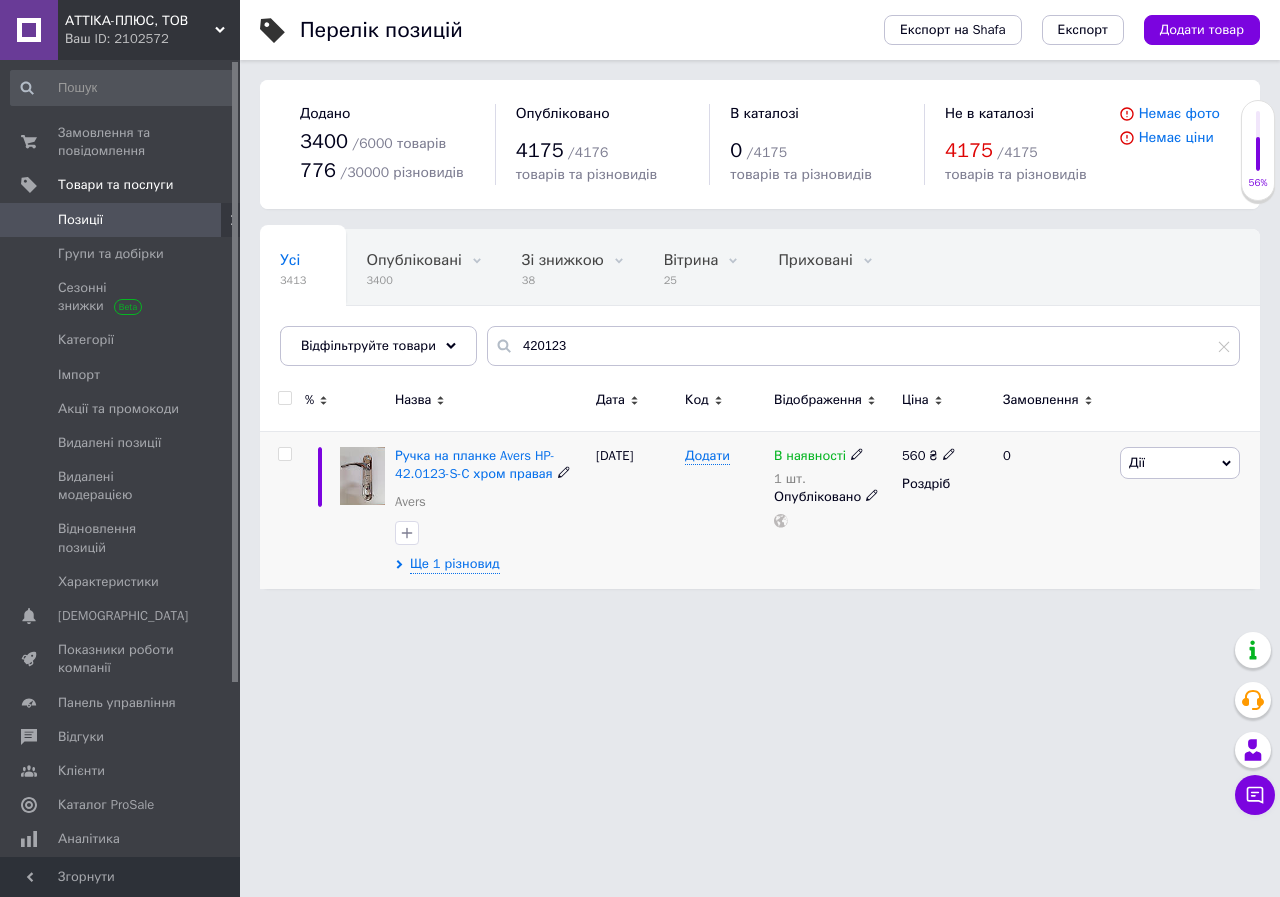 click 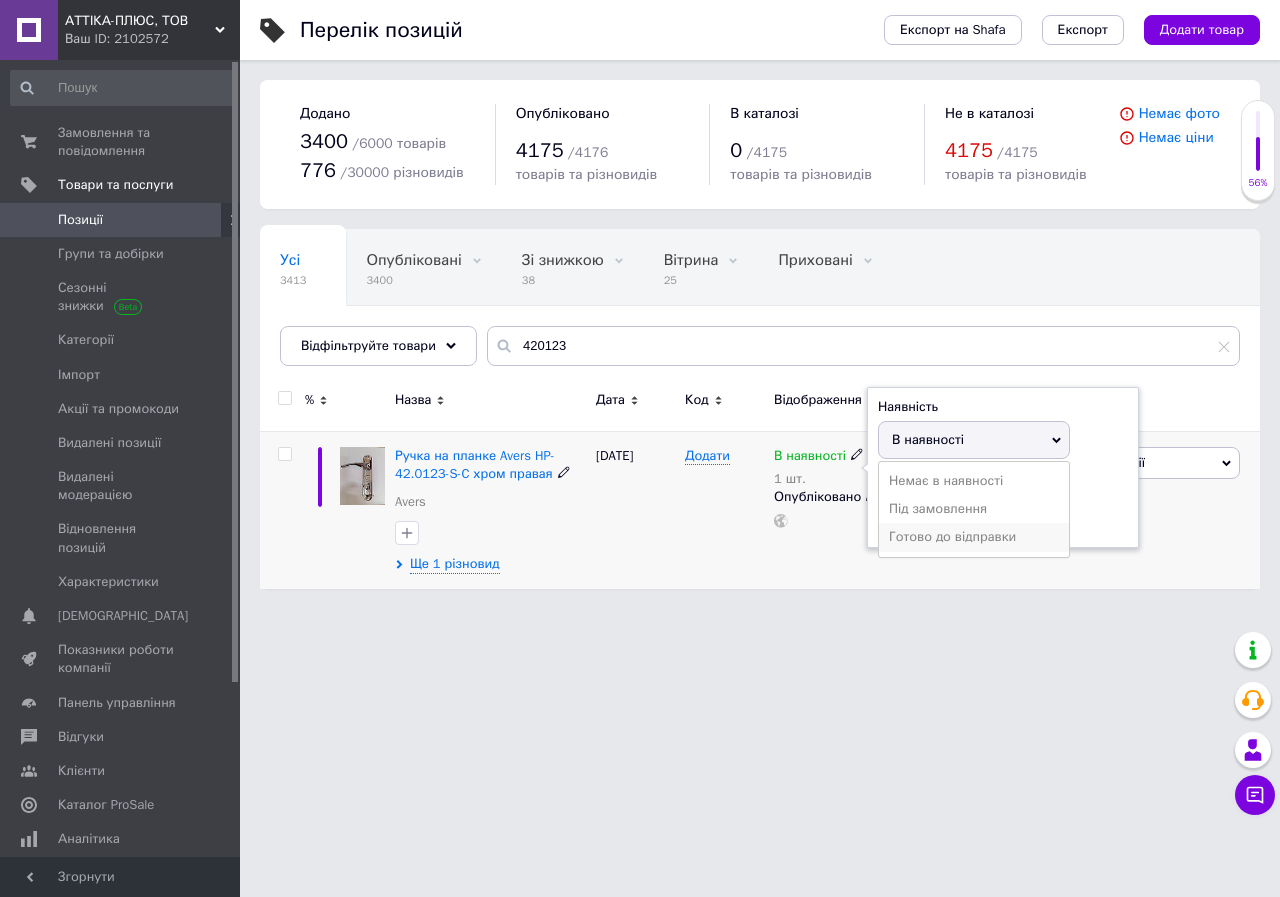 click on "Готово до відправки" at bounding box center (974, 537) 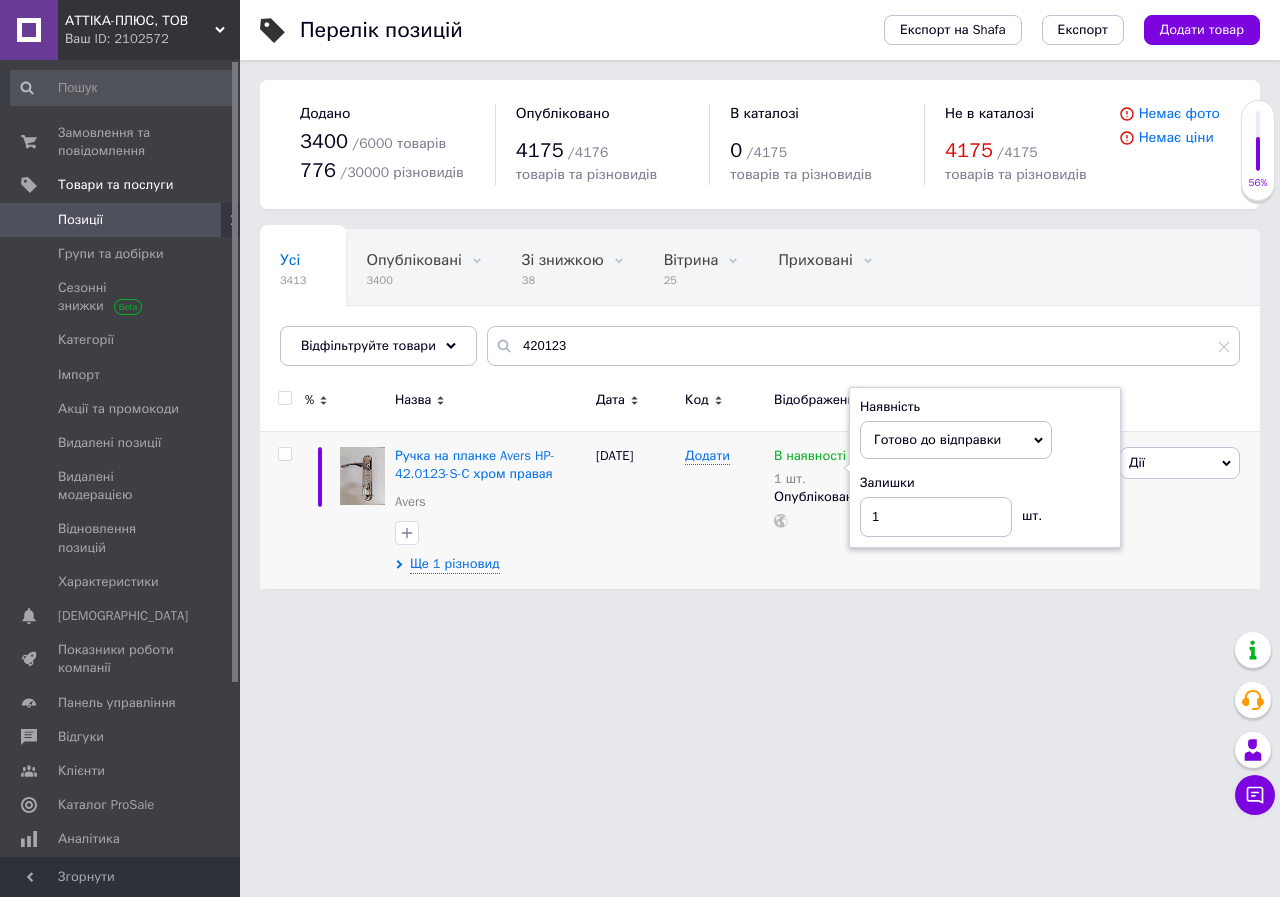 click on "АТТІКА-ПЛЮС, ТОВ Ваш ID: 2102572 Сайт АТТІКА-ПЛЮС, ТОВ Кабінет покупця Перевірити стан системи Сторінка на порталі Довідка Вийти Замовлення та повідомлення 0 0 Товари та послуги Позиції Групи та добірки Сезонні знижки Категорії Імпорт Акції та промокоди Видалені позиції Видалені модерацією Відновлення позицій Характеристики Сповіщення 0 0 Показники роботи компанії Панель управління Відгуки Клієнти Каталог ProSale Аналітика Інструменти веб-майстра та SEO Управління сайтом Гаманець компанії [PERSON_NAME] мікс 6 000" at bounding box center [640, 304] 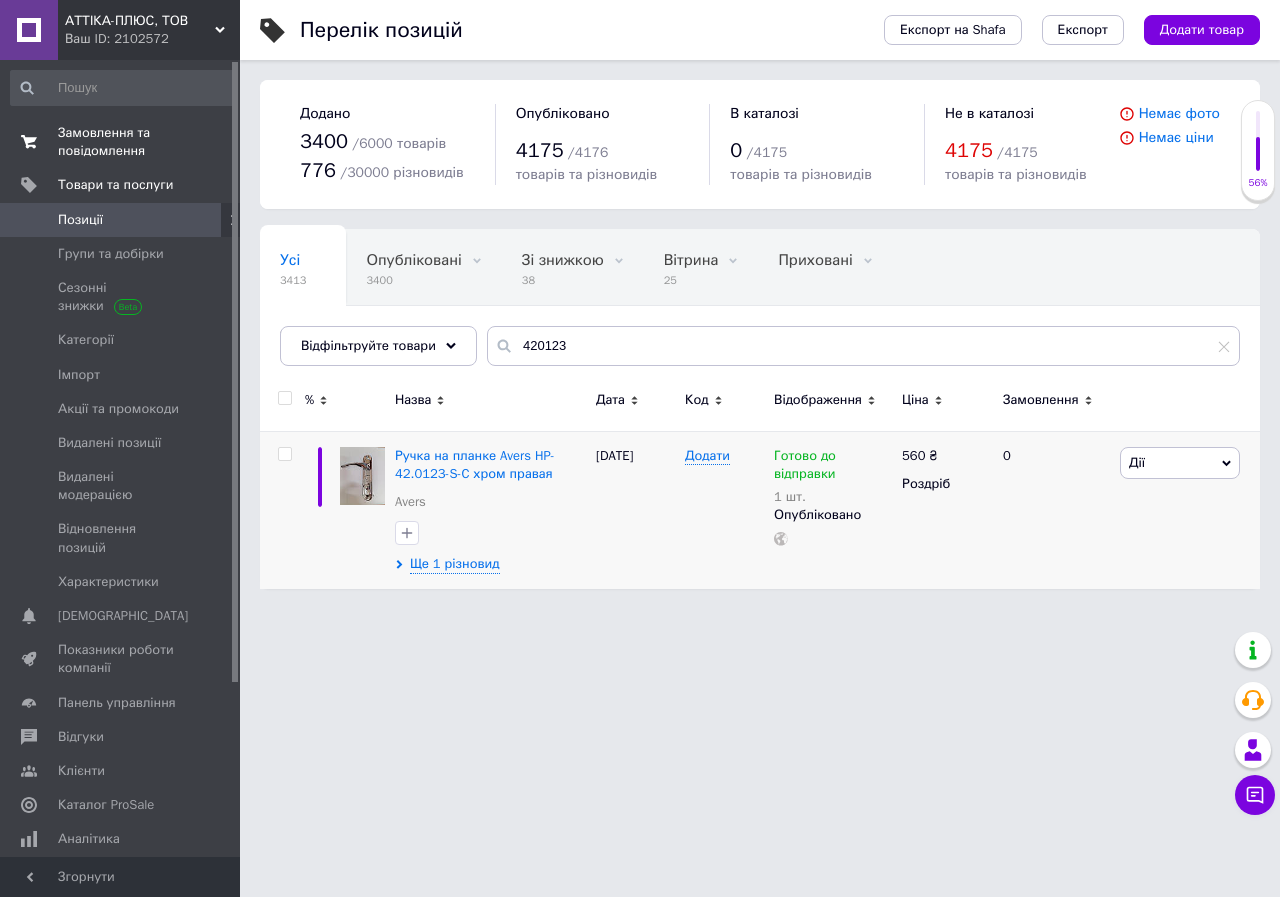 click on "Замовлення та повідомлення" at bounding box center (121, 142) 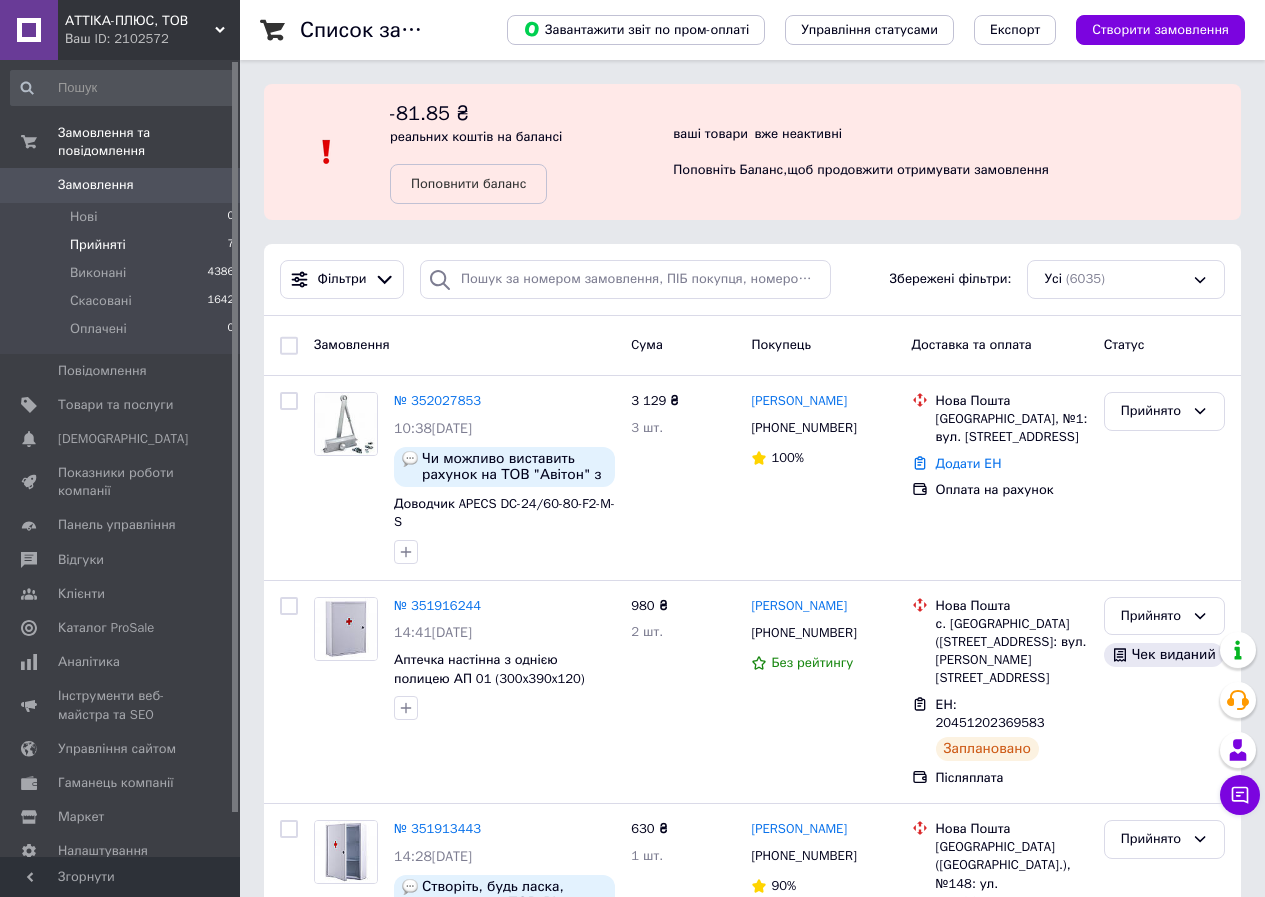 click on "Прийняті" at bounding box center [98, 245] 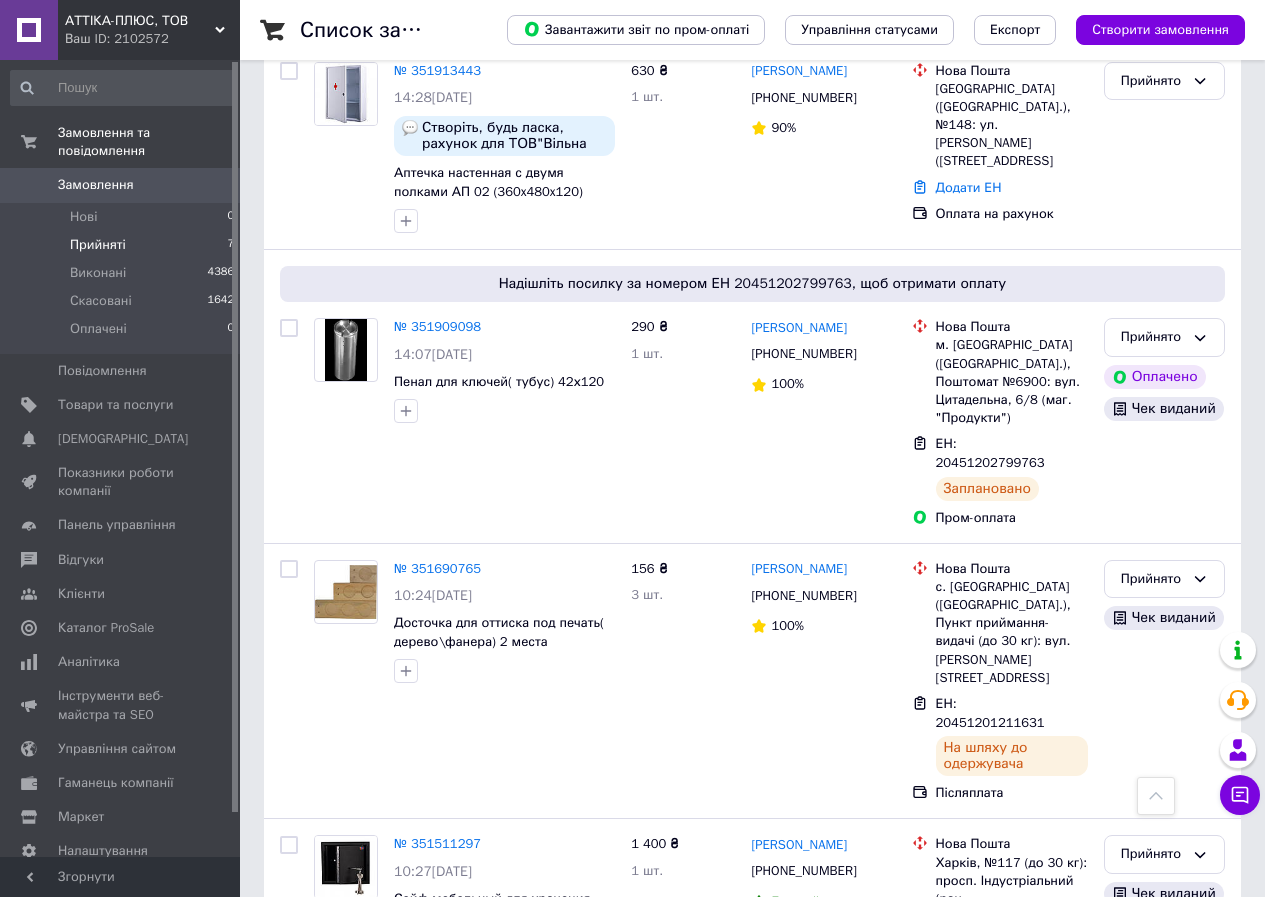 scroll, scrollTop: 1002, scrollLeft: 0, axis: vertical 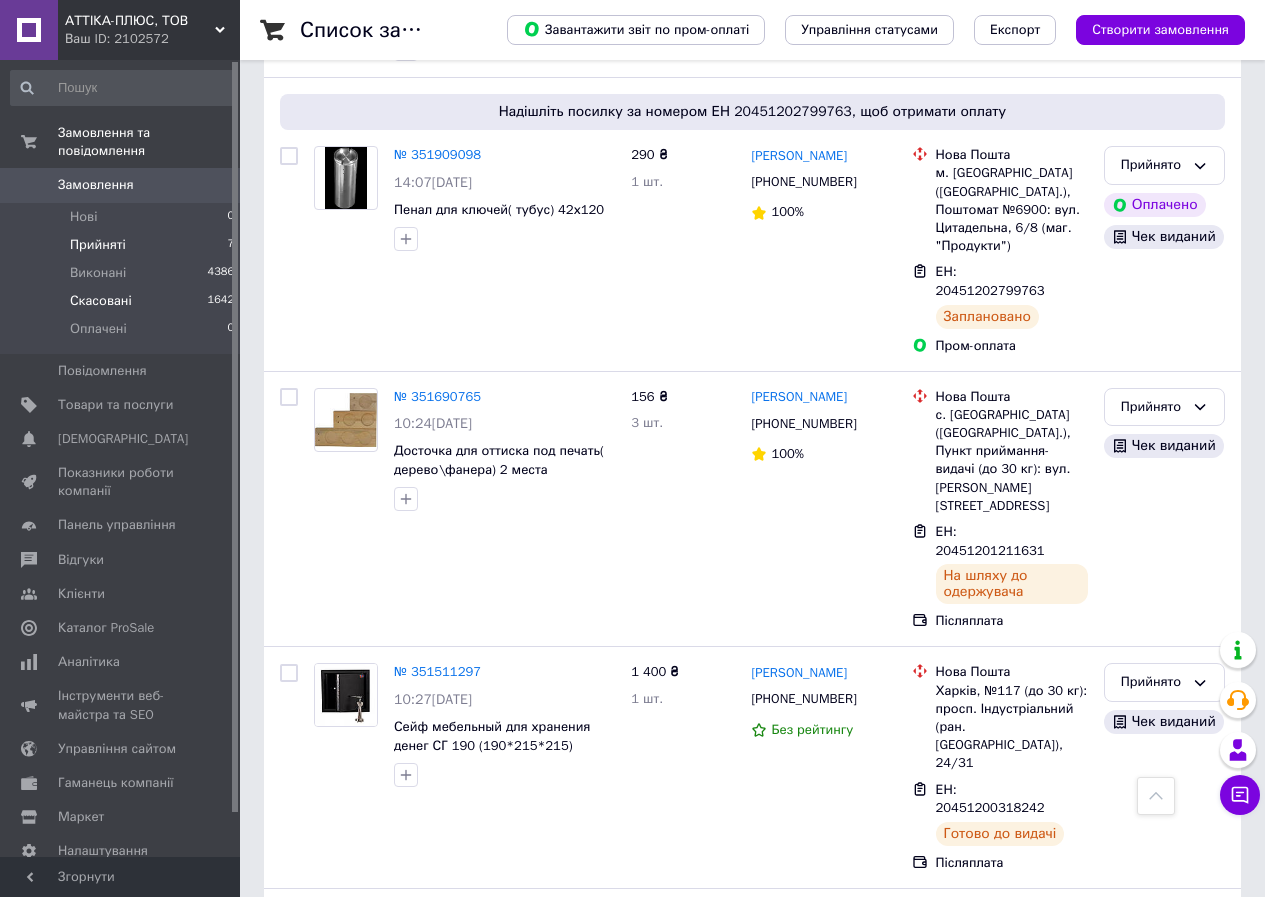 click on "Скасовані" at bounding box center (101, 301) 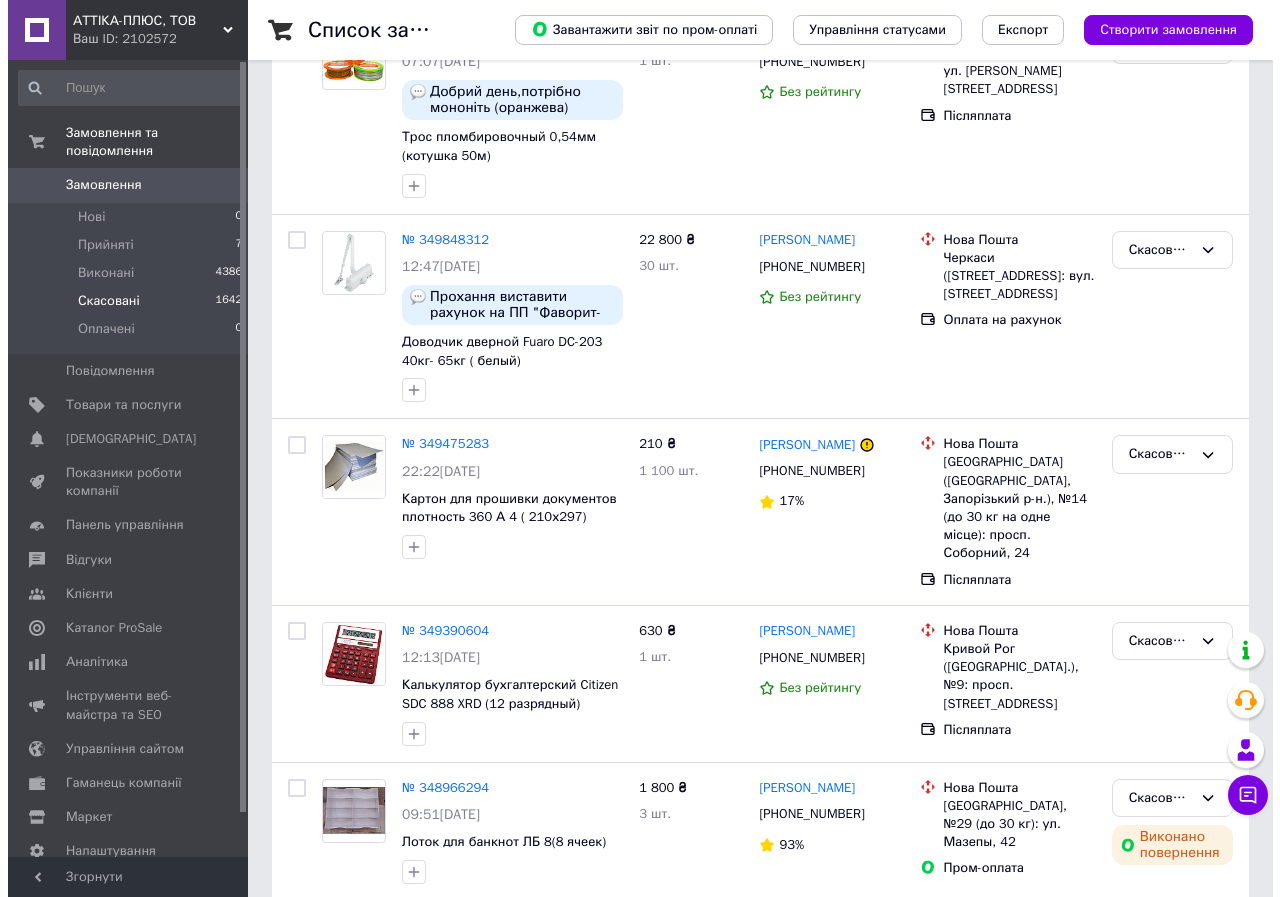 scroll, scrollTop: 0, scrollLeft: 0, axis: both 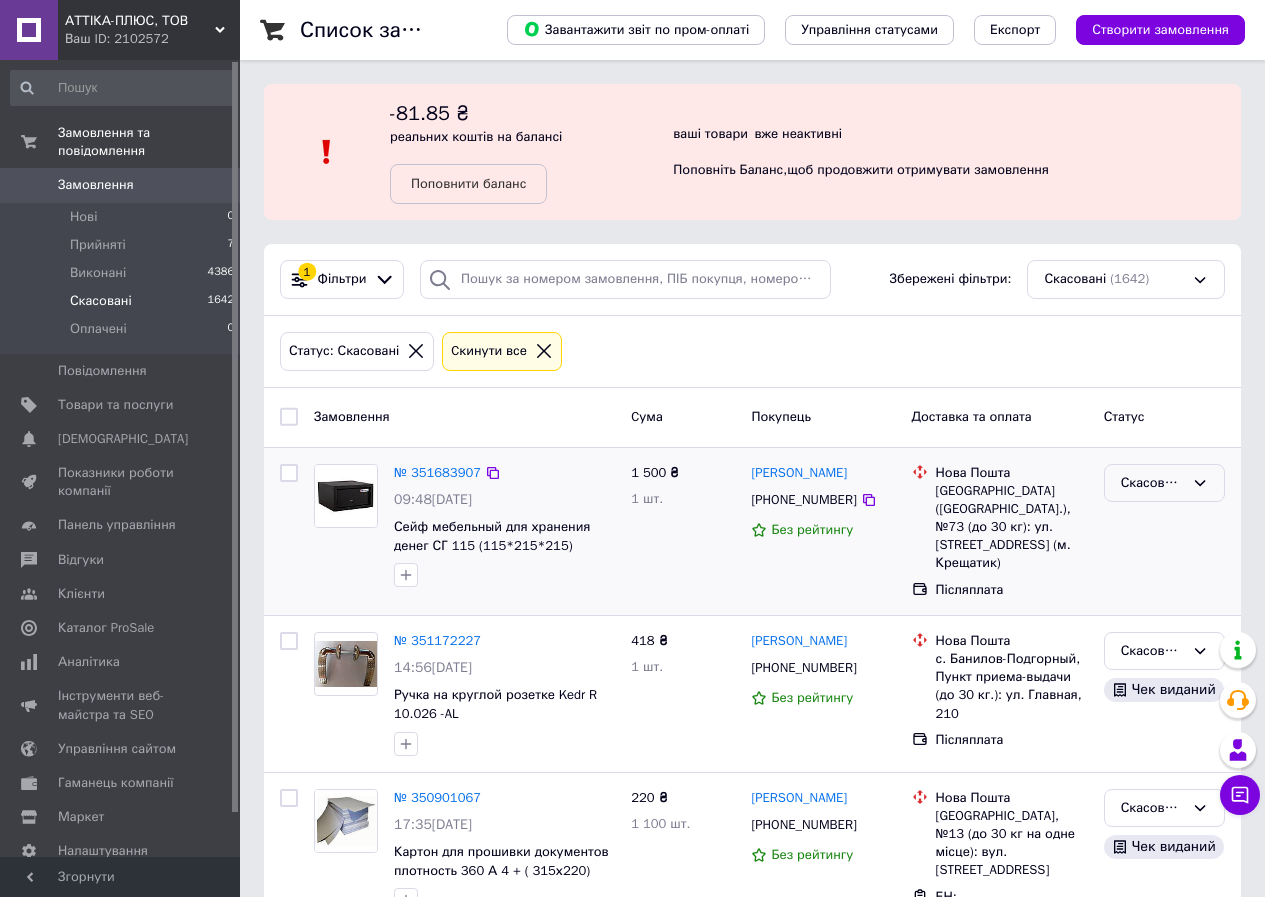 click on "Скасовано" at bounding box center [1152, 483] 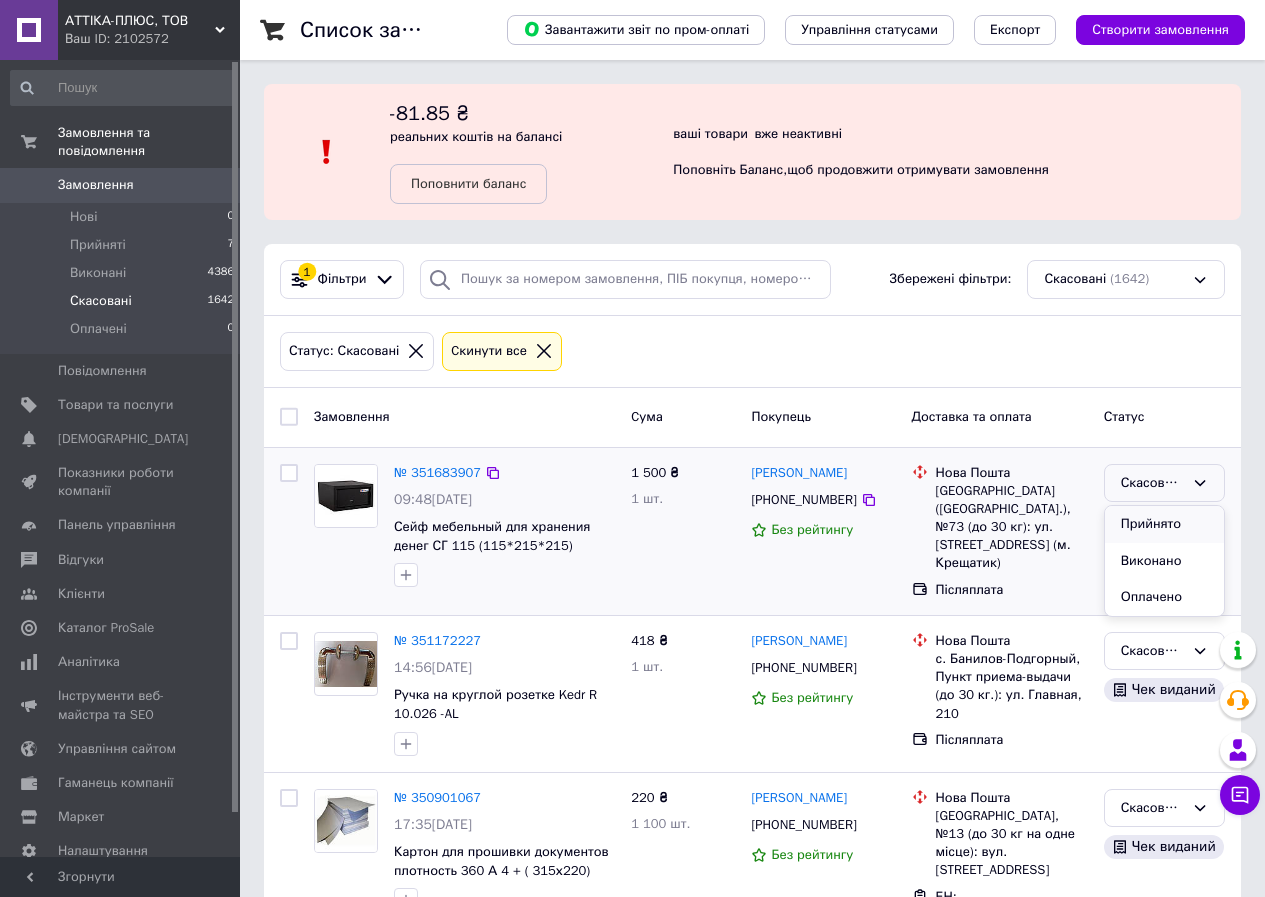click on "Прийнято" at bounding box center (1164, 524) 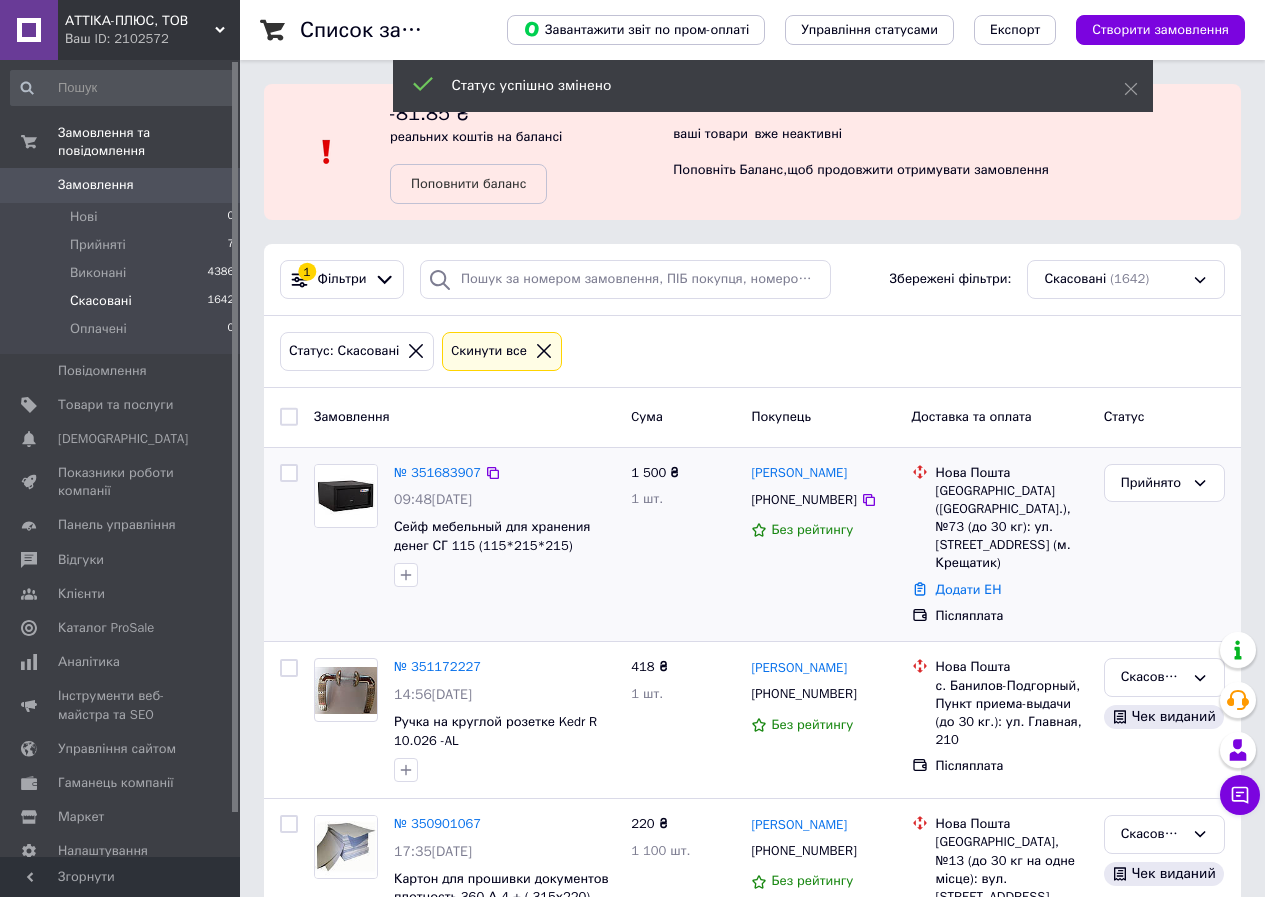 click on "№ 351683907" at bounding box center [437, 472] 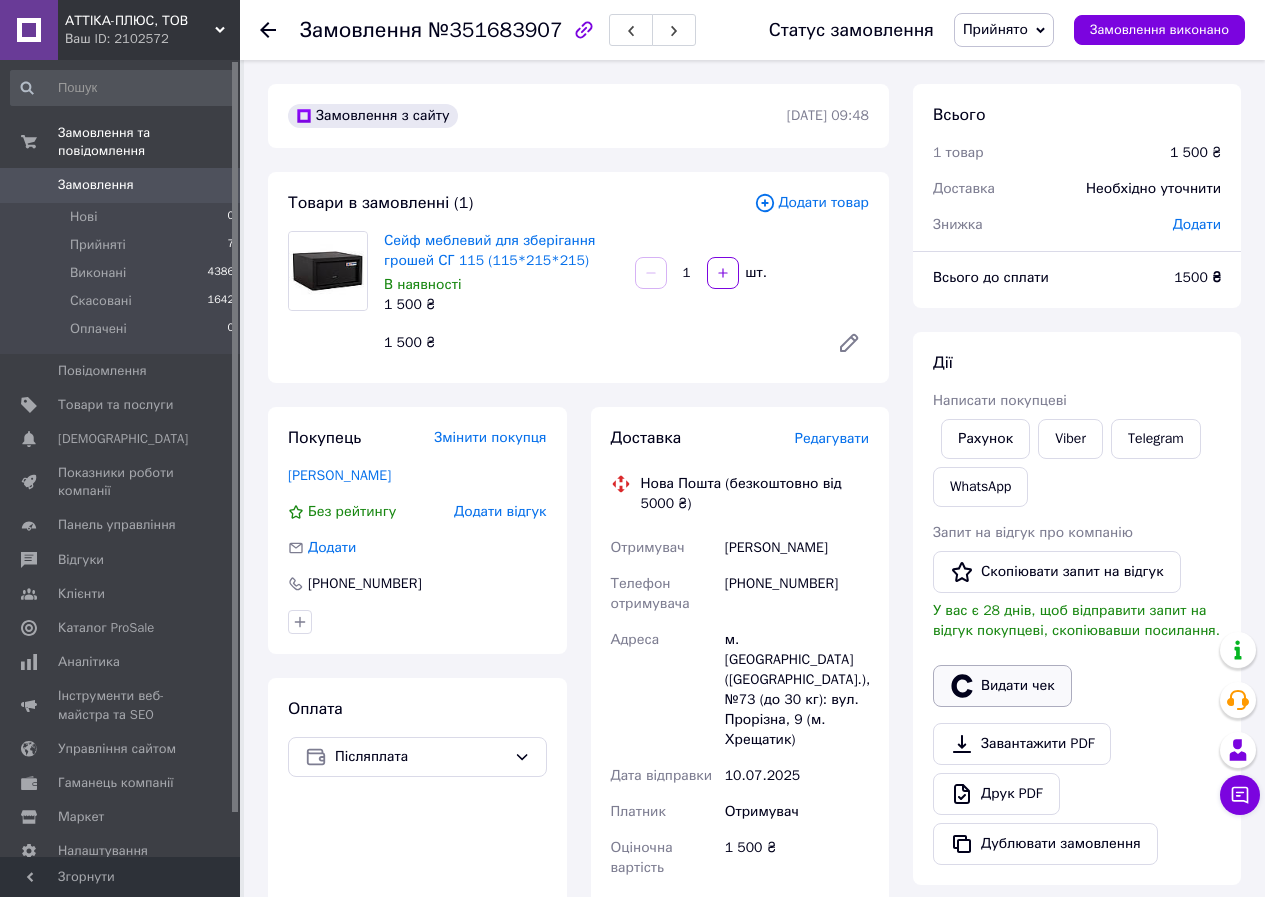 click on "Видати чек" at bounding box center [1002, 686] 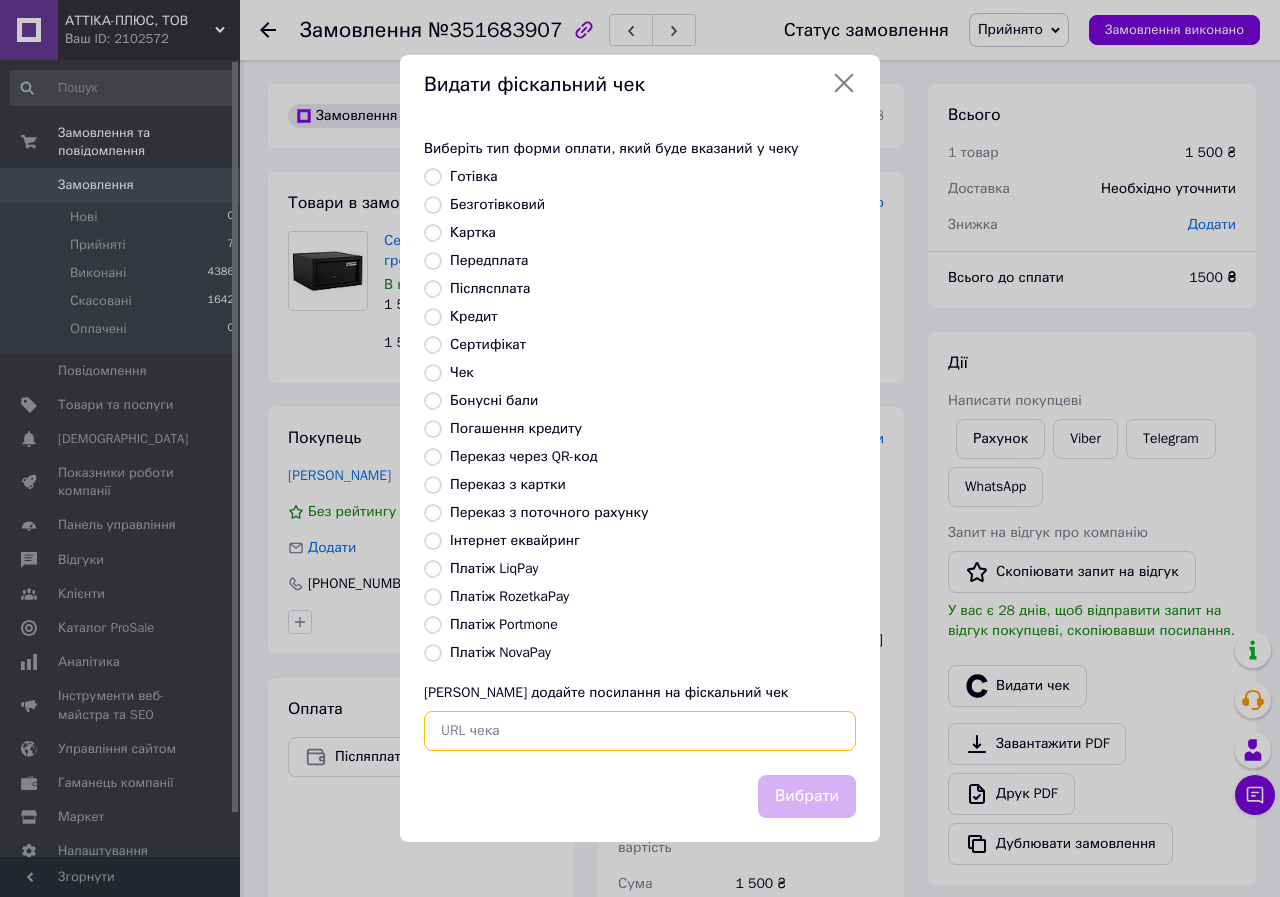 paste on "[URL][DOMAIN_NAME]" 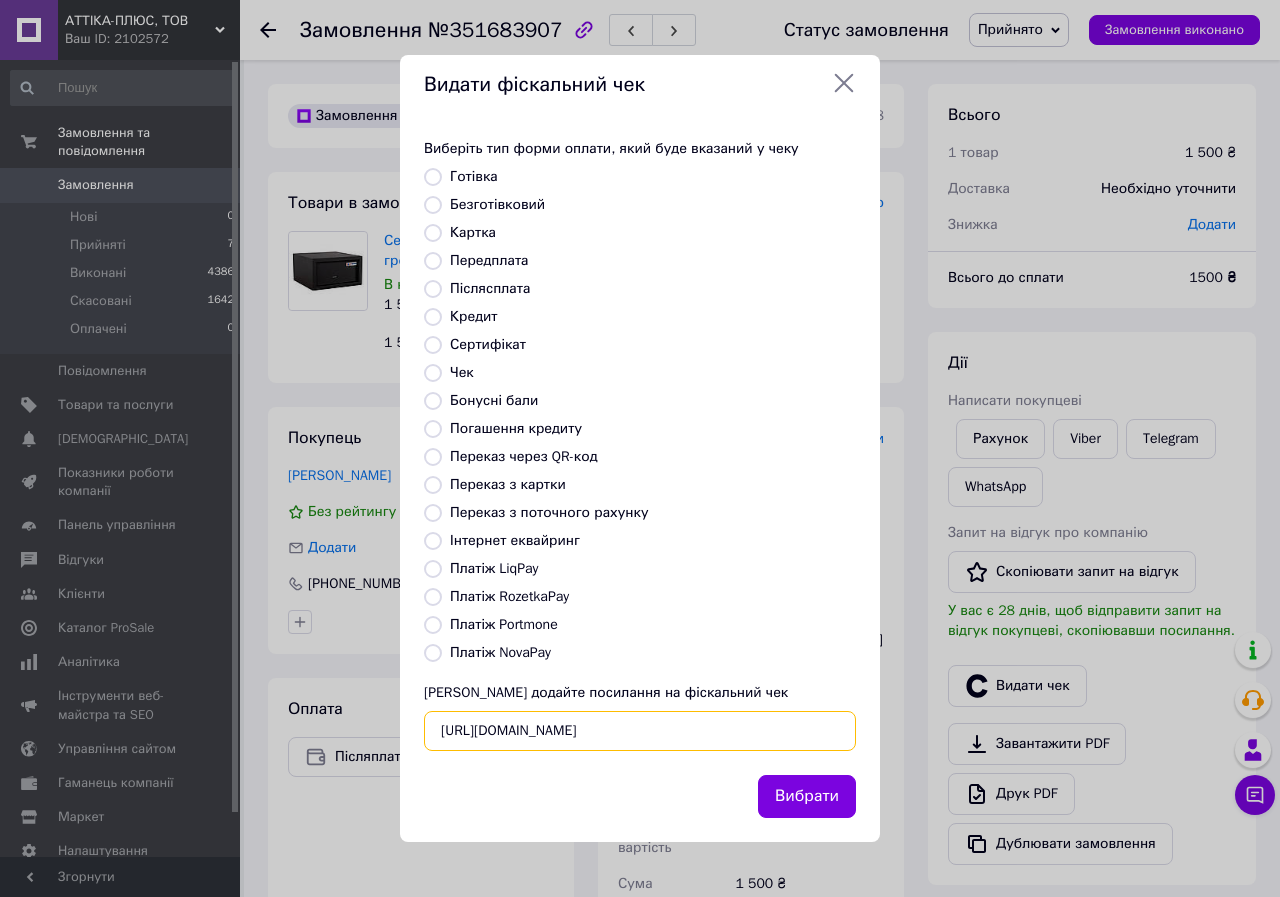 scroll, scrollTop: 0, scrollLeft: 22, axis: horizontal 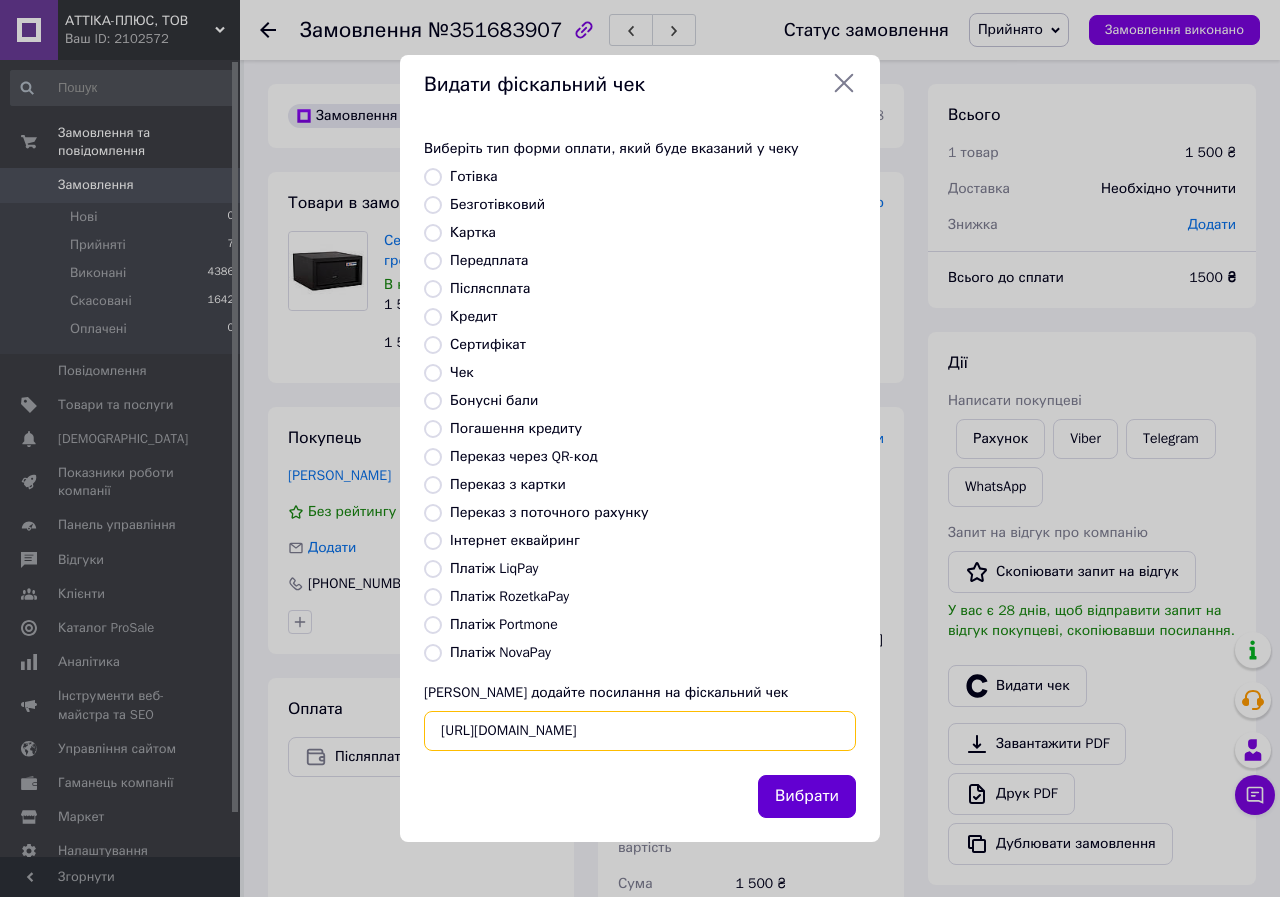 type on "[URL][DOMAIN_NAME]" 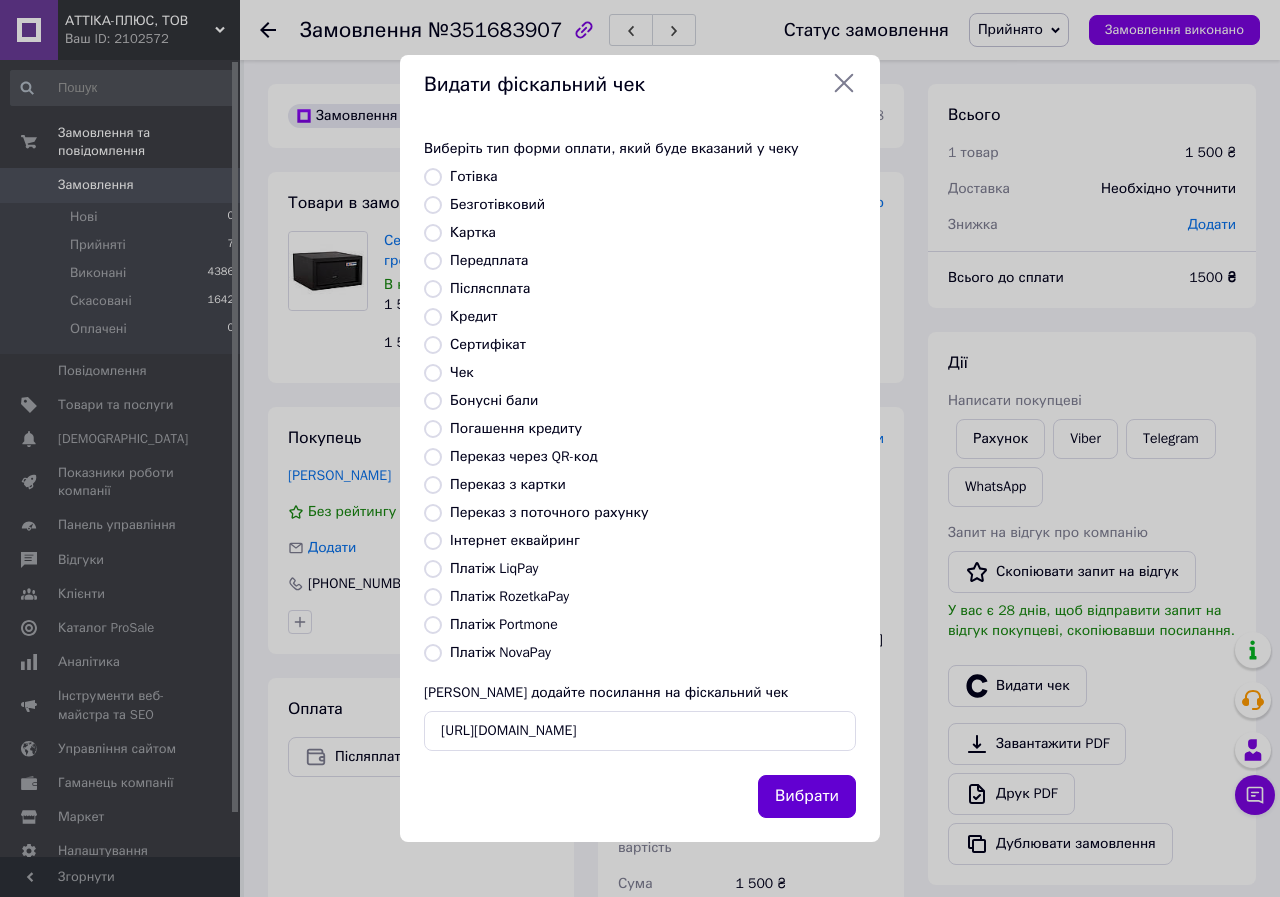 click on "Вибрати" at bounding box center [807, 796] 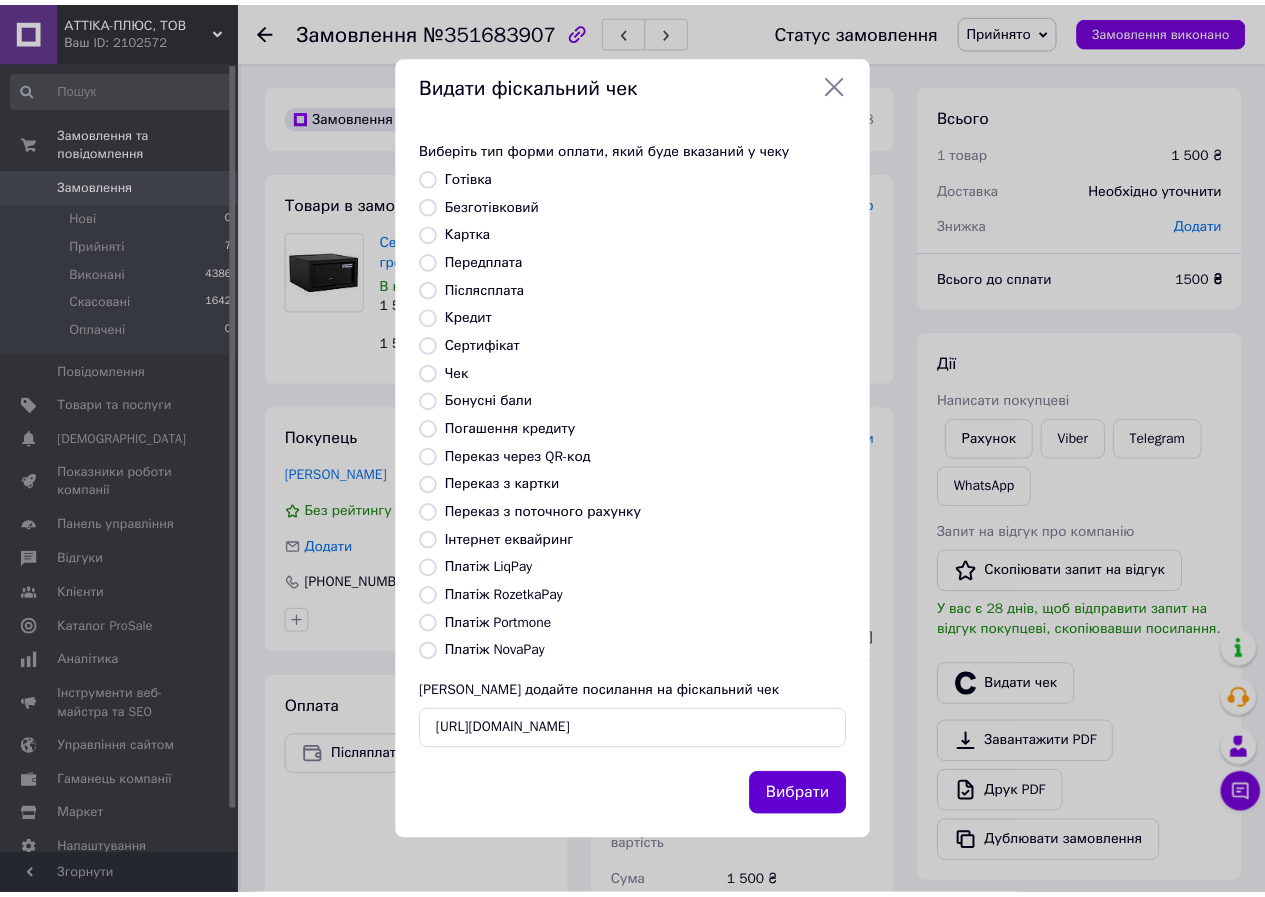 scroll, scrollTop: 0, scrollLeft: 0, axis: both 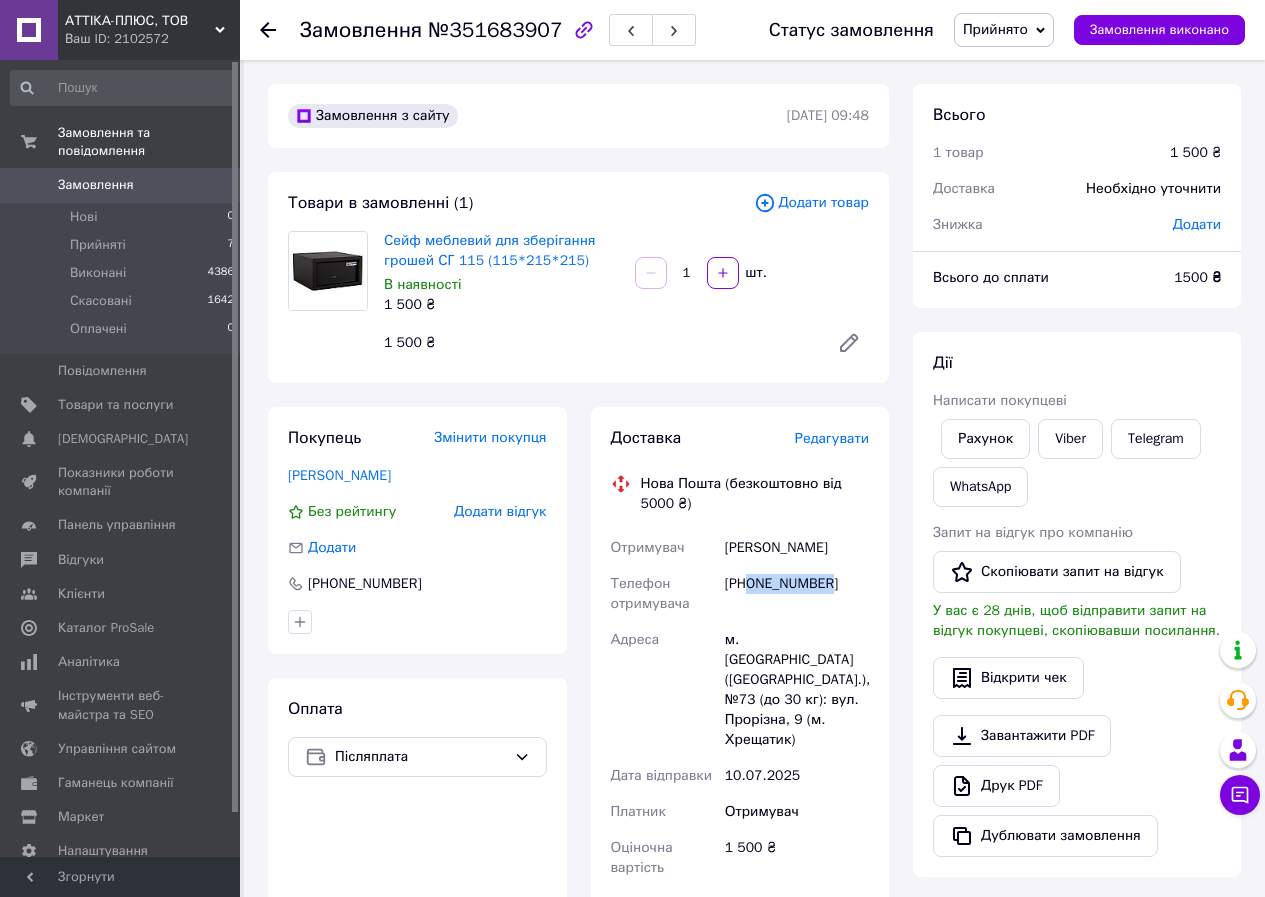 drag, startPoint x: 748, startPoint y: 587, endPoint x: 850, endPoint y: 583, distance: 102.0784 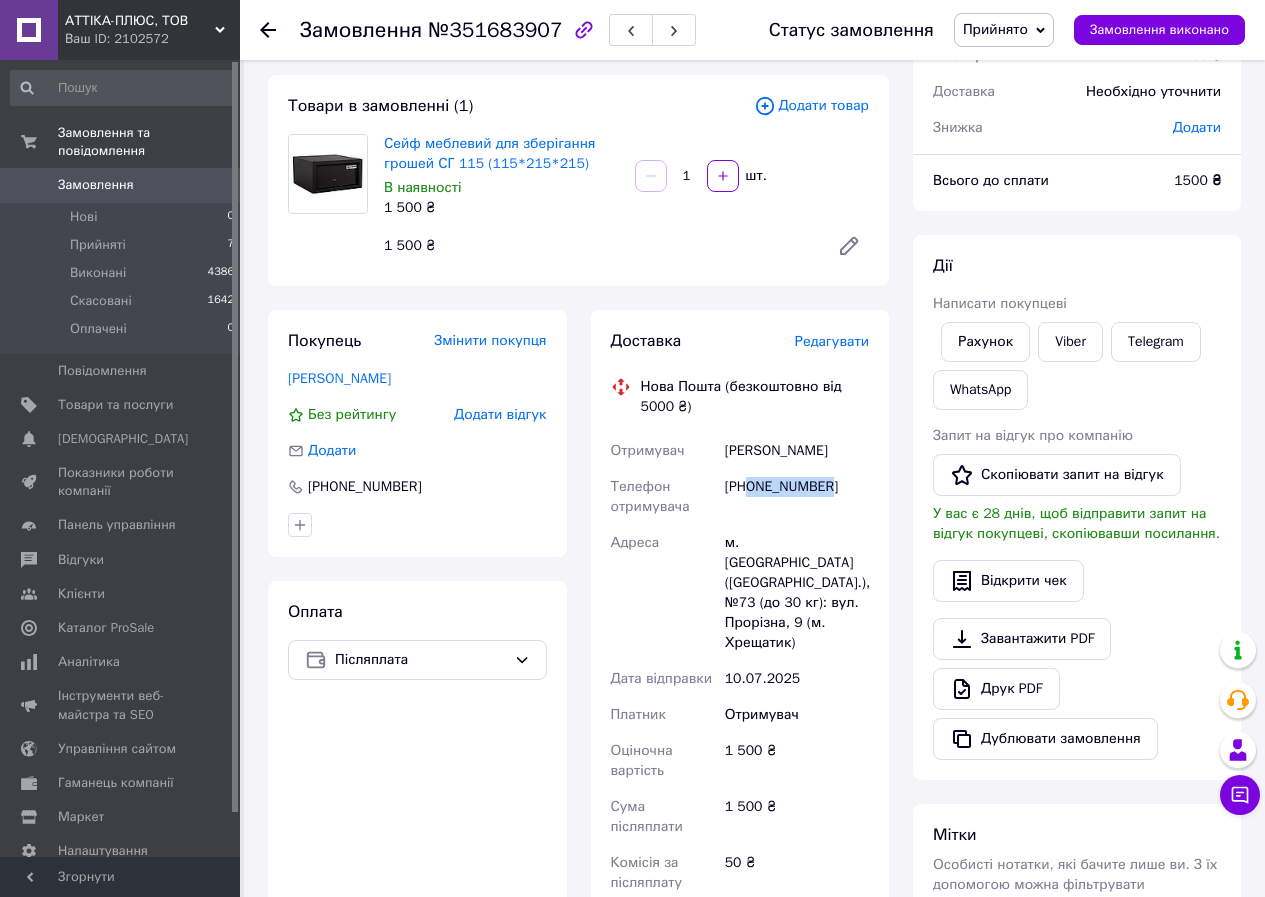 scroll, scrollTop: 300, scrollLeft: 0, axis: vertical 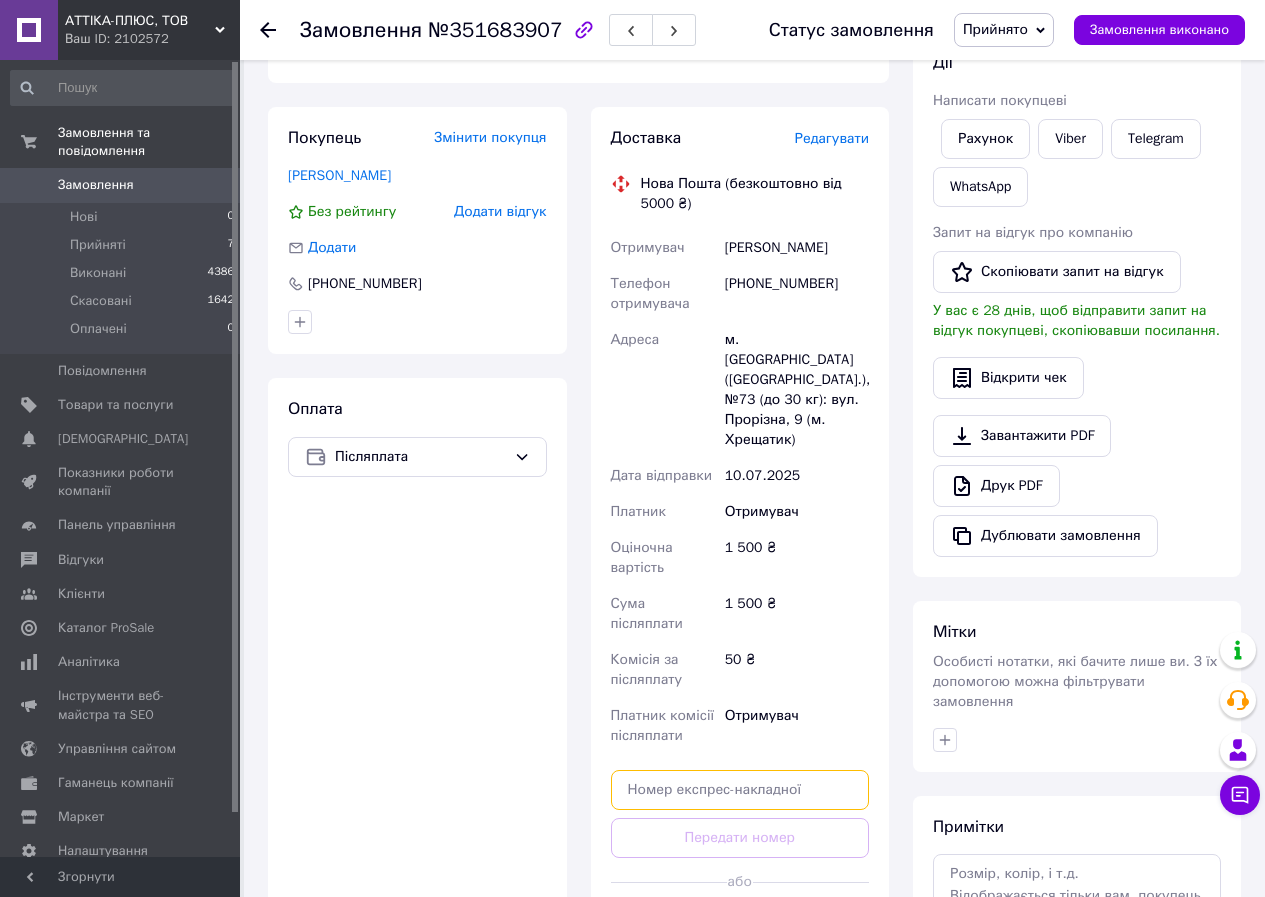 paste on "20451202852834" 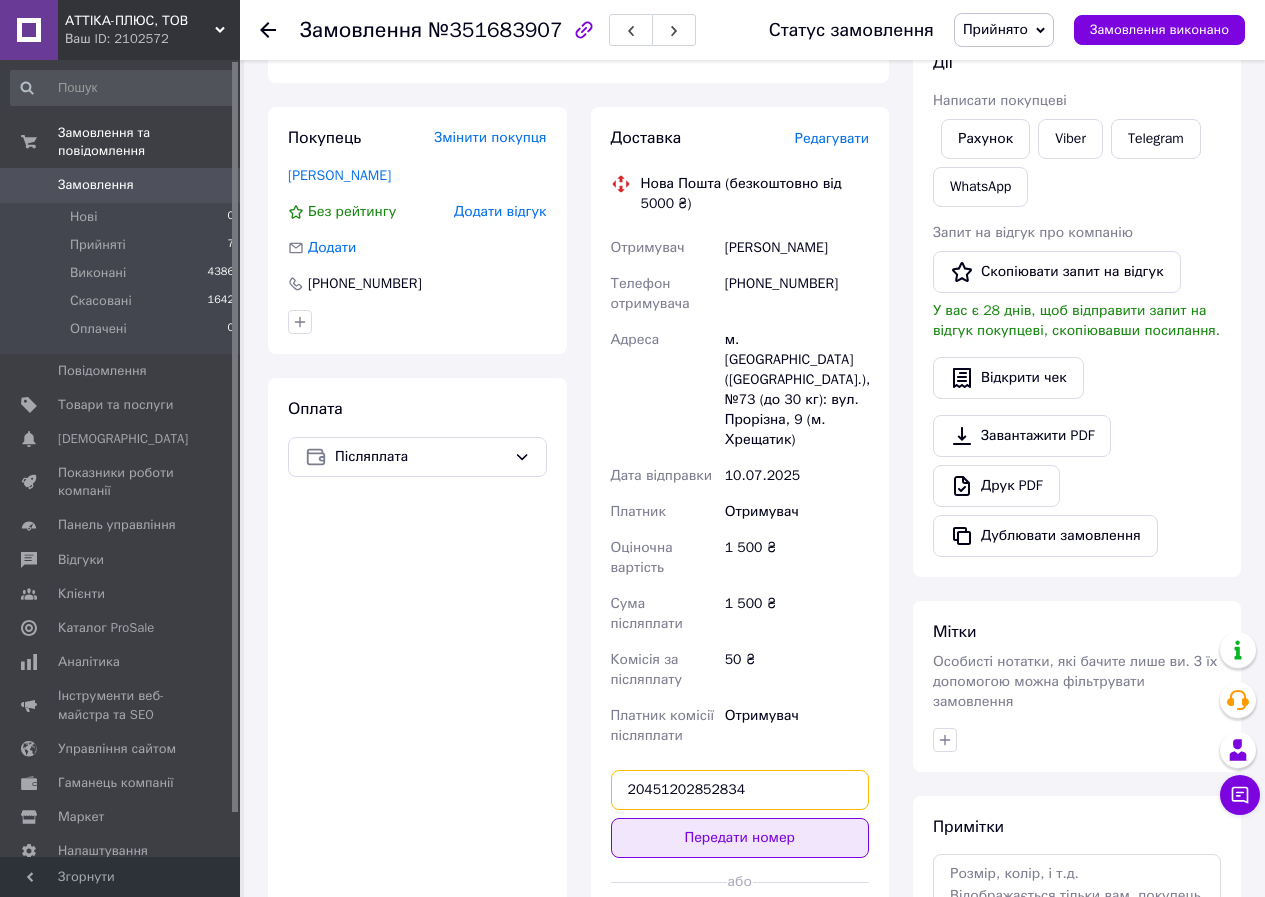 type on "20451202852834" 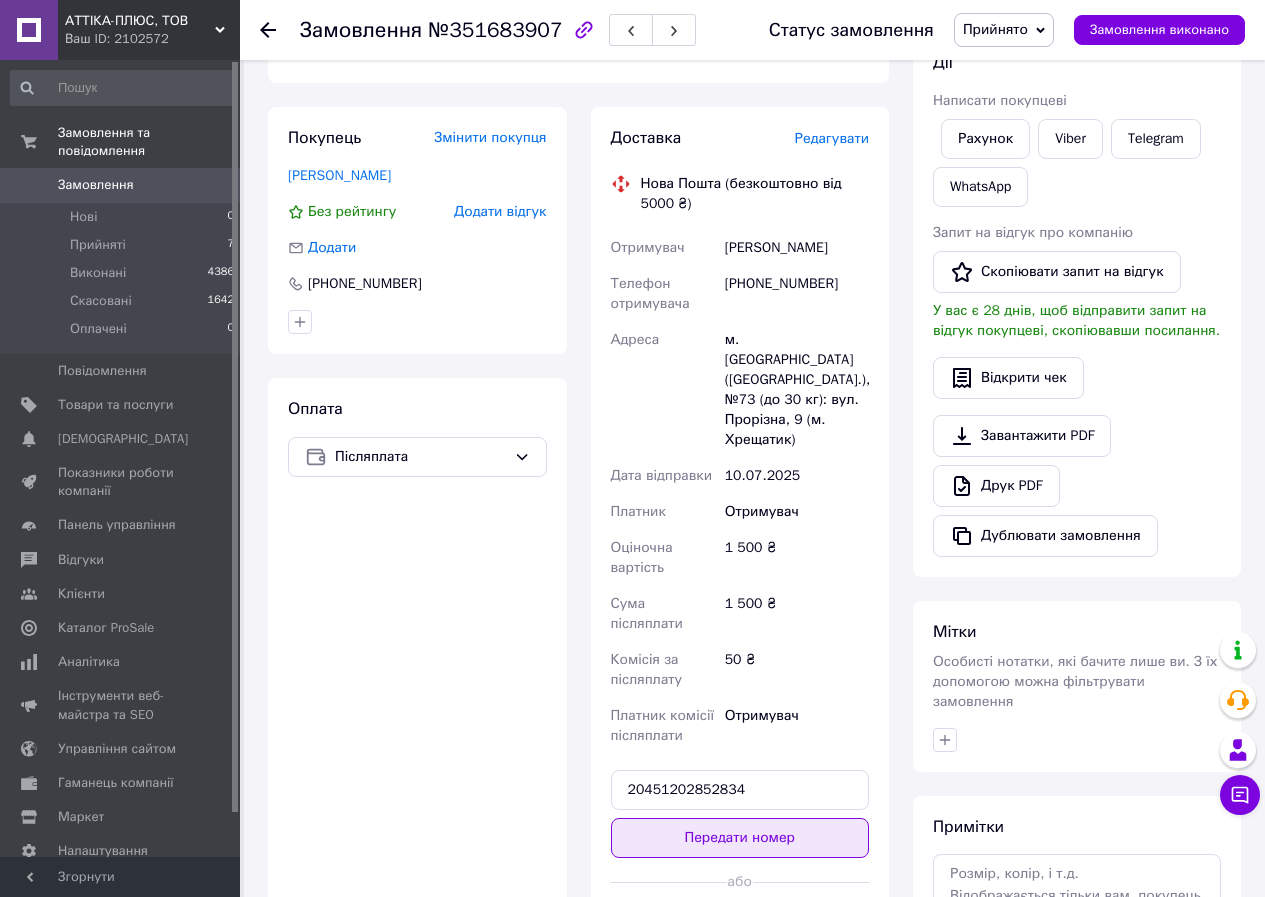 click on "Передати номер" at bounding box center [740, 838] 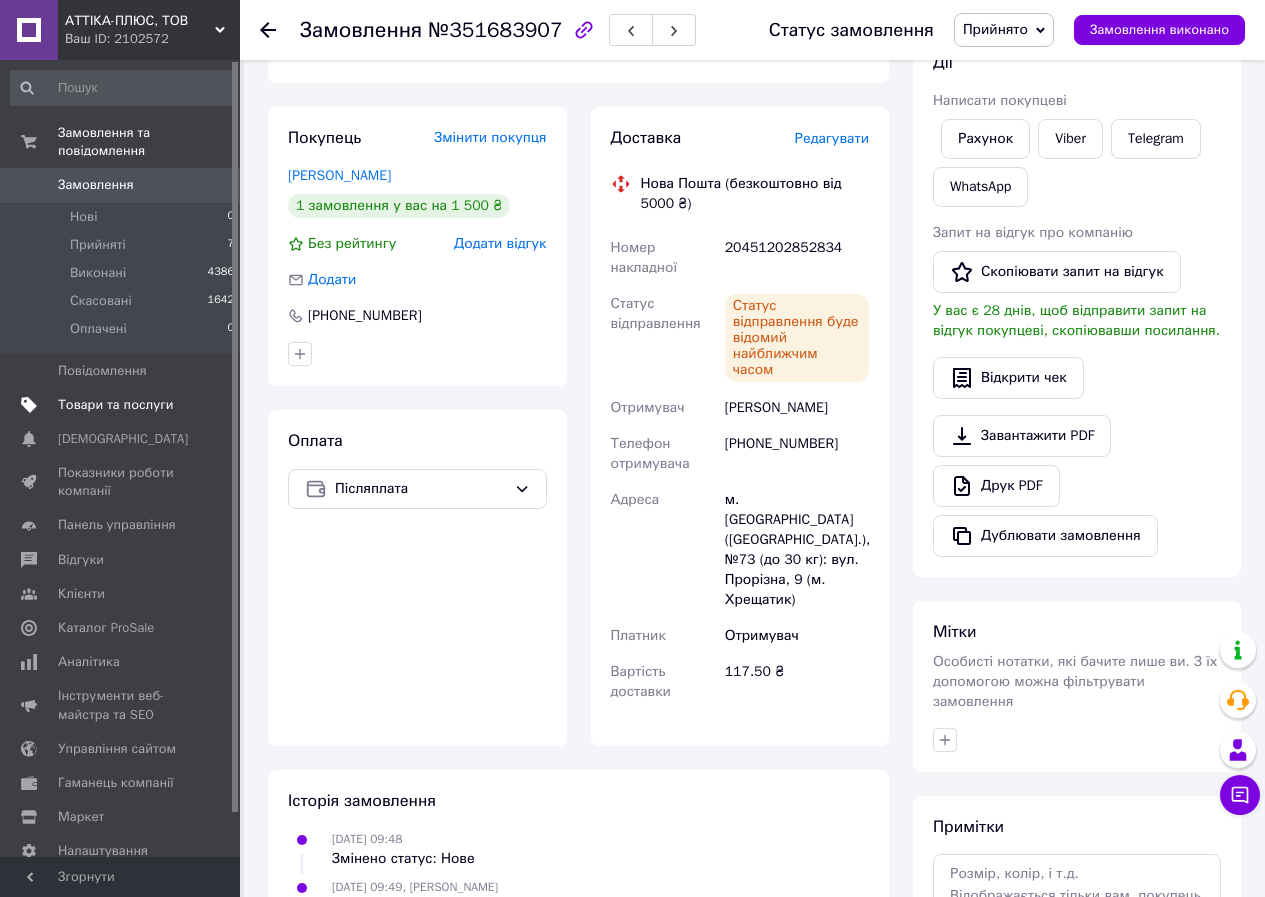 click on "Товари та послуги" at bounding box center (115, 405) 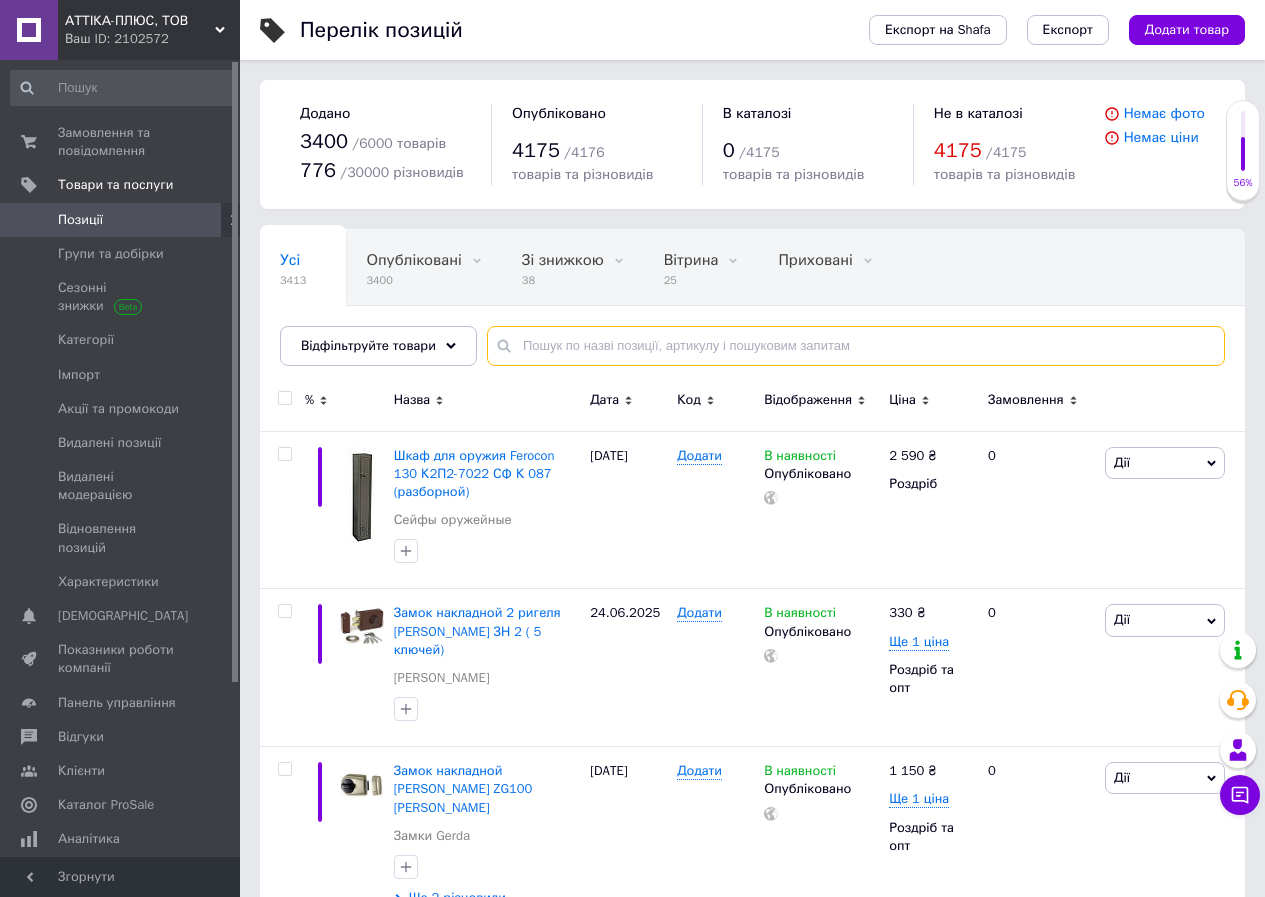 click at bounding box center (856, 346) 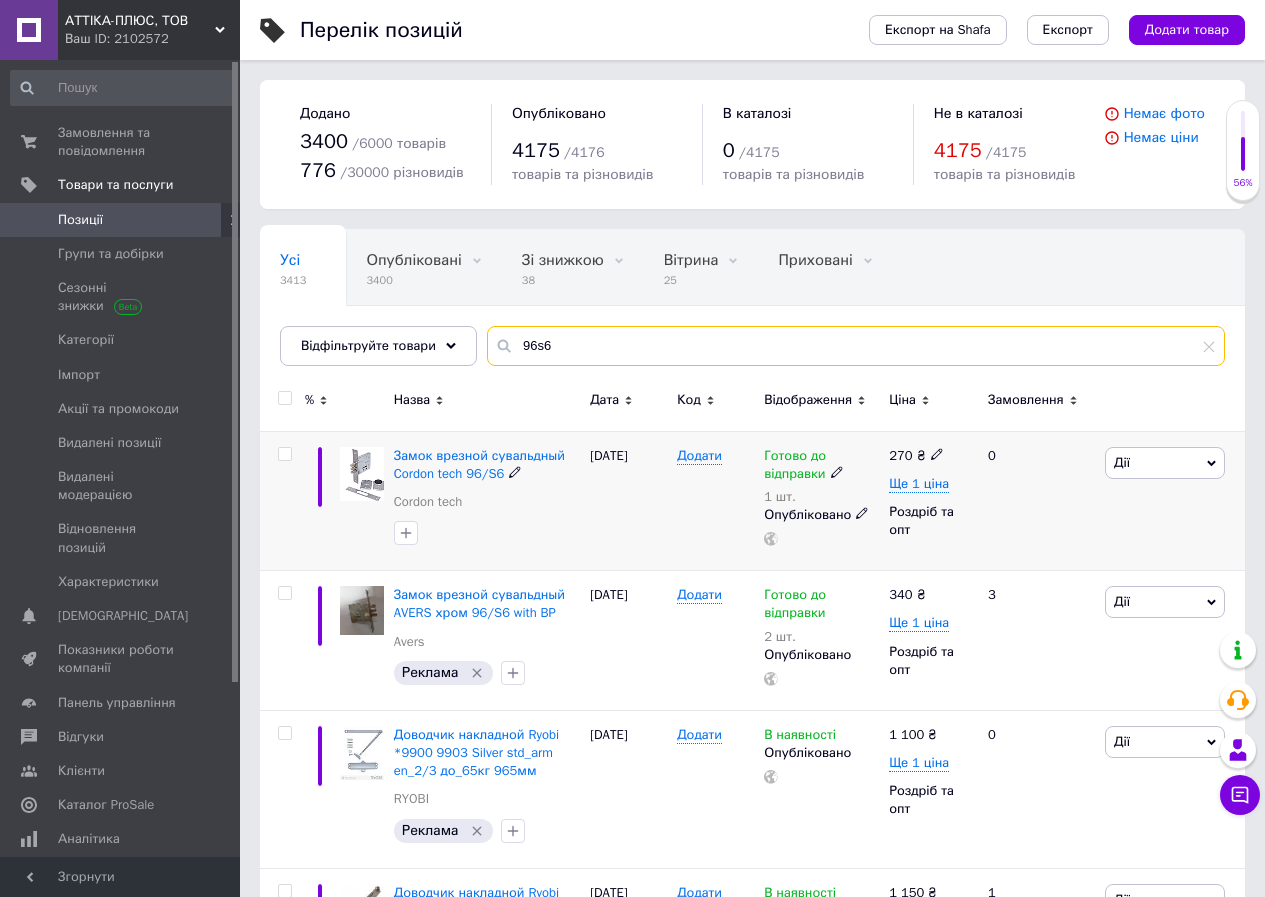 type on "96s6" 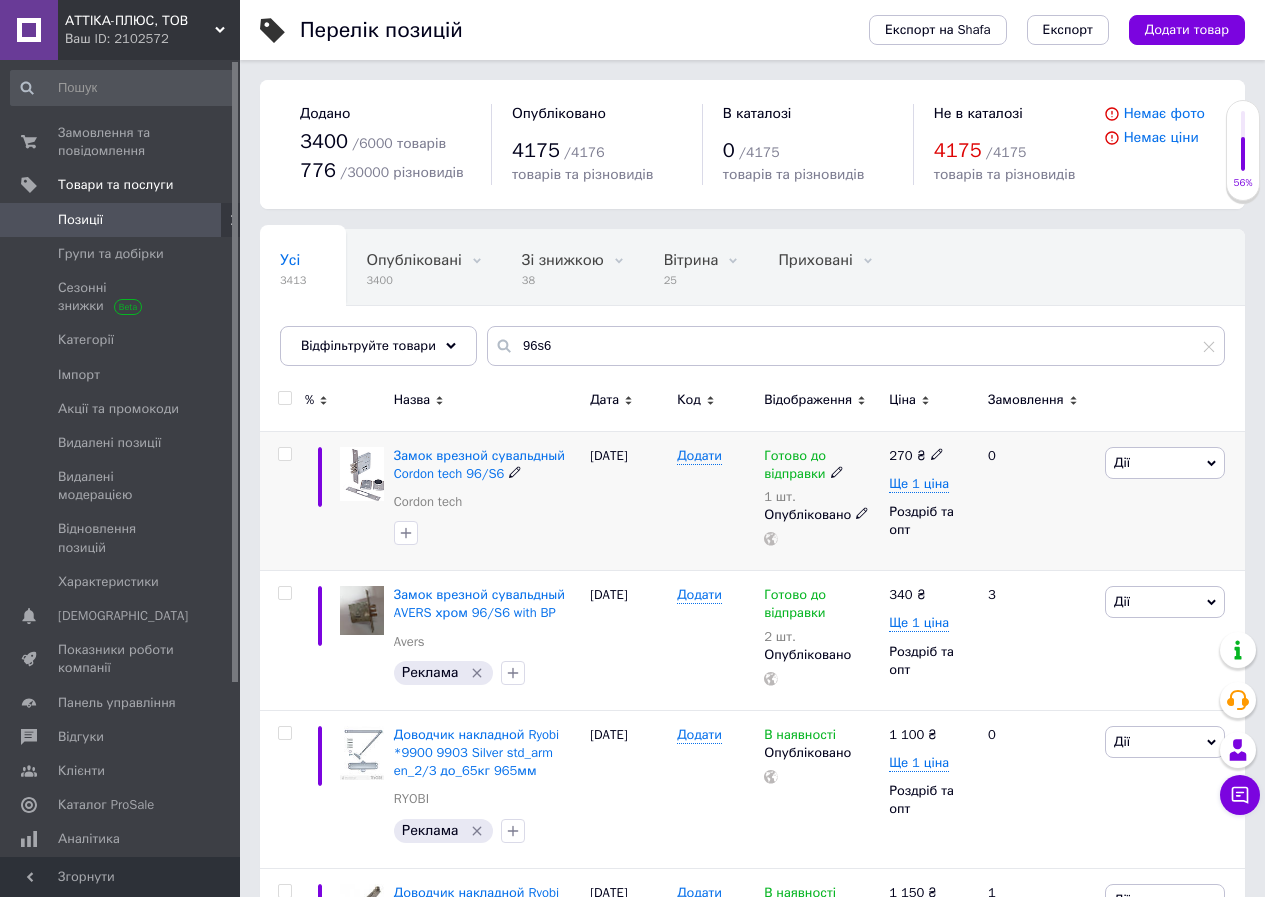 click 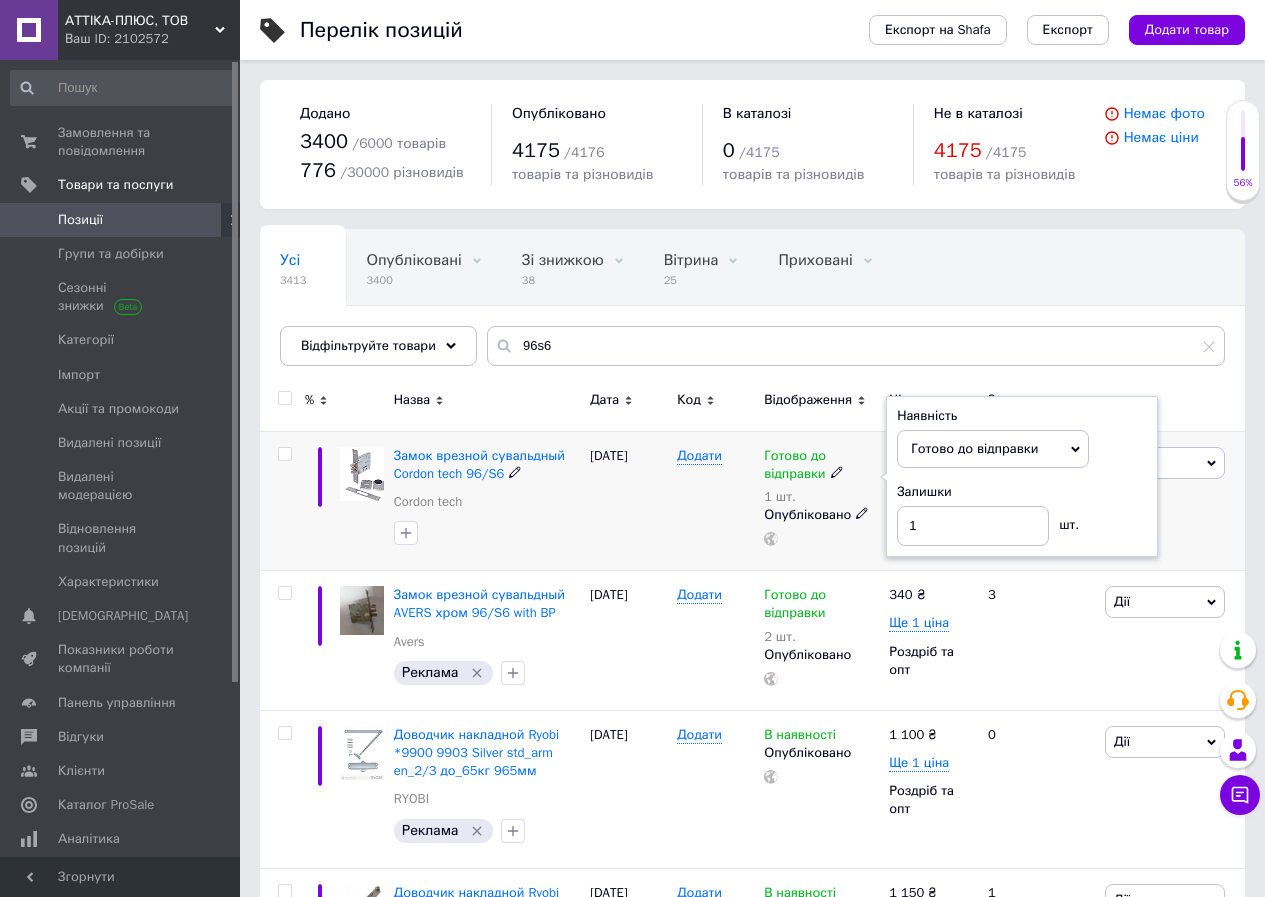 drag, startPoint x: 805, startPoint y: 543, endPoint x: 892, endPoint y: 532, distance: 87.69264 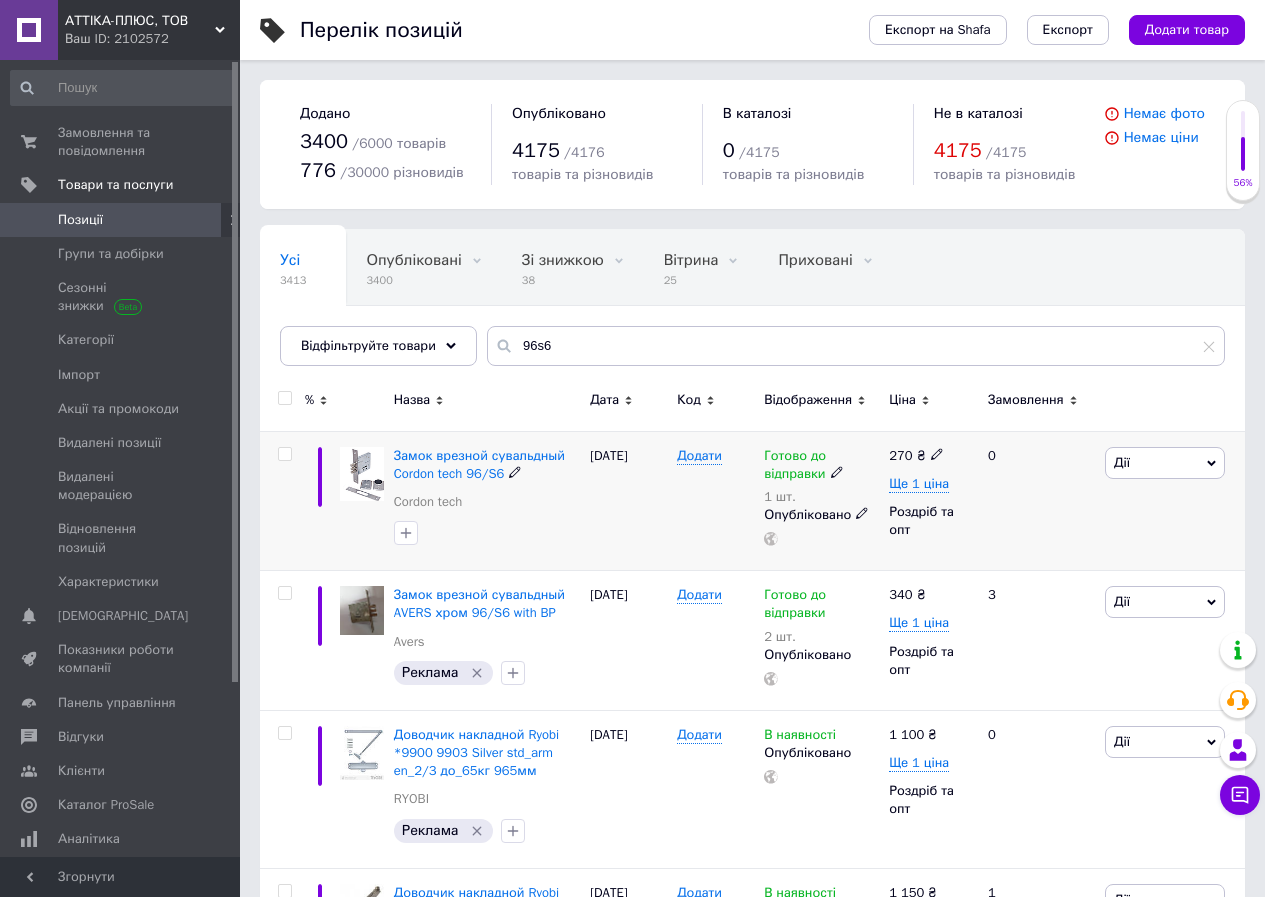 drag, startPoint x: 827, startPoint y: 474, endPoint x: 879, endPoint y: 484, distance: 52.95281 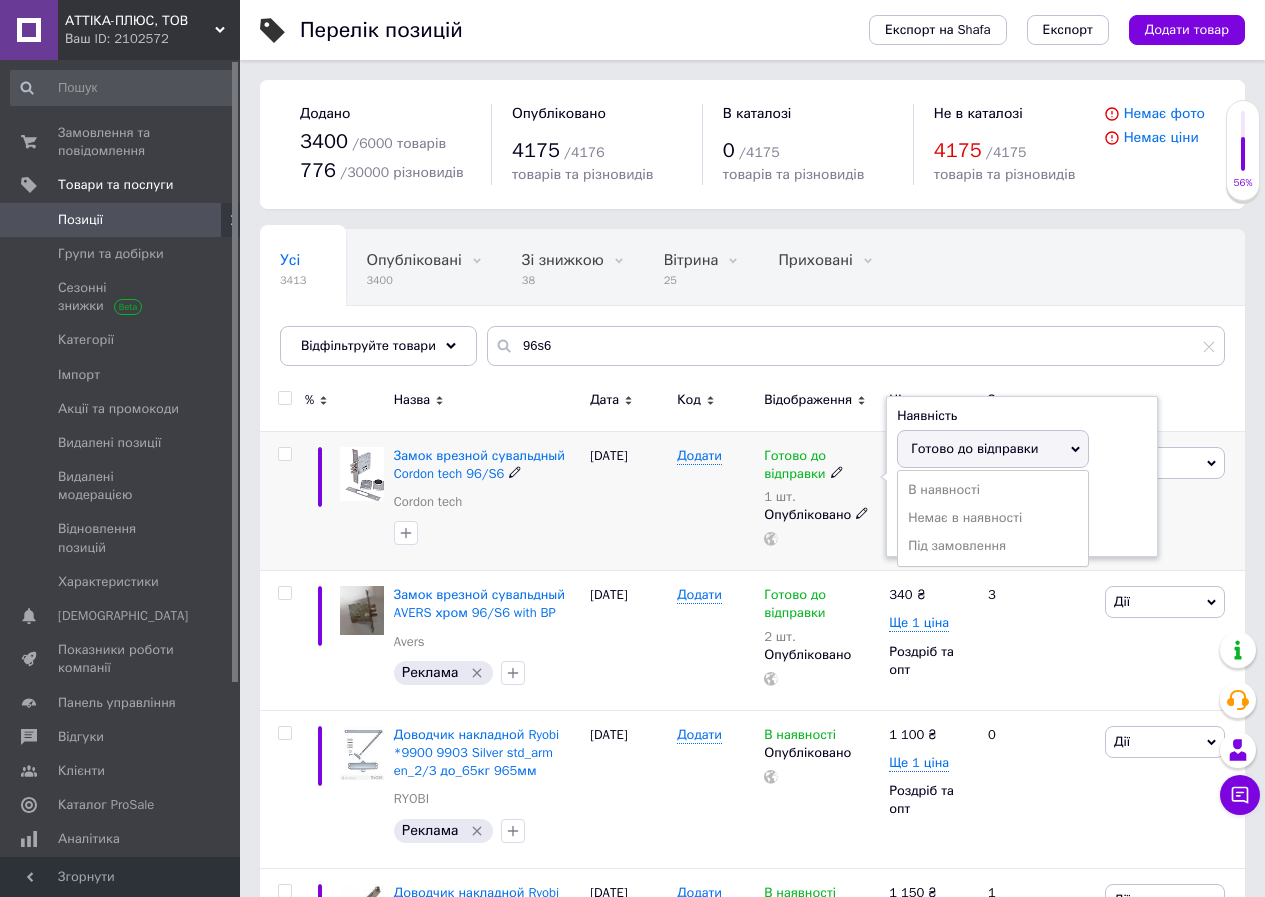 click on "Готово до відправки" at bounding box center (974, 448) 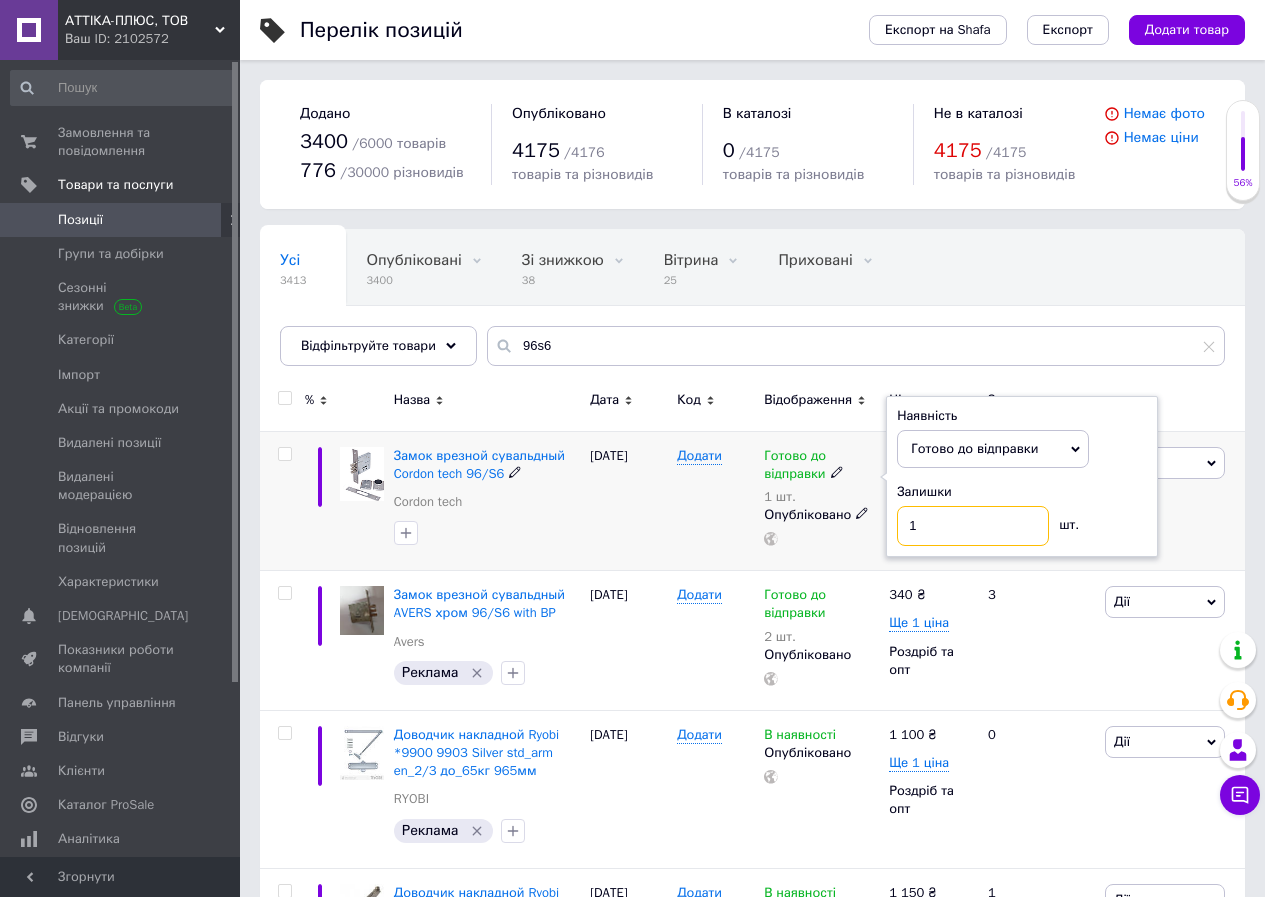 click on "1" at bounding box center (973, 526) 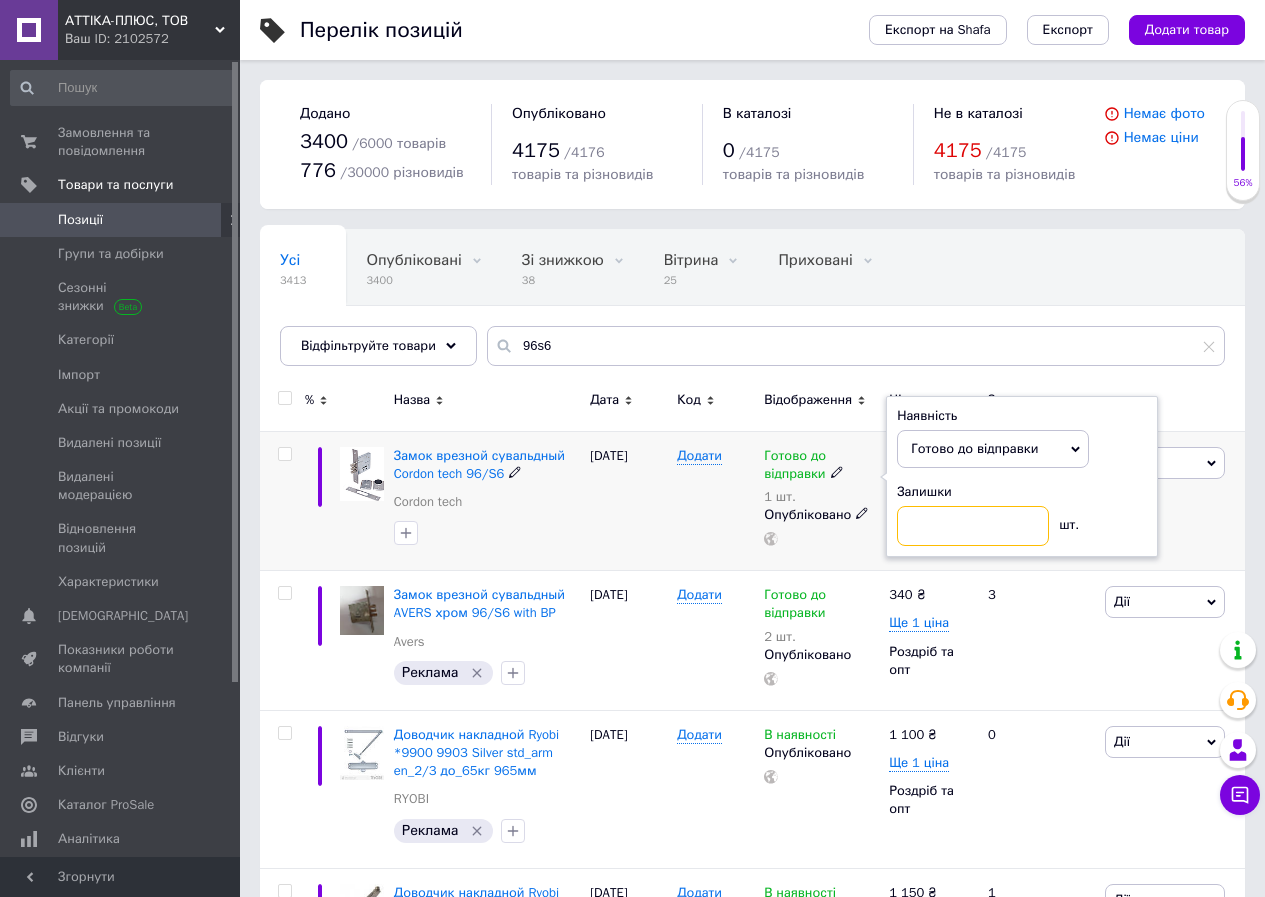 type on "2" 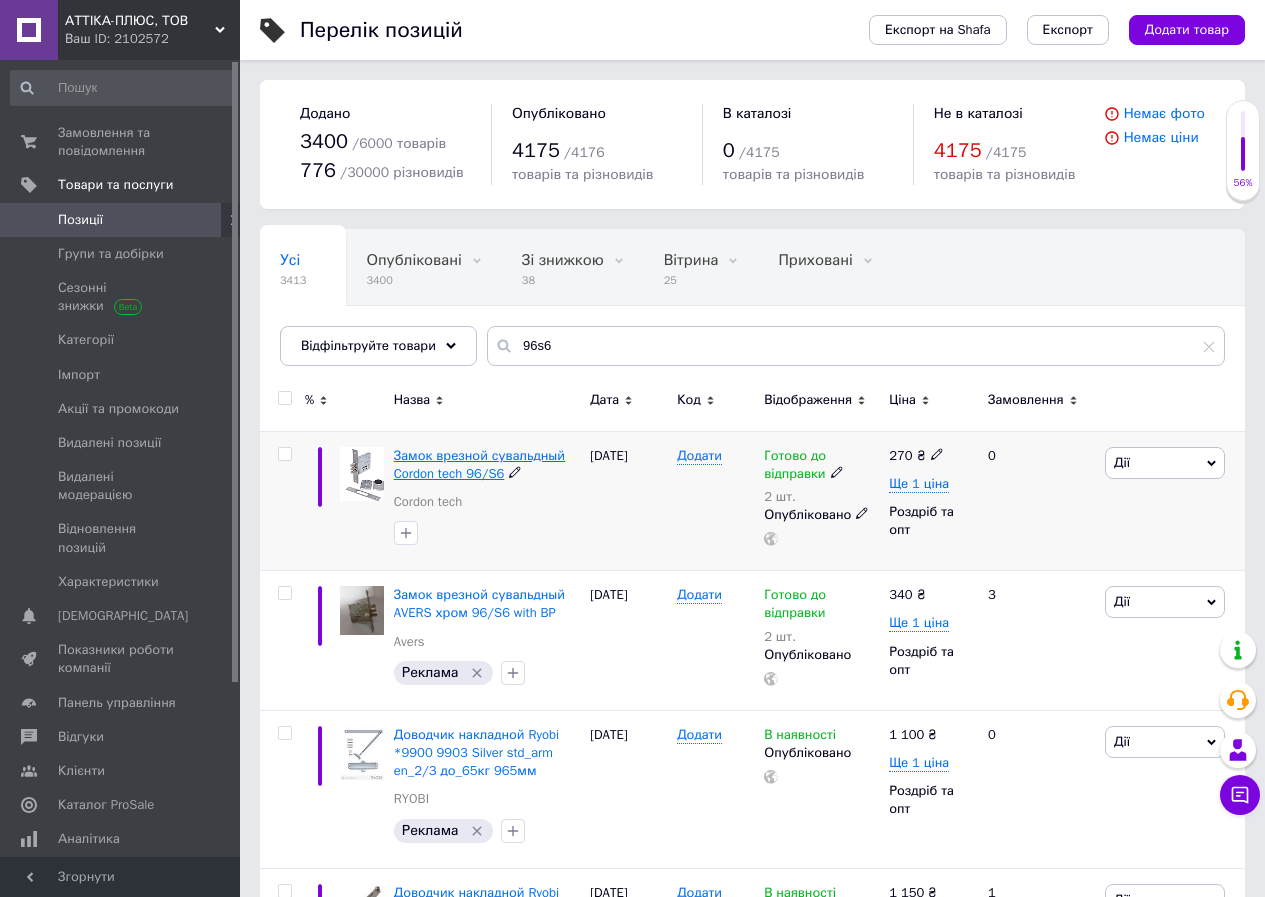 click on "Замок врезной сувальдный Cordon tech  96/S6" at bounding box center (479, 464) 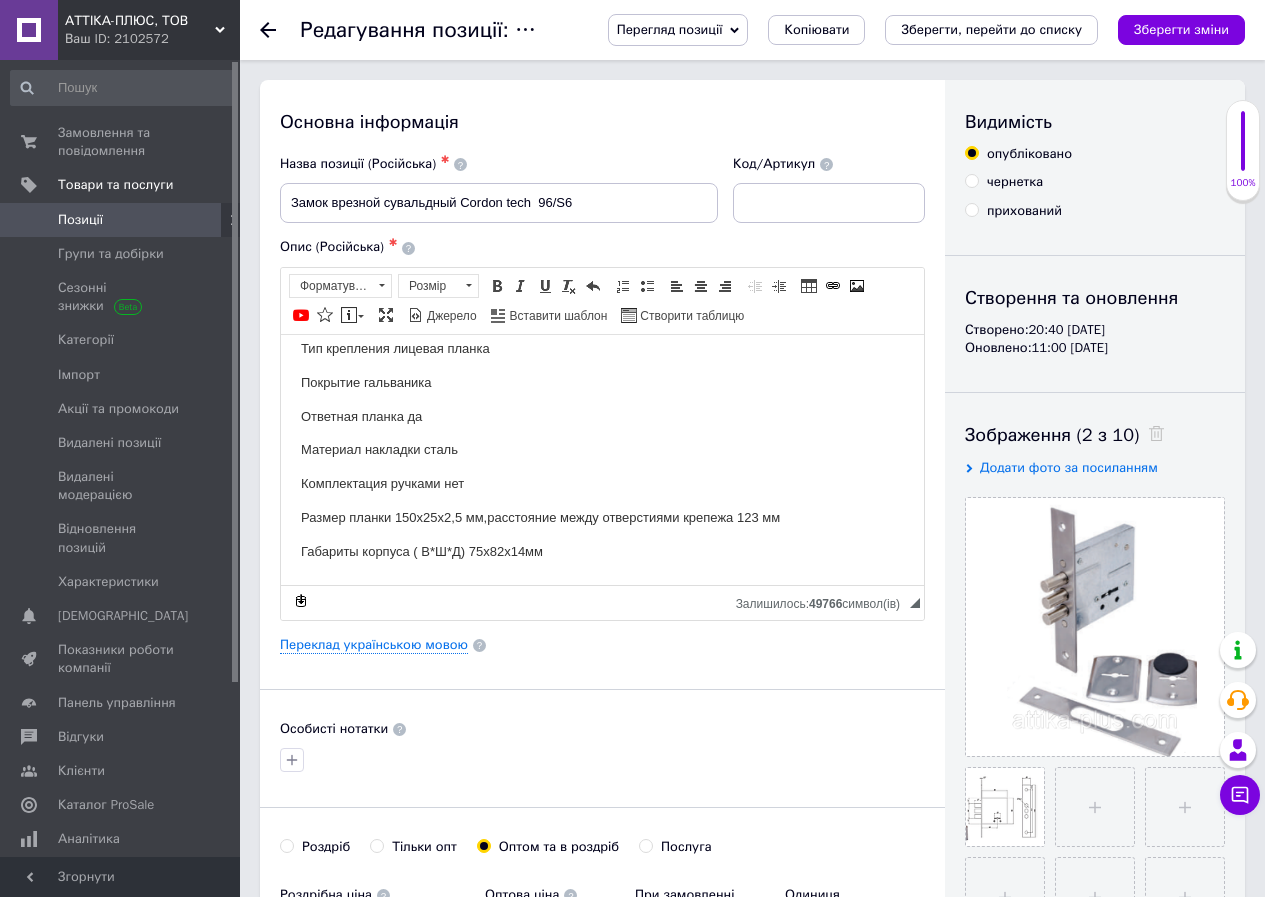 scroll, scrollTop: 0, scrollLeft: 0, axis: both 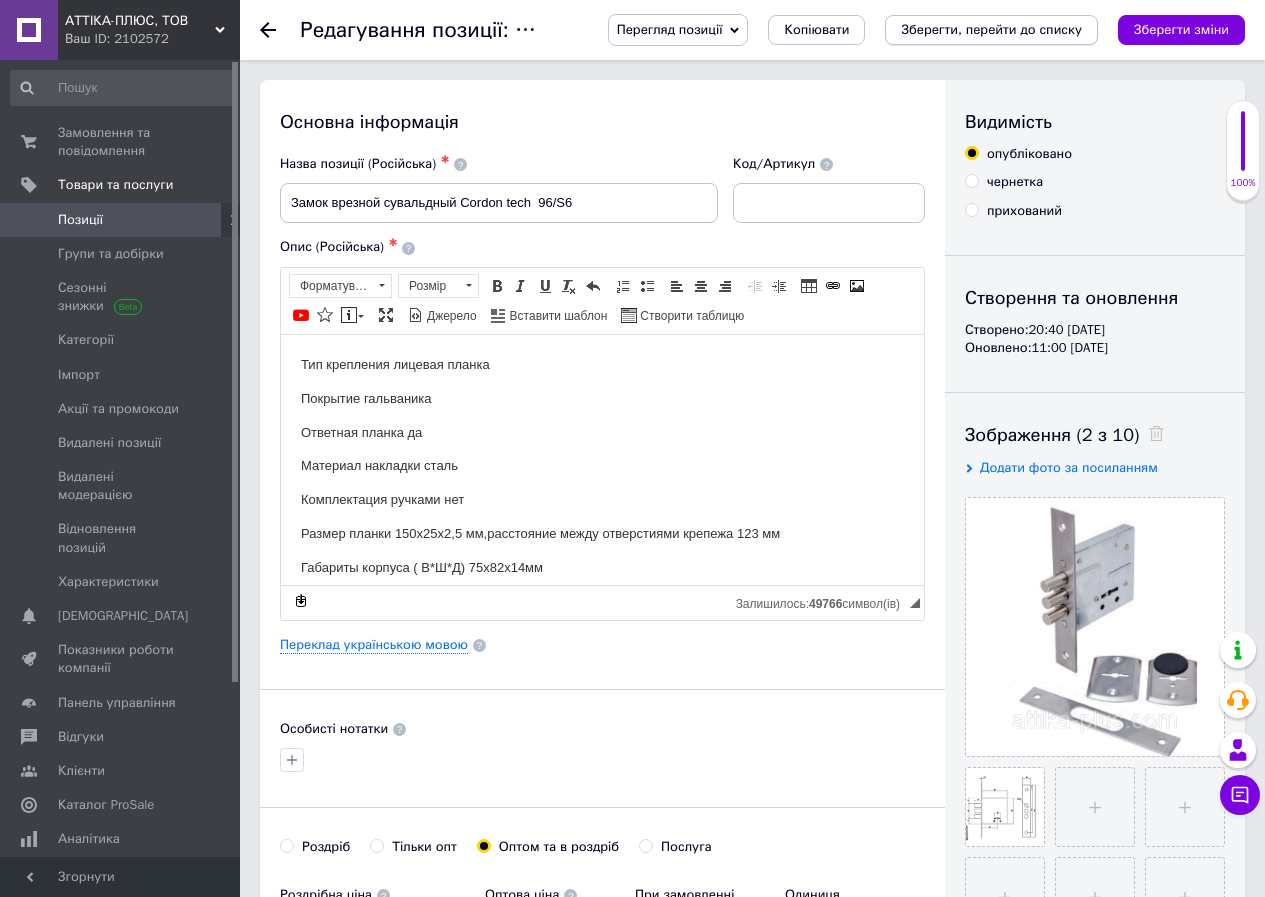click on "Зберегти, перейти до списку" at bounding box center [991, 29] 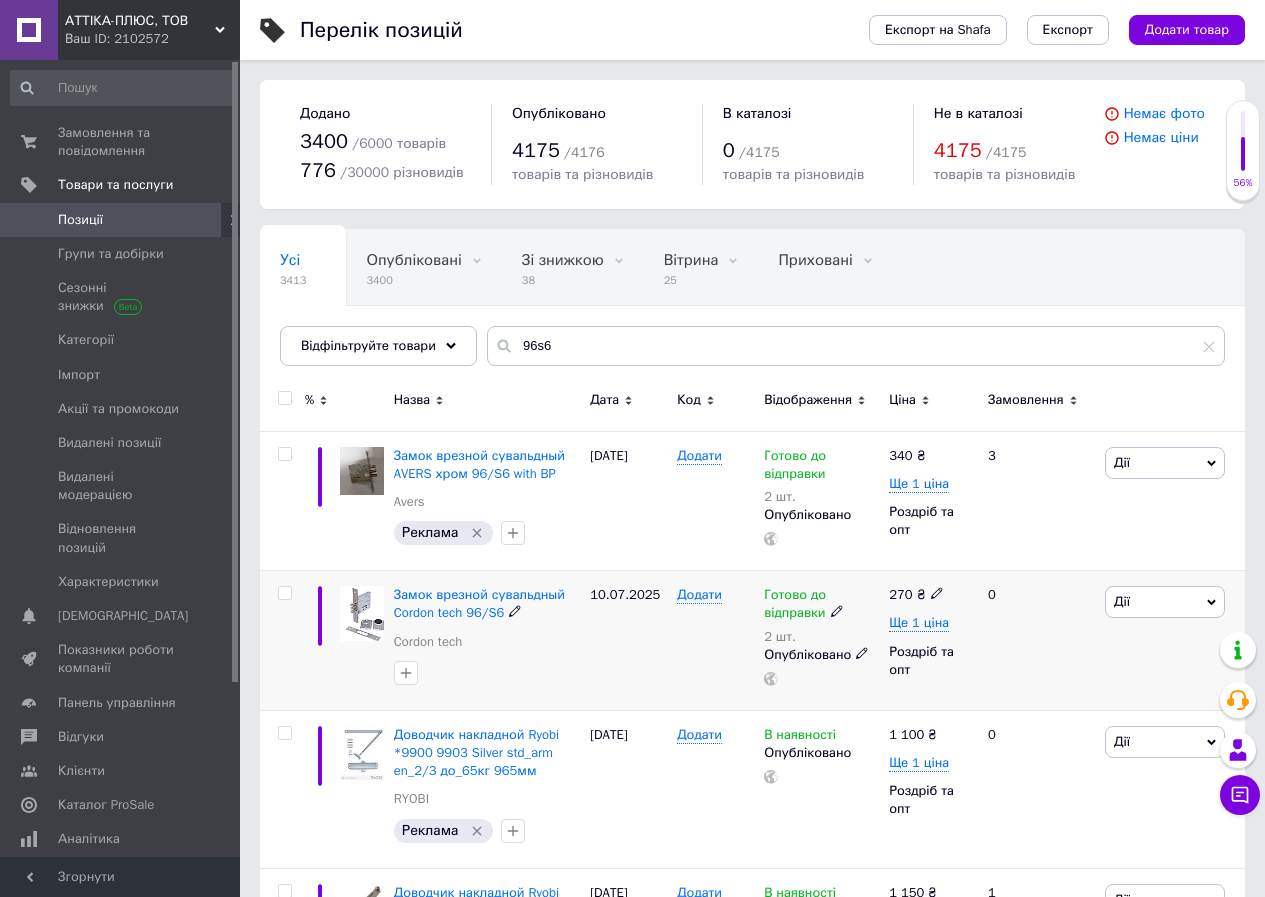 click 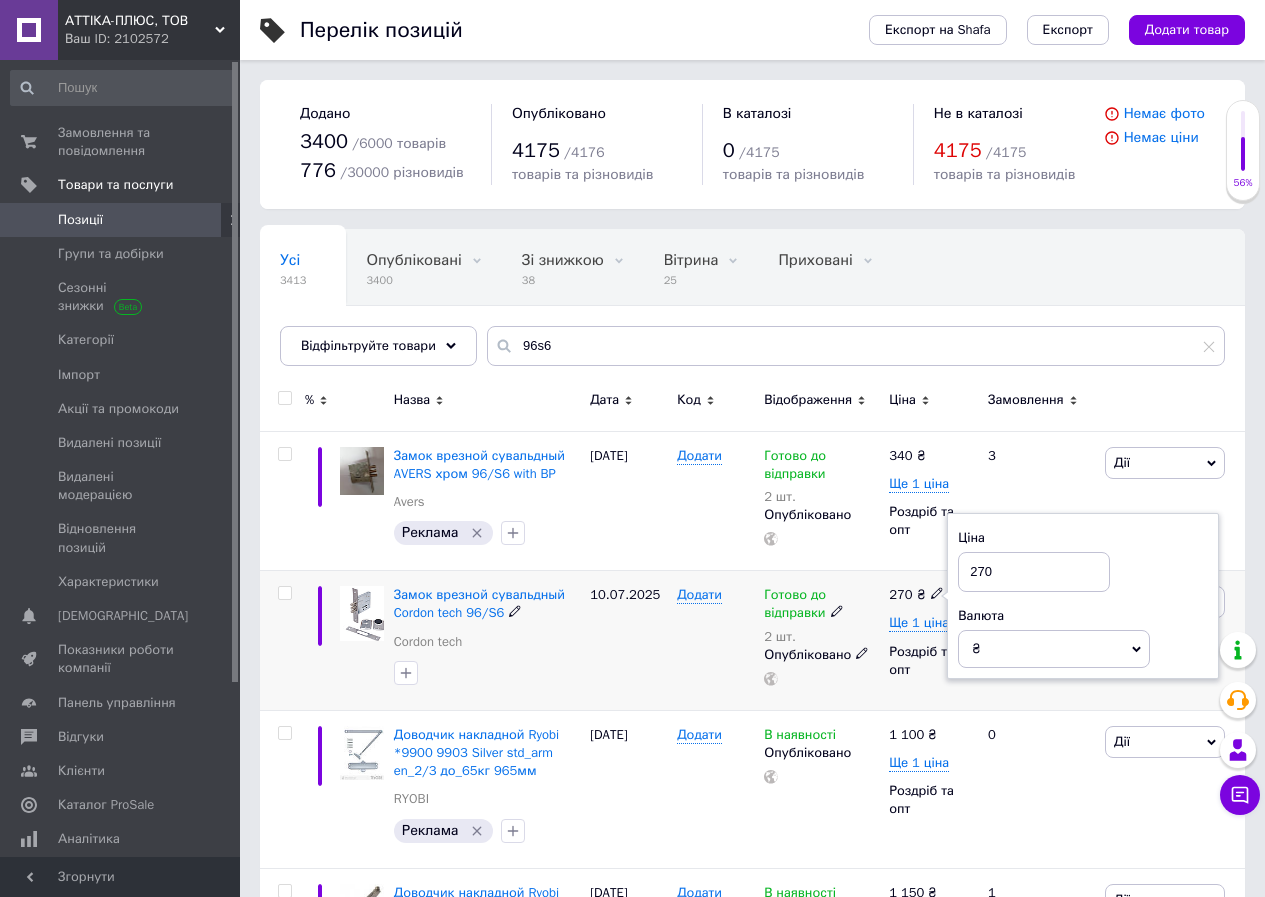drag, startPoint x: 996, startPoint y: 570, endPoint x: 969, endPoint y: 558, distance: 29.546574 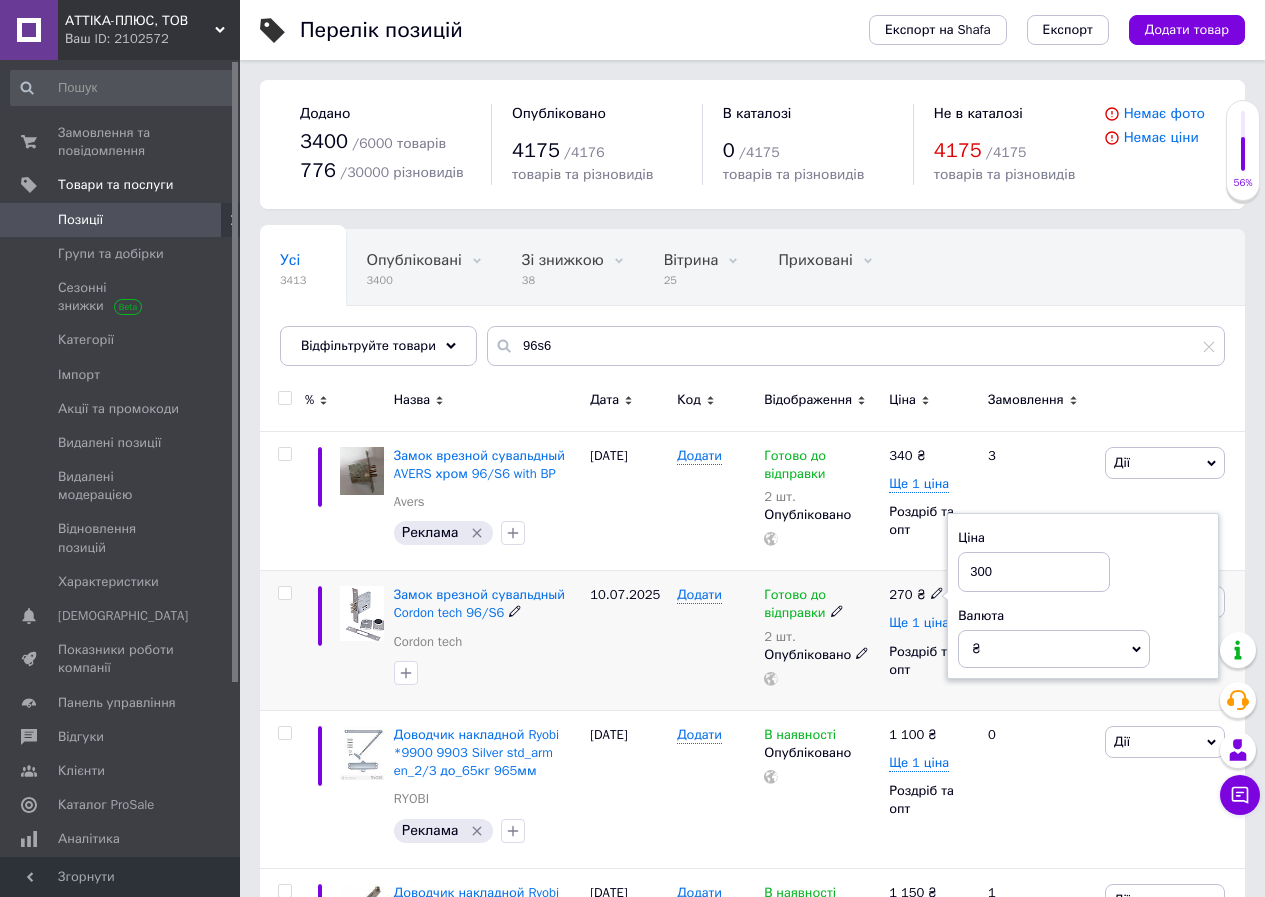 type on "300" 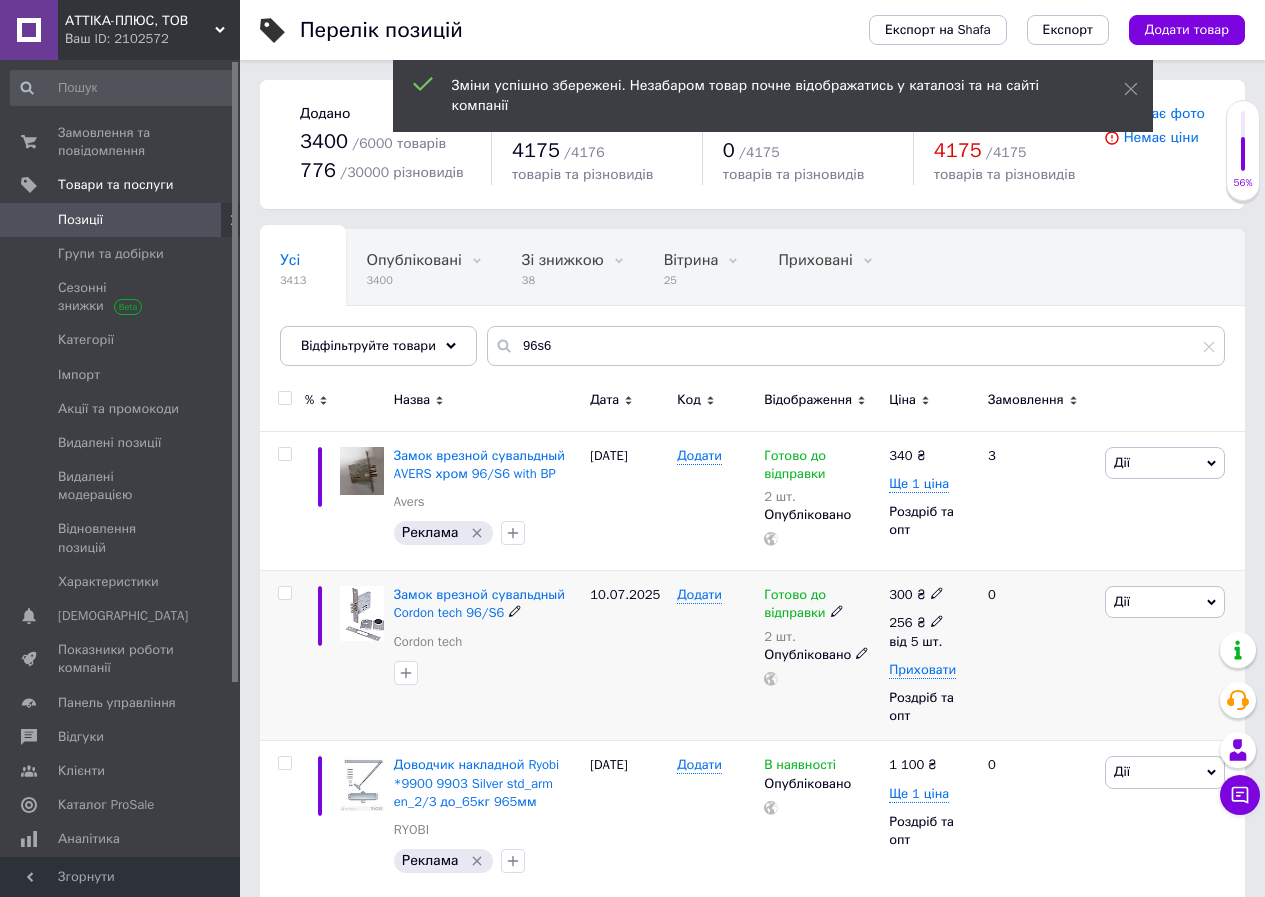 click 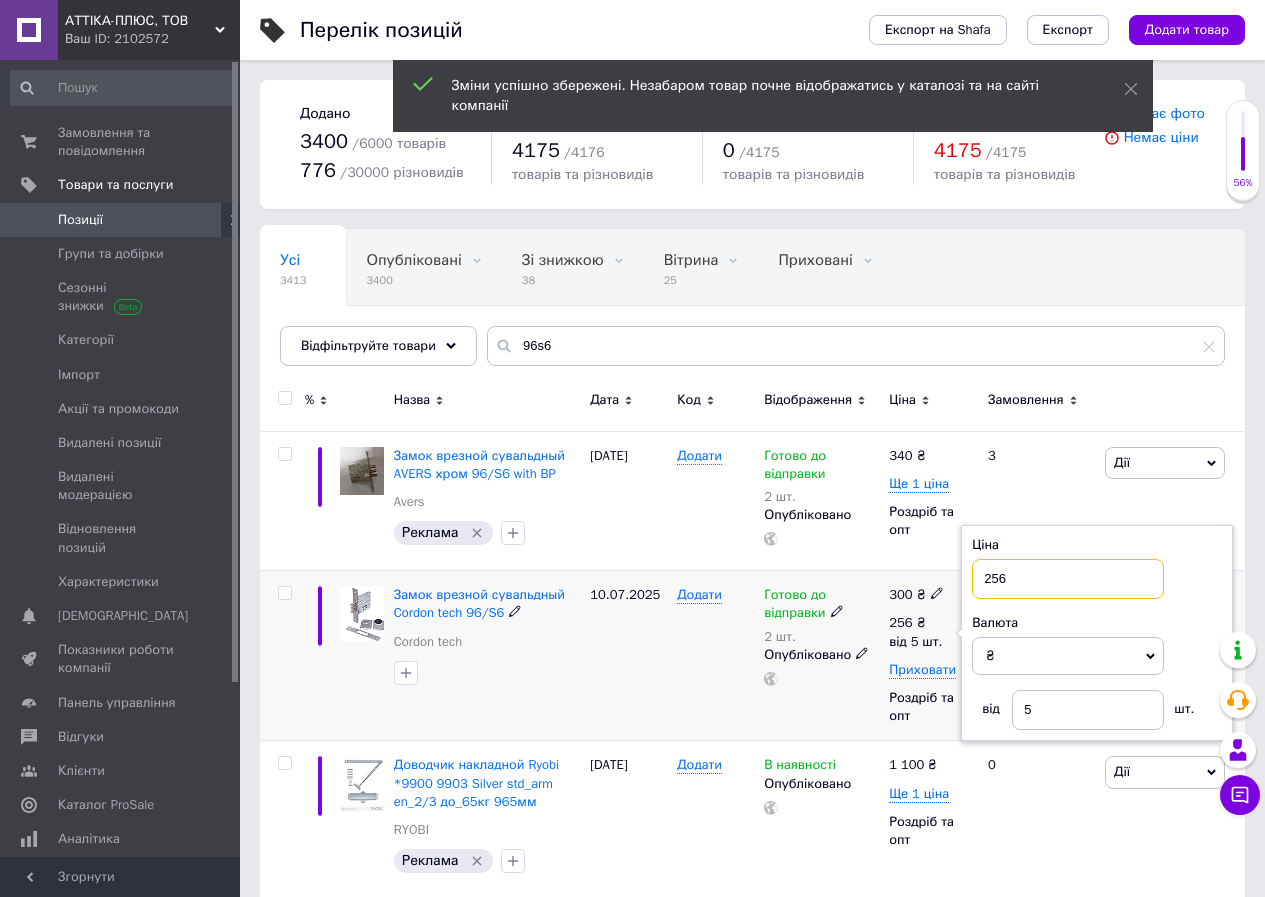 drag, startPoint x: 1009, startPoint y: 587, endPoint x: 1014, endPoint y: 570, distance: 17.720045 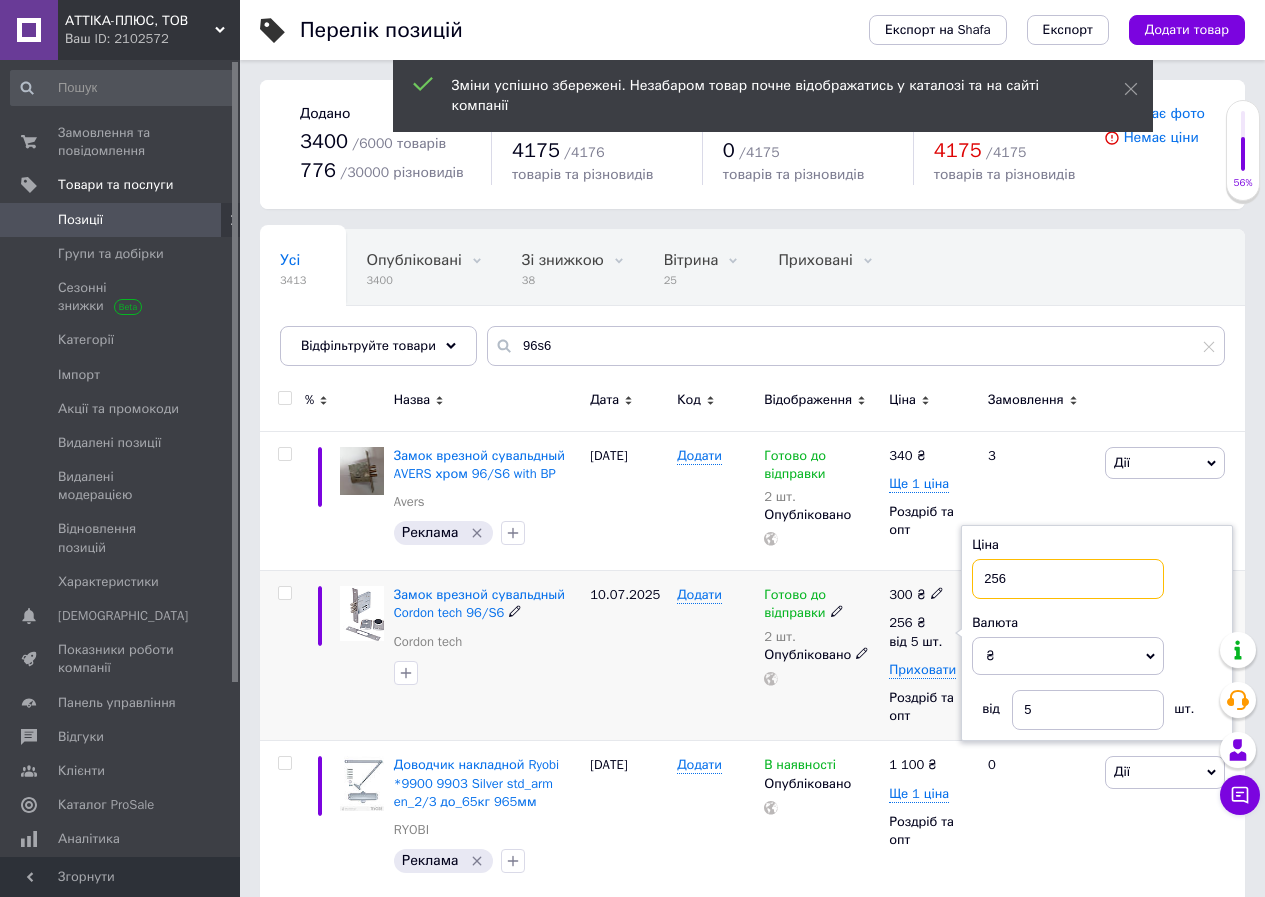 click on "256" at bounding box center (1068, 579) 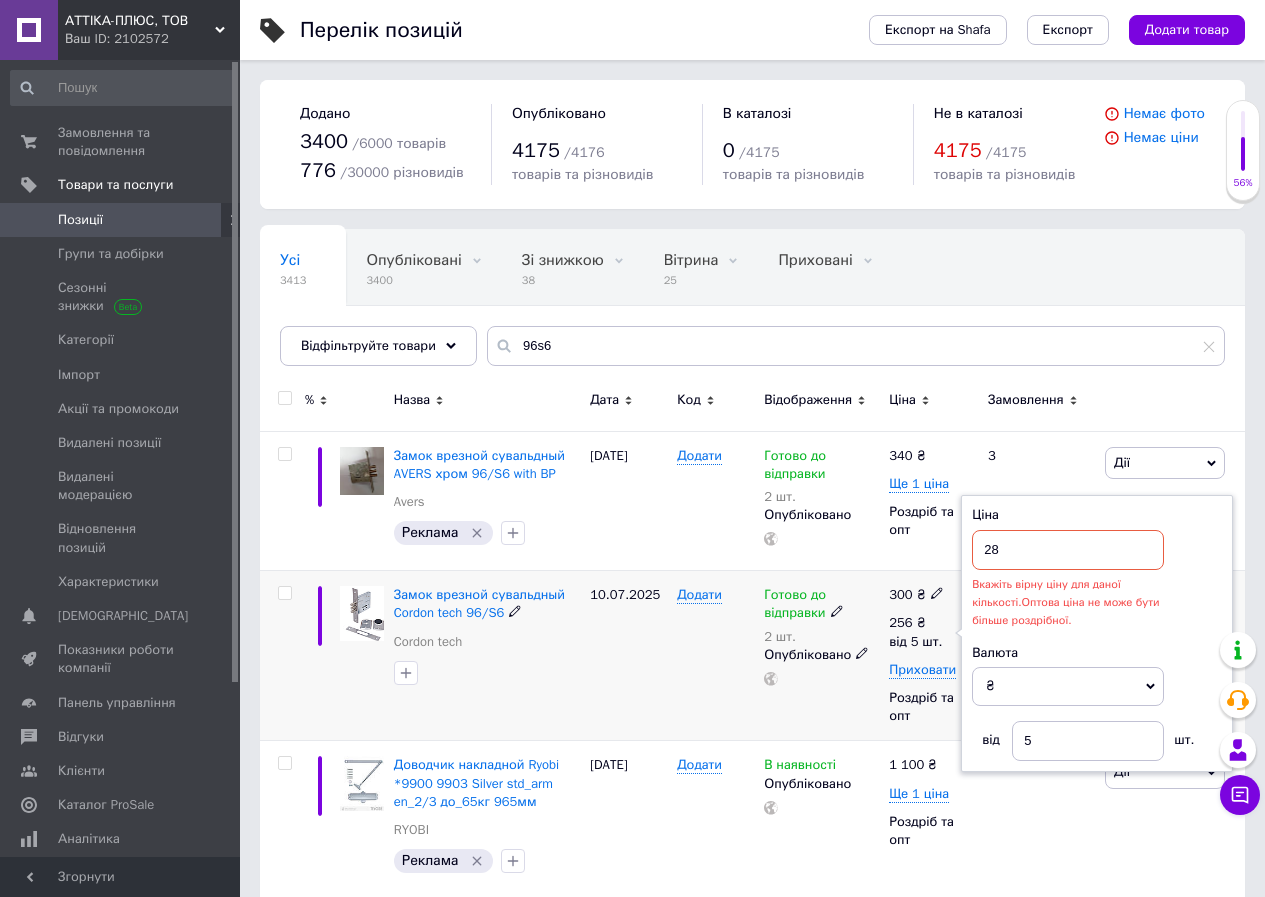 type on "285" 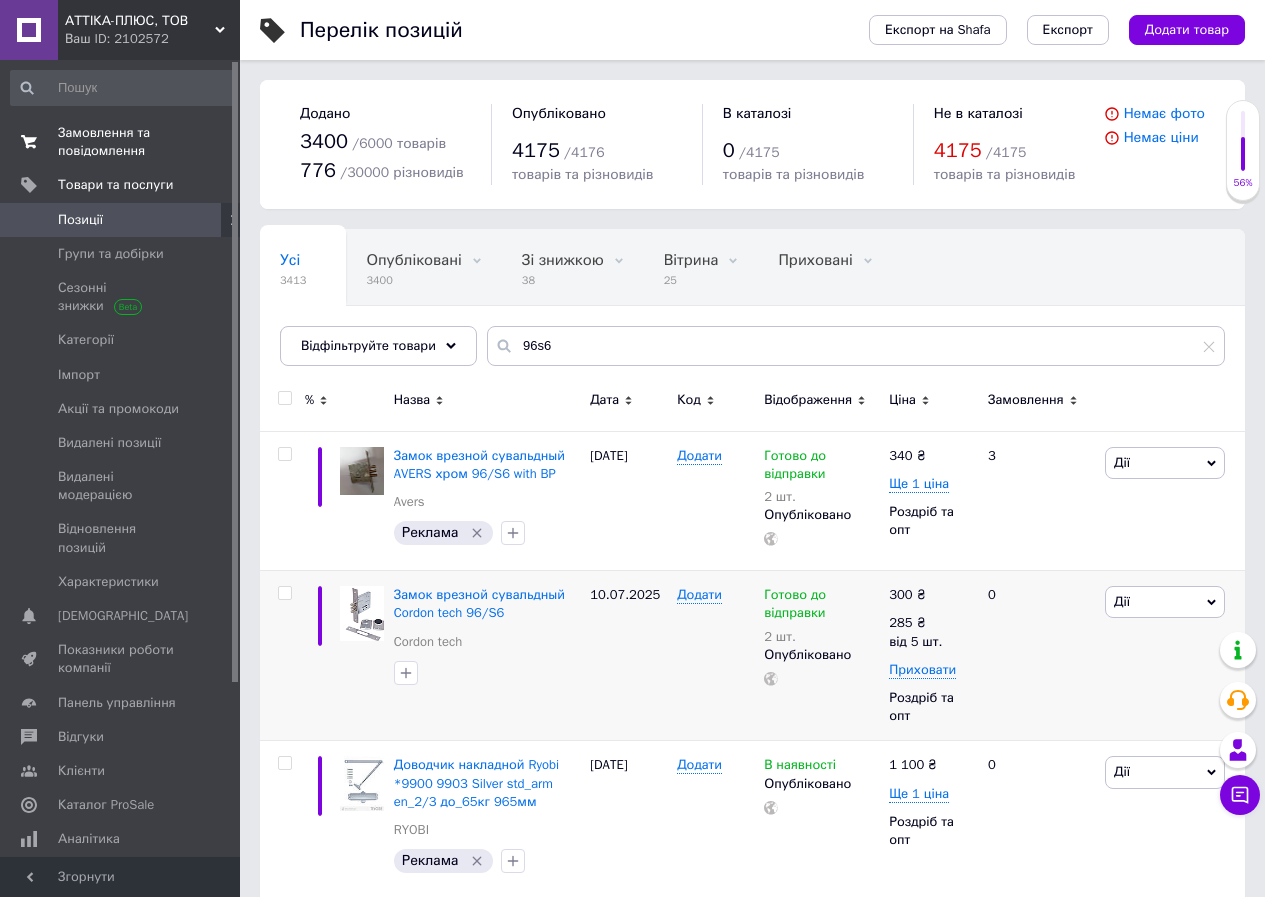 click on "Замовлення та повідомлення" at bounding box center [121, 142] 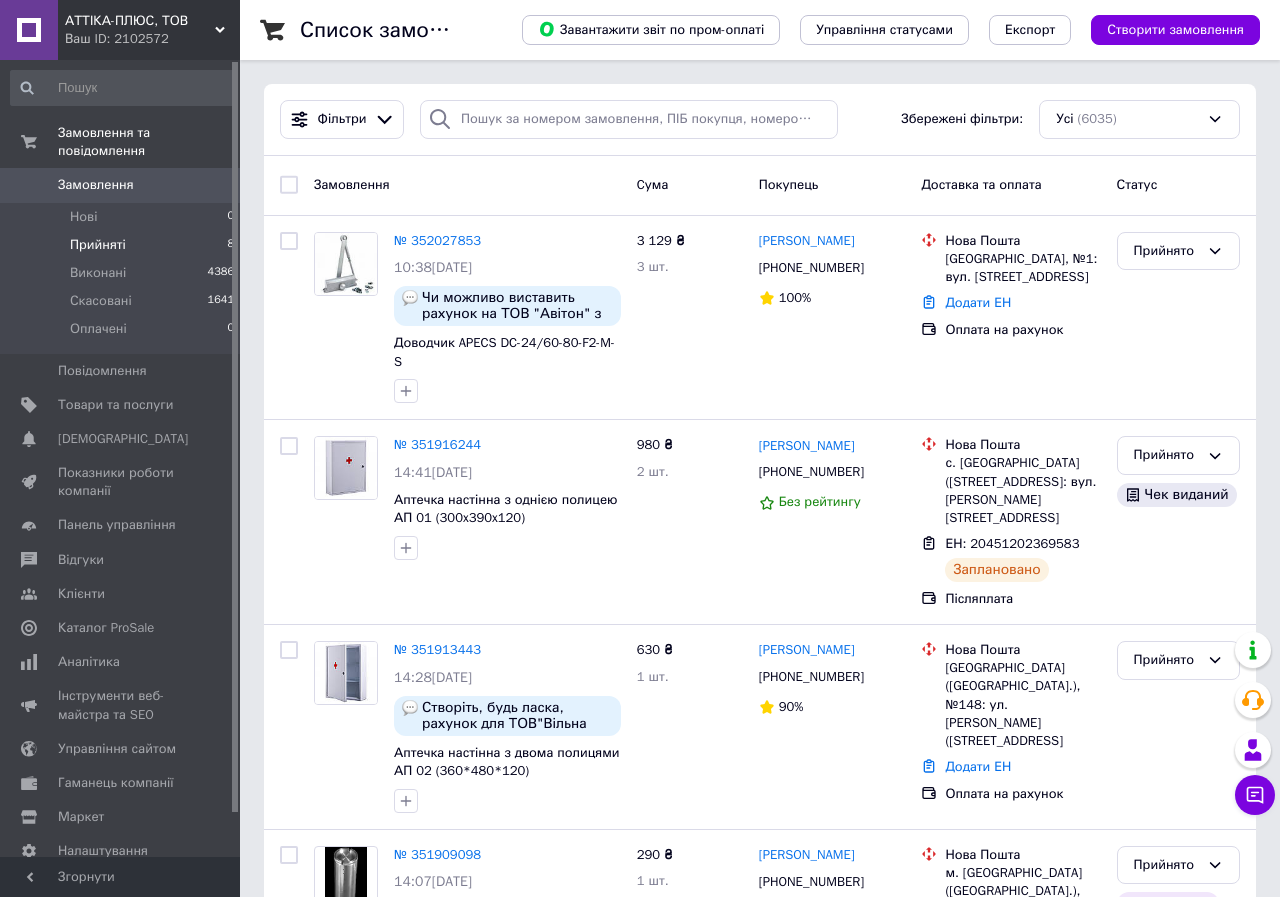 click on "Прийняті 8" at bounding box center [123, 245] 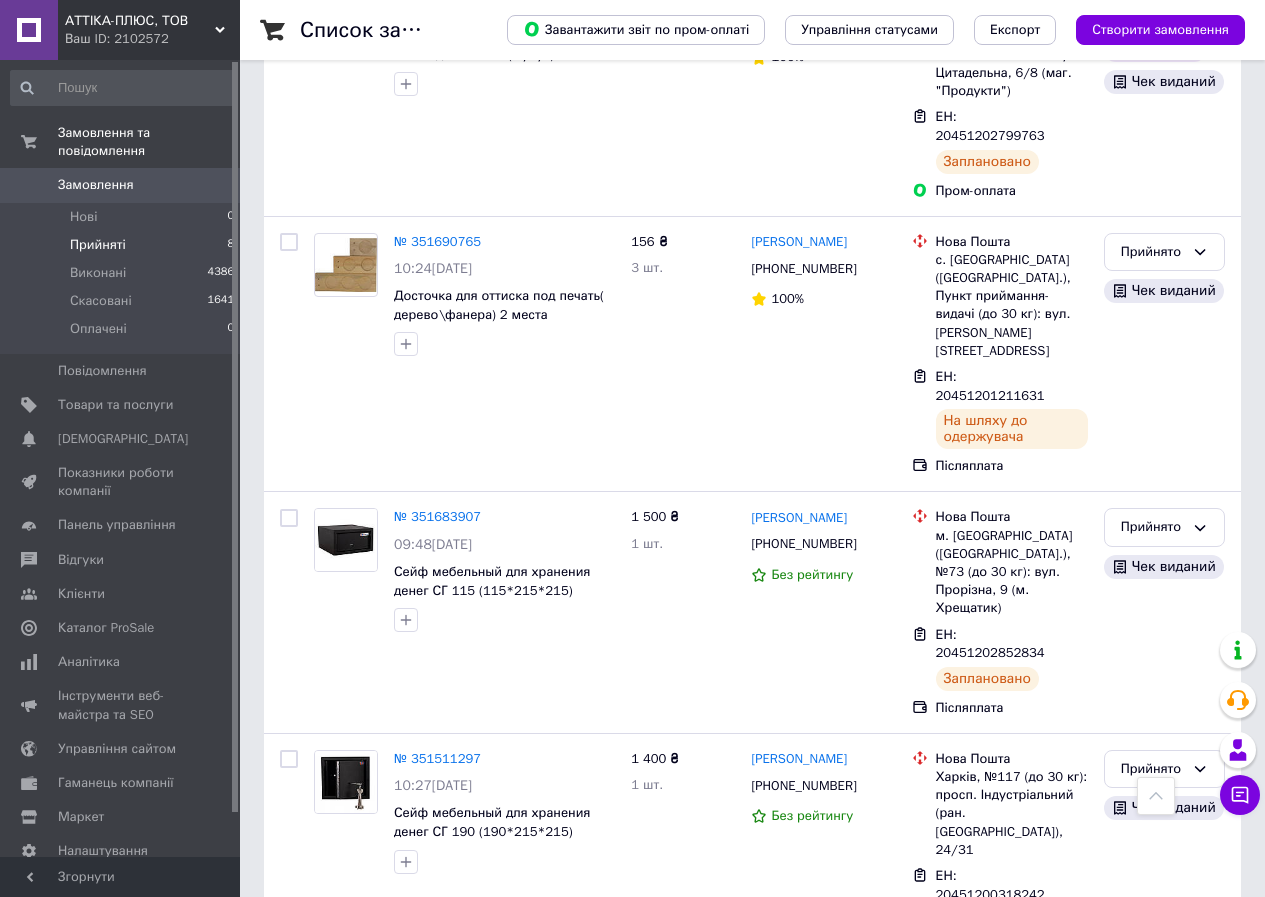 scroll, scrollTop: 1206, scrollLeft: 0, axis: vertical 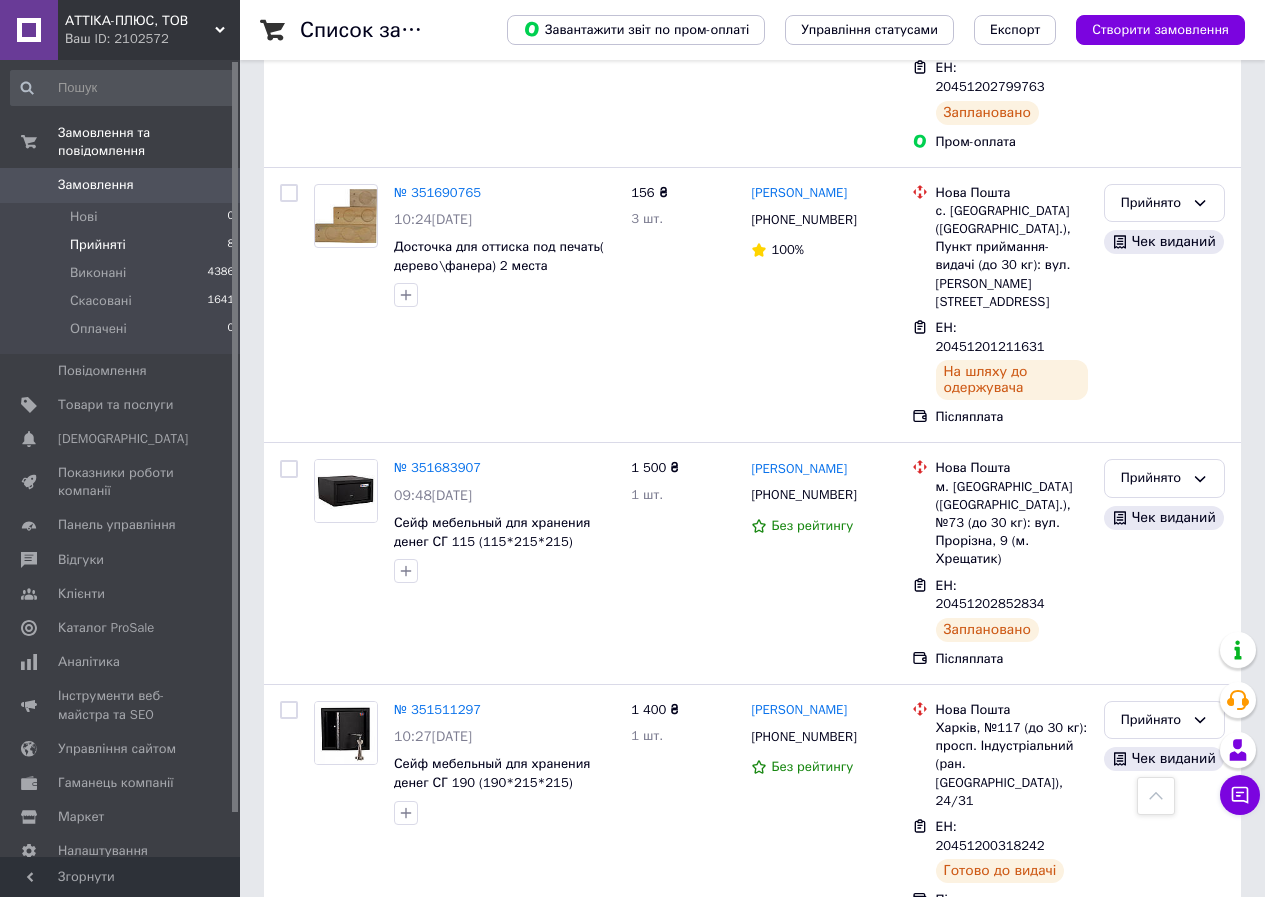 click on "Прийнято" at bounding box center (1152, 961) 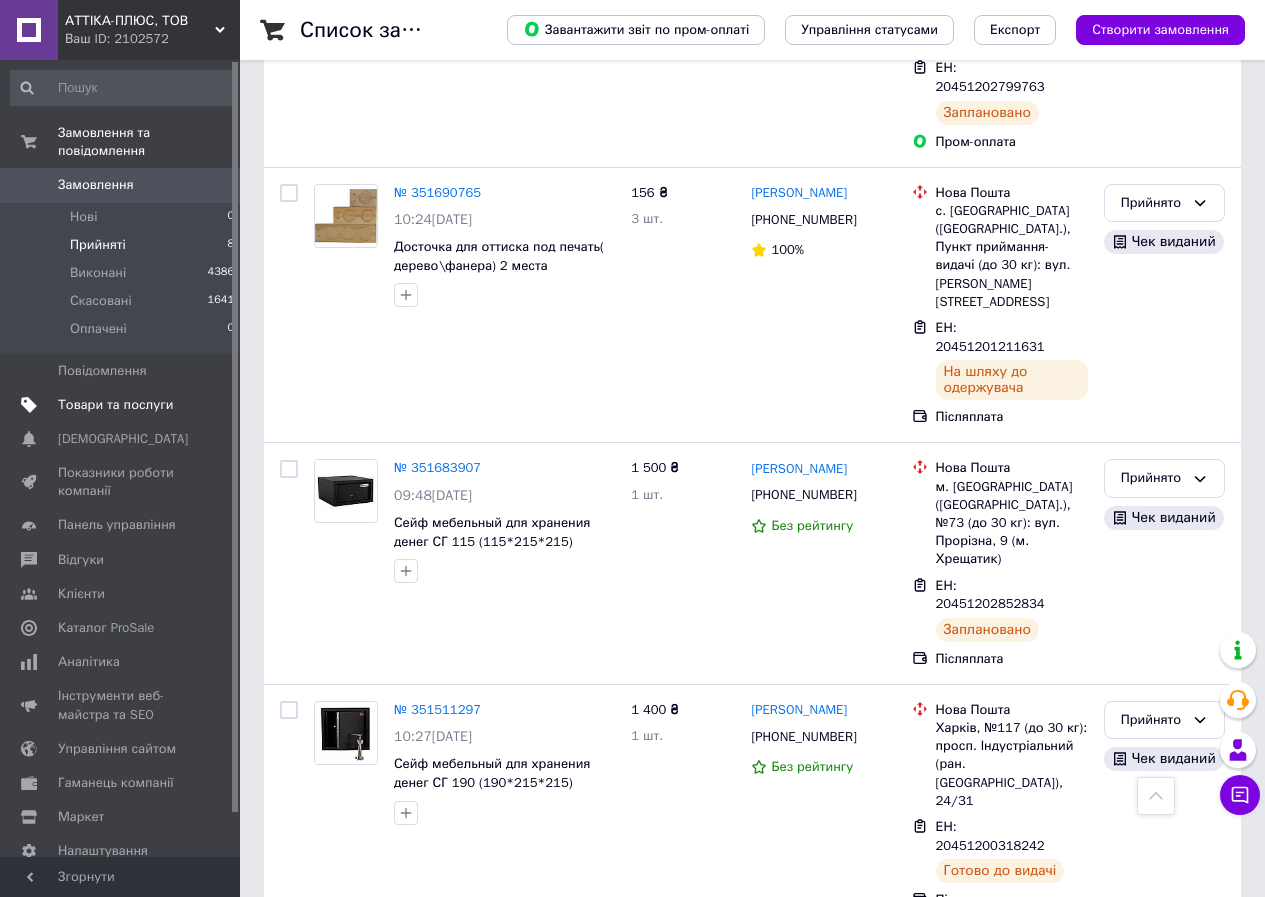 click on "Товари та послуги" at bounding box center (115, 405) 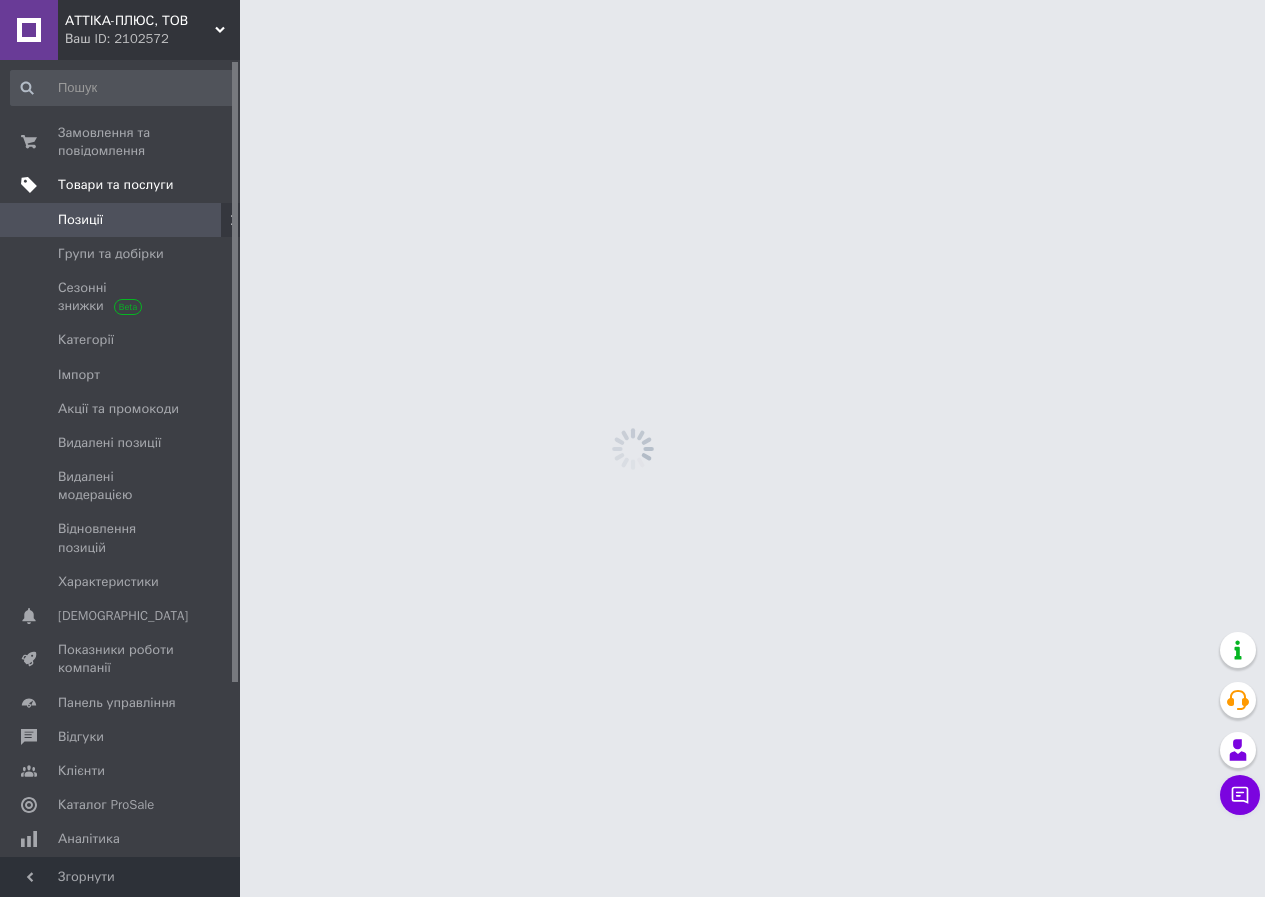 scroll, scrollTop: 0, scrollLeft: 0, axis: both 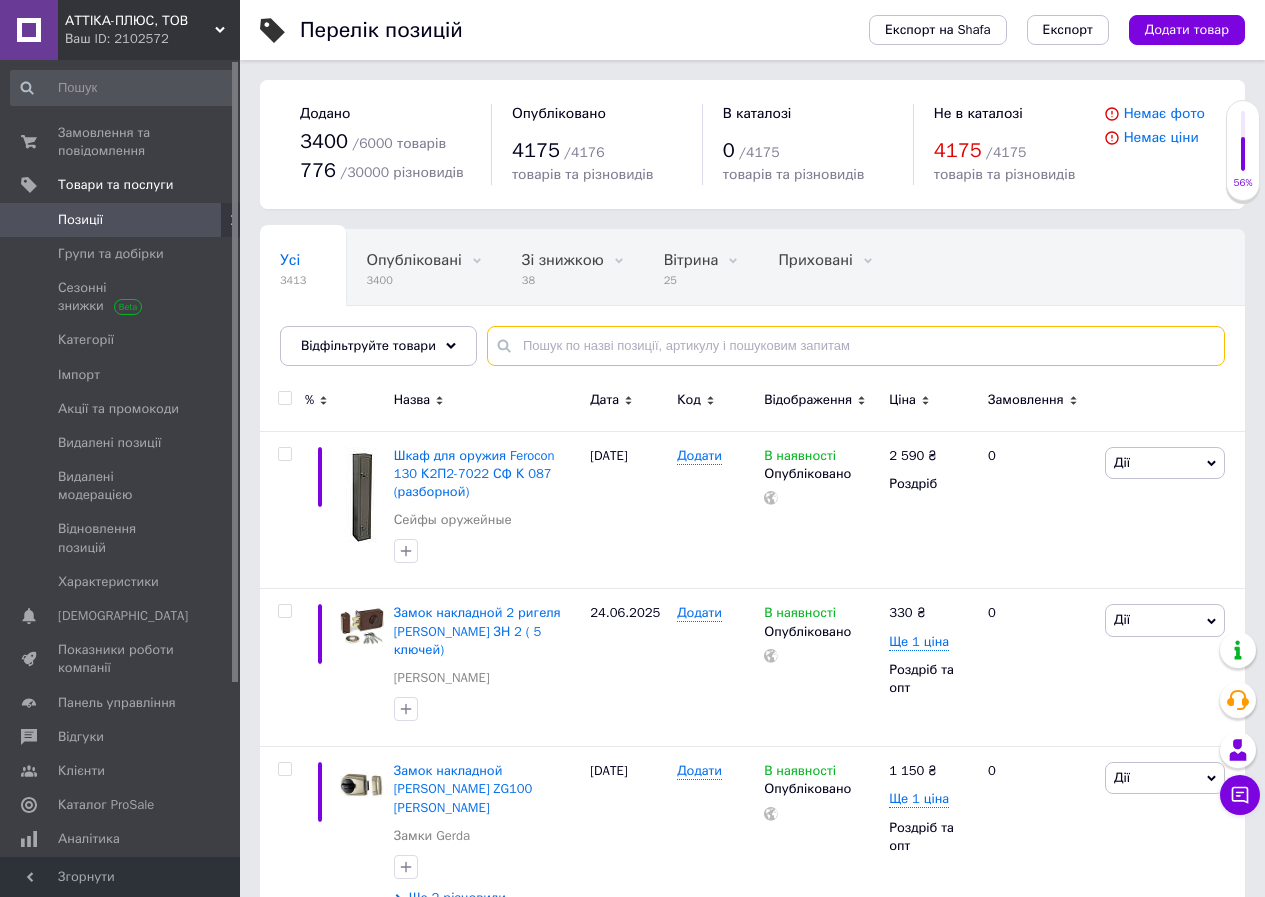drag, startPoint x: 564, startPoint y: 349, endPoint x: 580, endPoint y: 350, distance: 16.03122 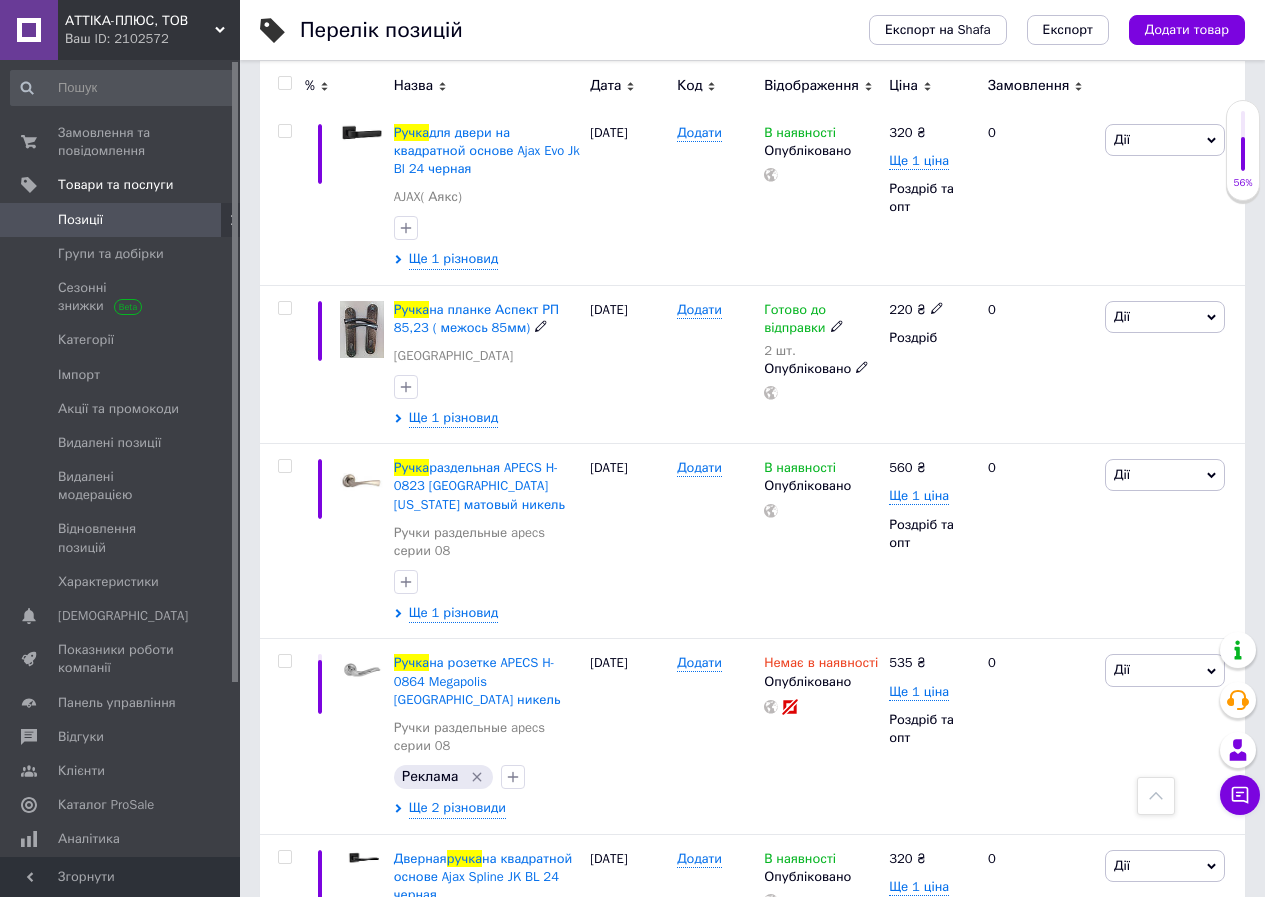 scroll, scrollTop: 0, scrollLeft: 0, axis: both 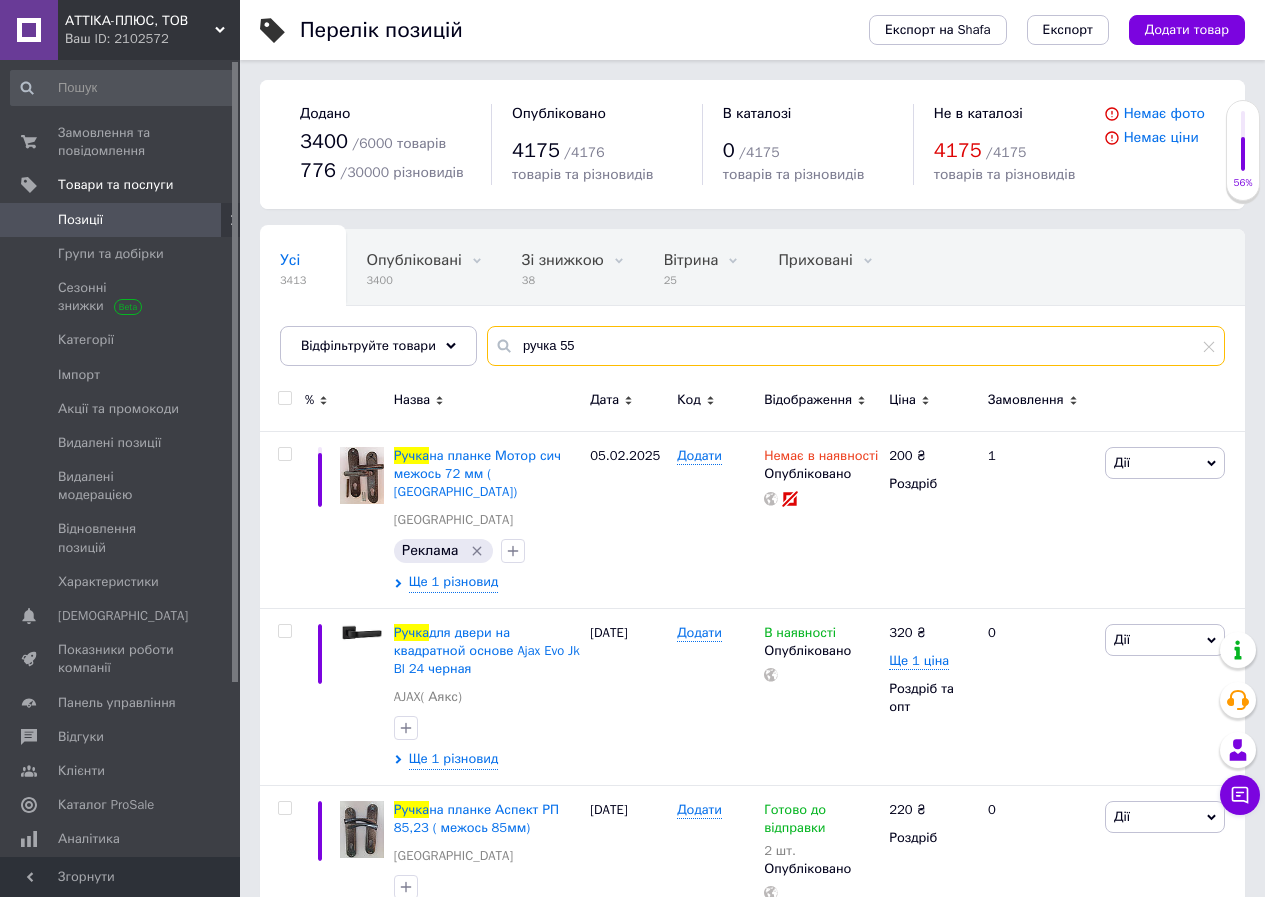 click on "ручка 55" at bounding box center [856, 346] 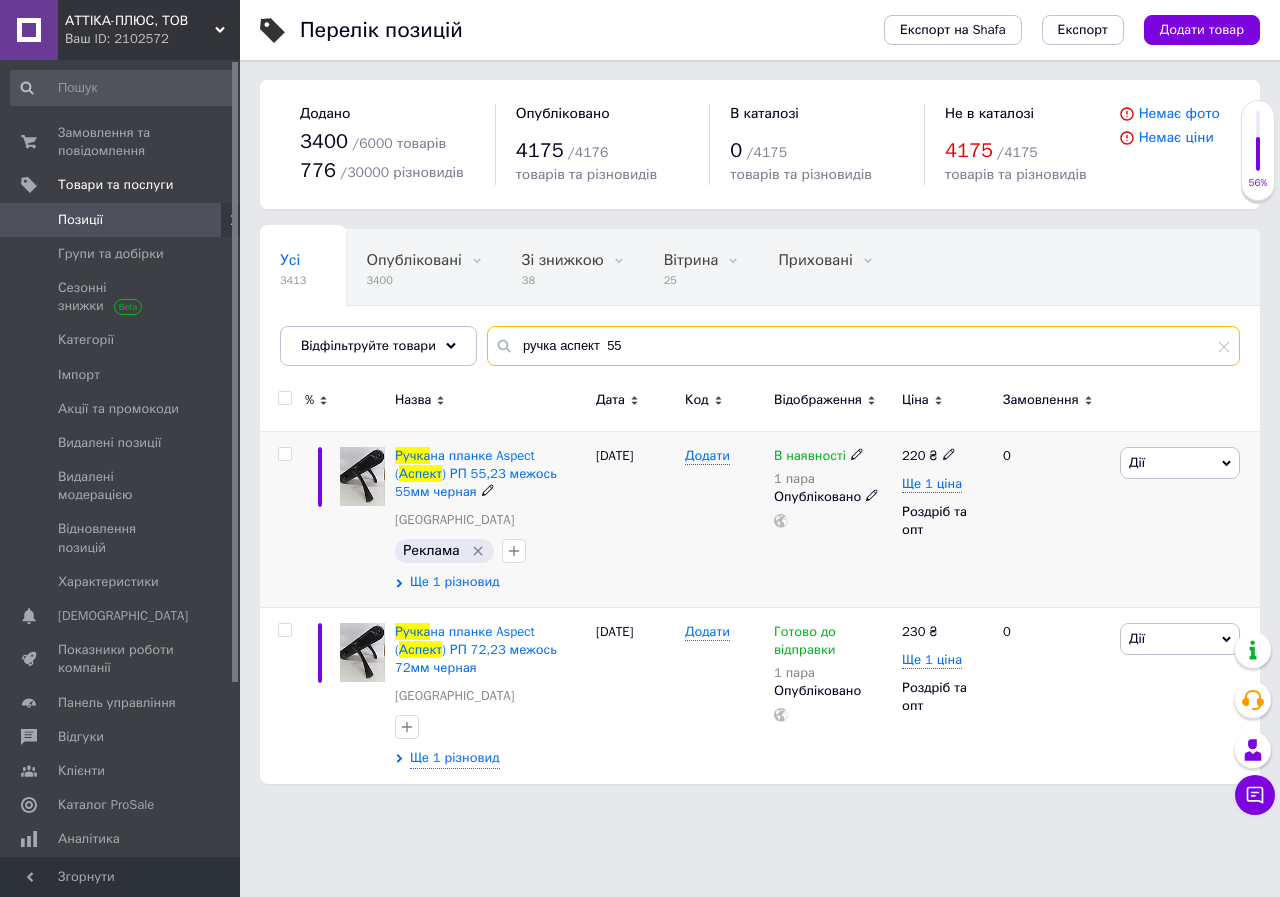 type on "ручка аспект  55" 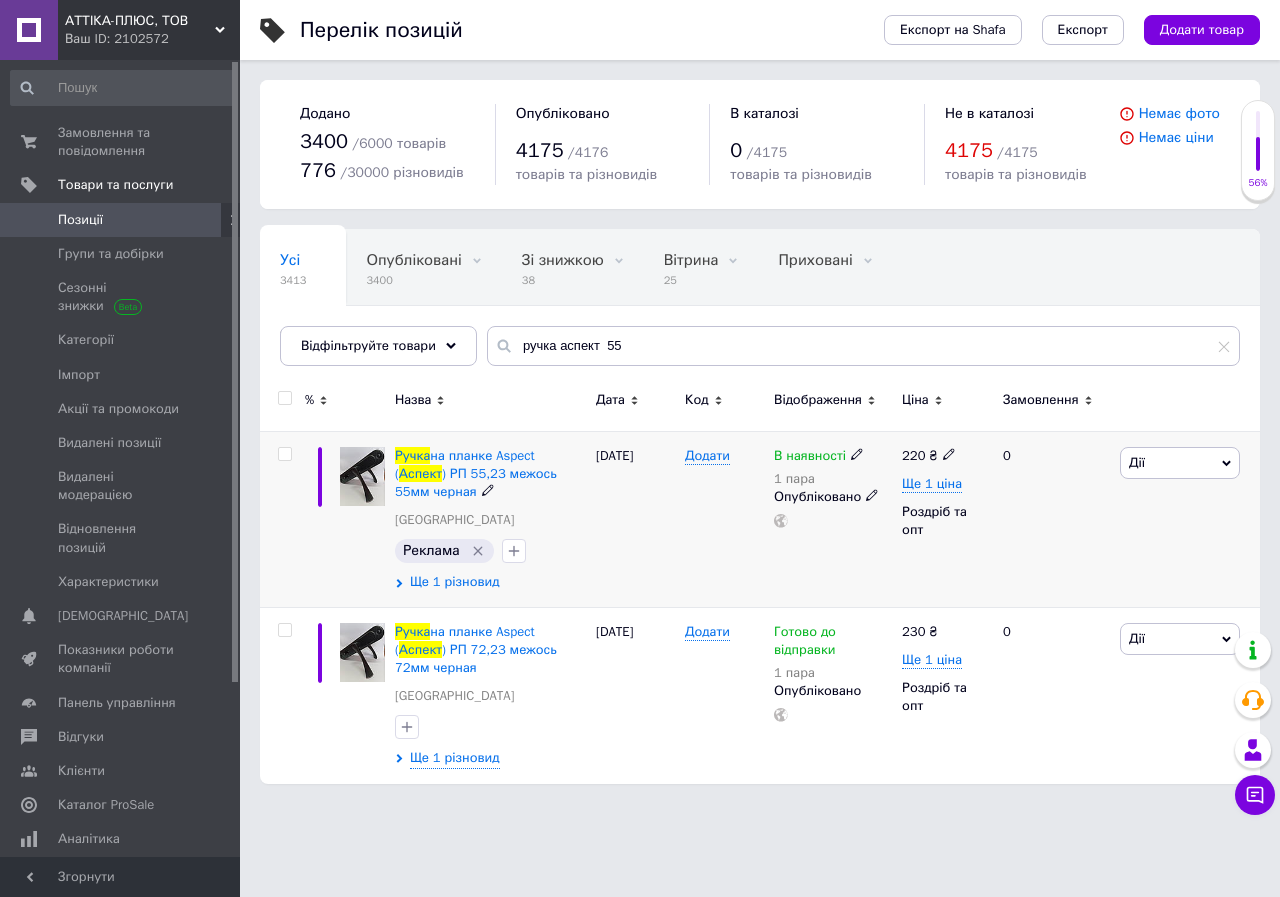click on "Ще 1 різновид" at bounding box center [455, 582] 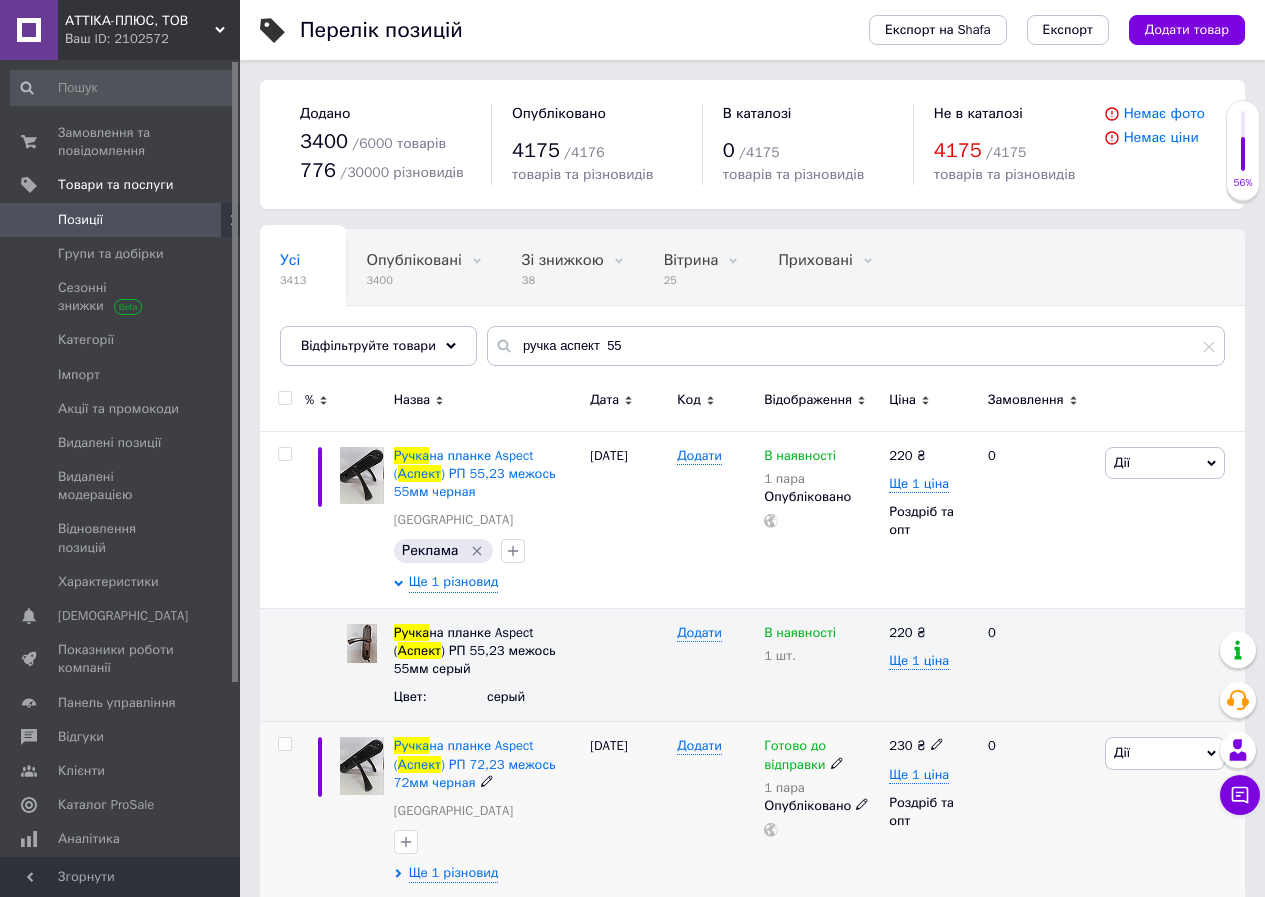 scroll, scrollTop: 21, scrollLeft: 0, axis: vertical 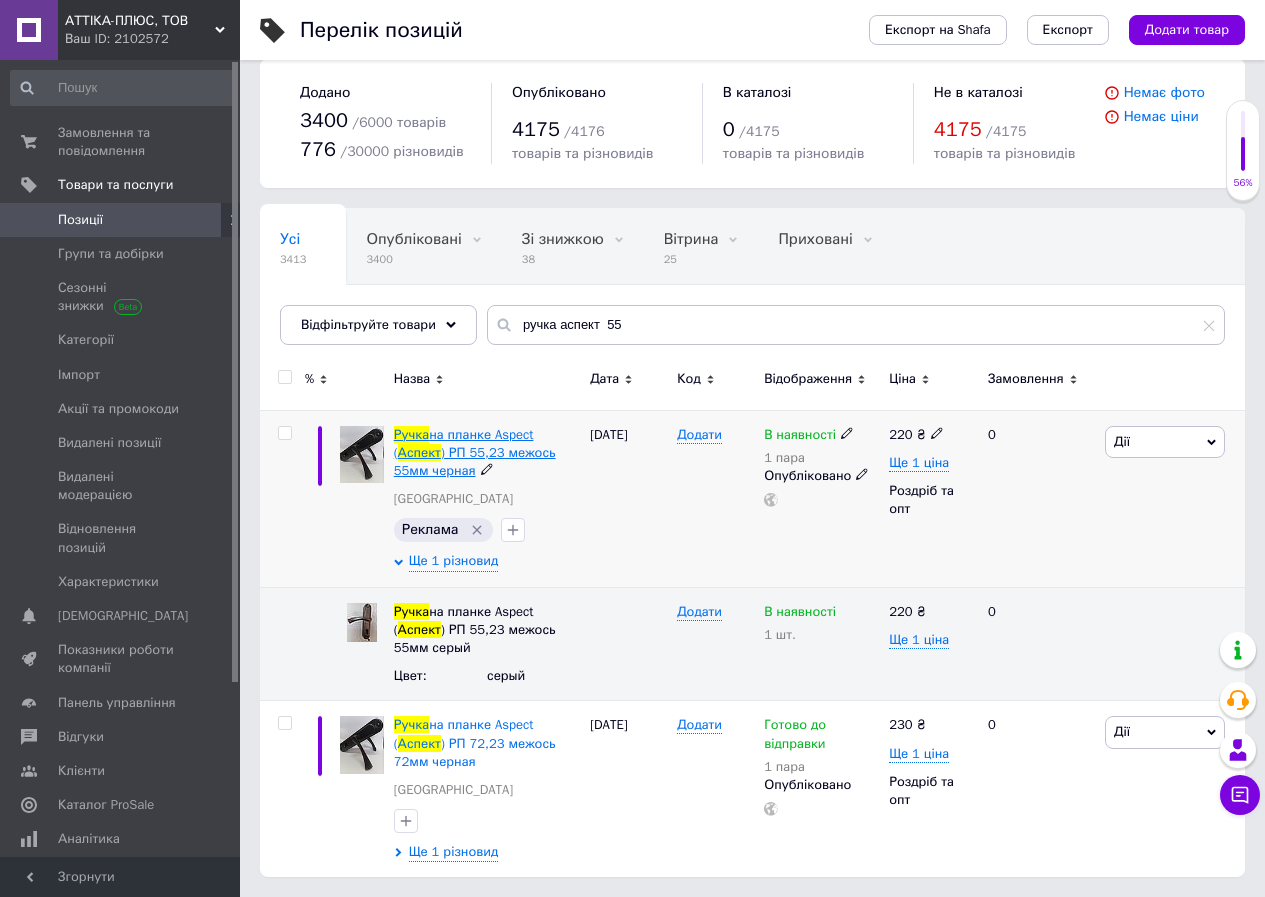 click on ") РП 55,23 межось 55мм черная" at bounding box center (475, 461) 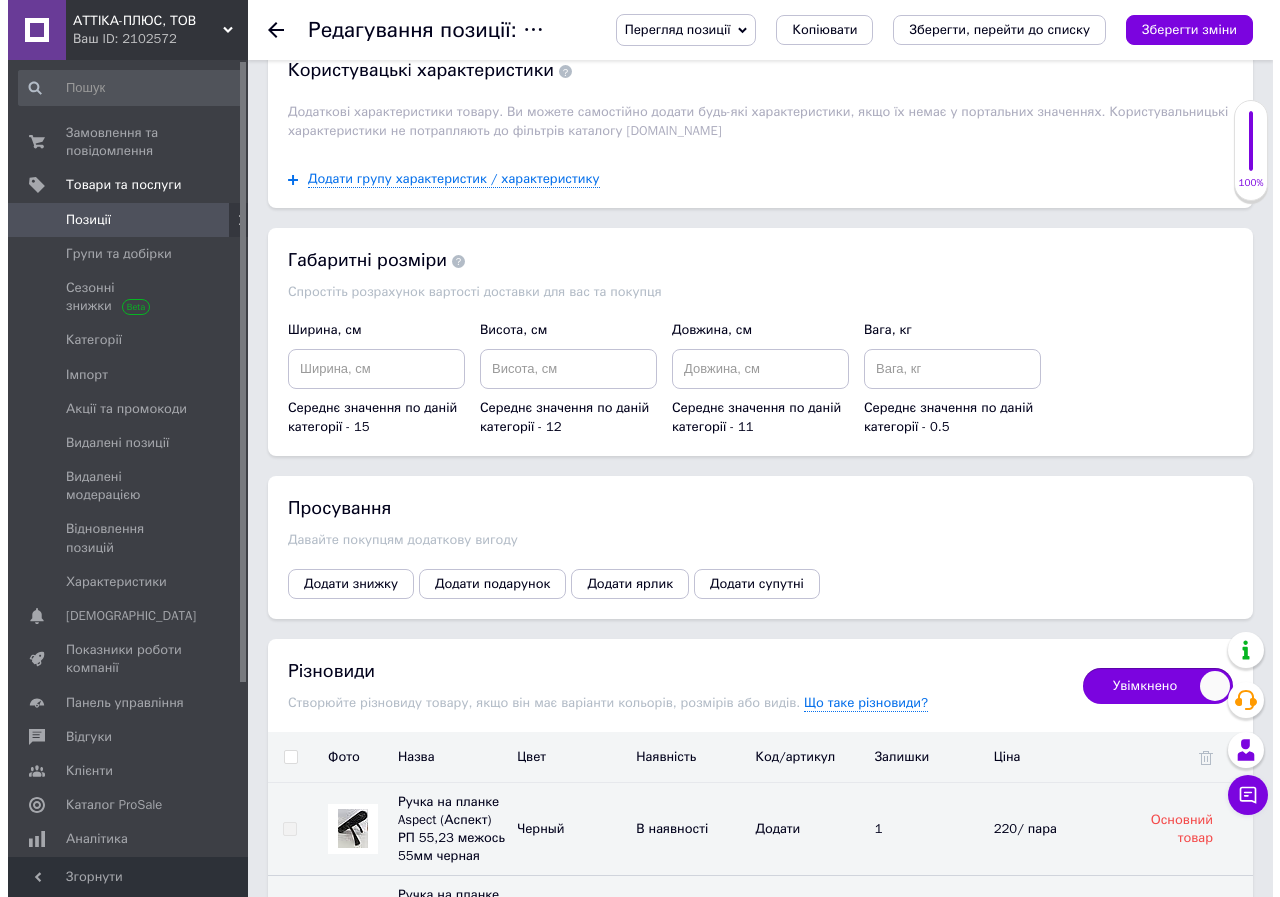 scroll, scrollTop: 2800, scrollLeft: 0, axis: vertical 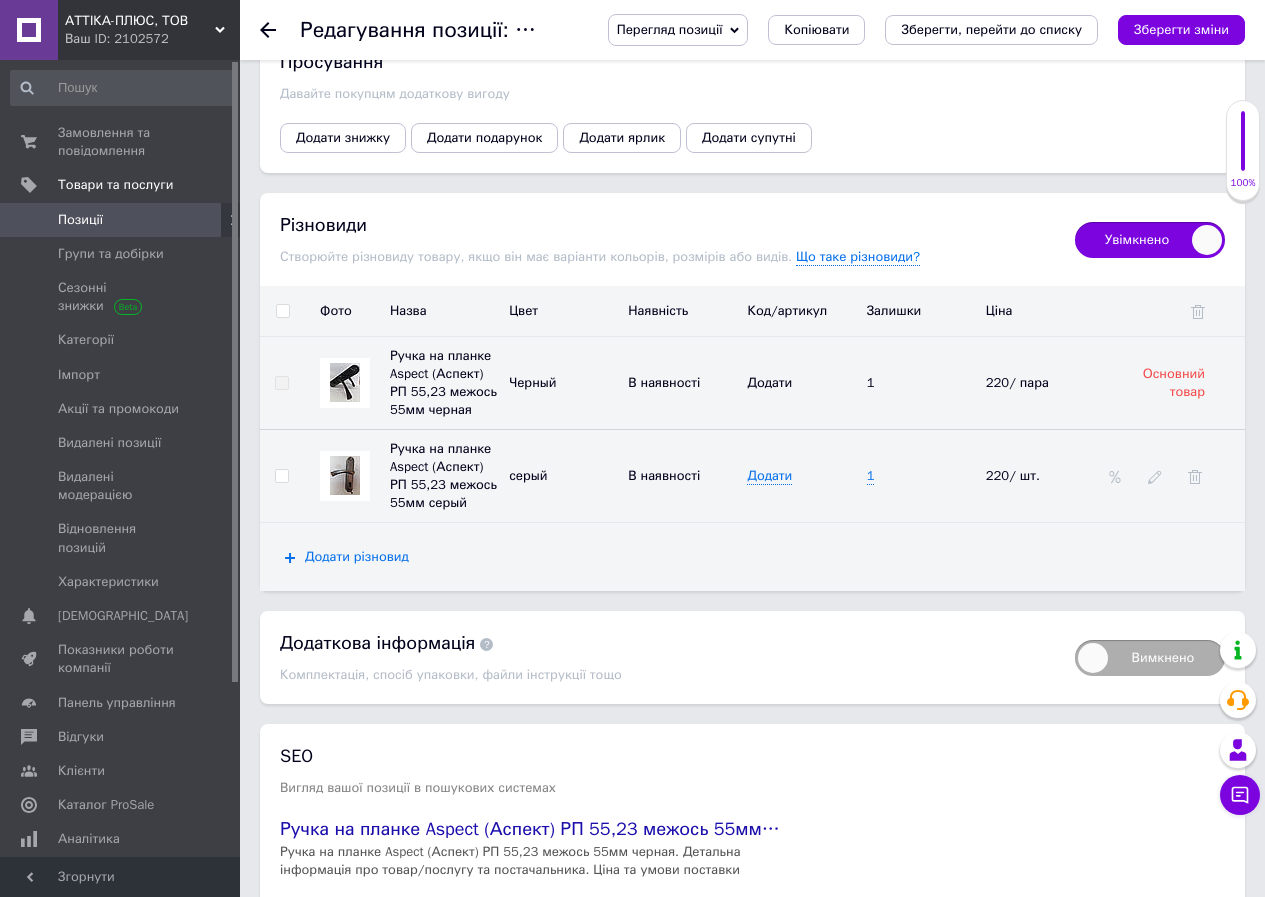 click on "Додати різновид" at bounding box center [357, 557] 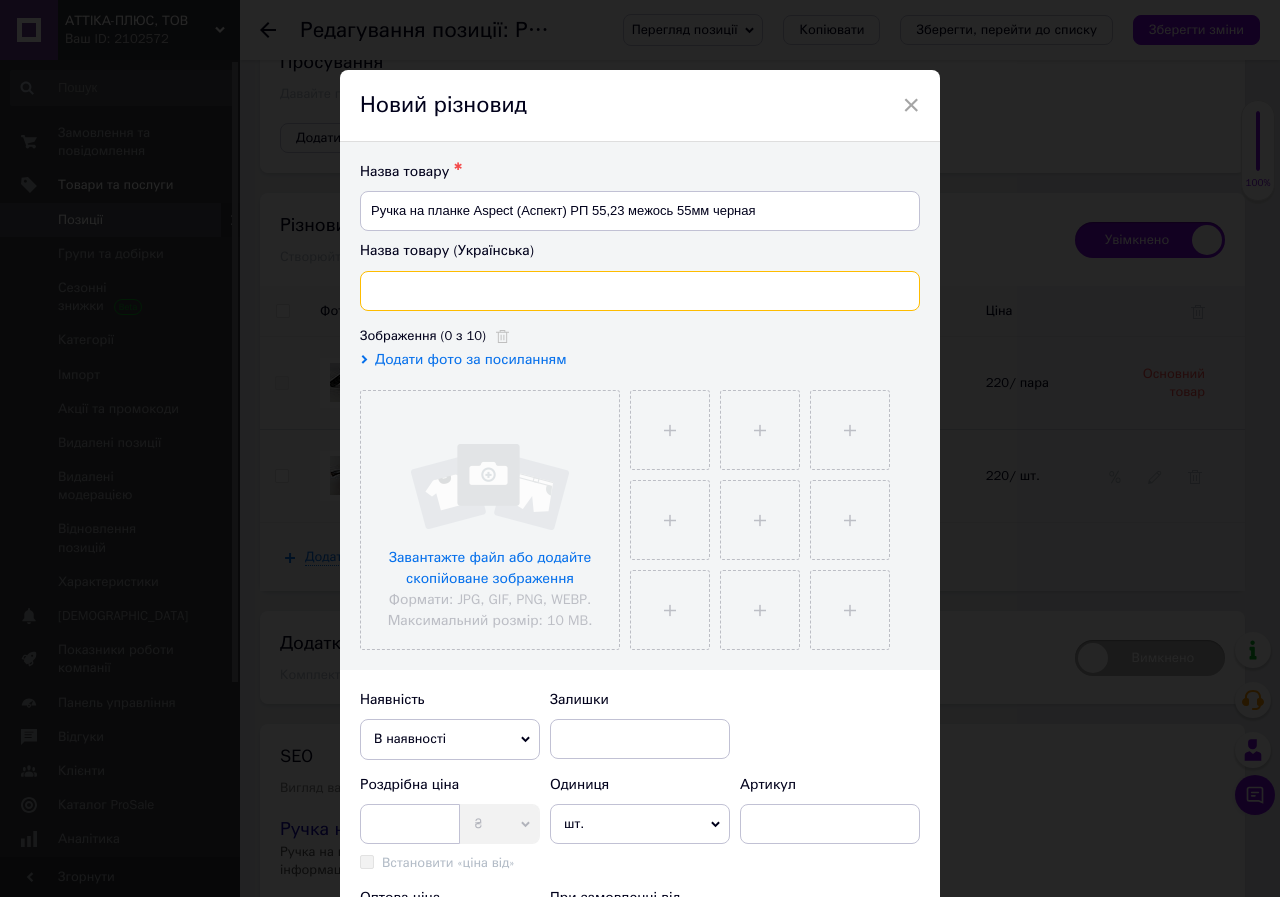 drag, startPoint x: 614, startPoint y: 300, endPoint x: 625, endPoint y: 291, distance: 14.21267 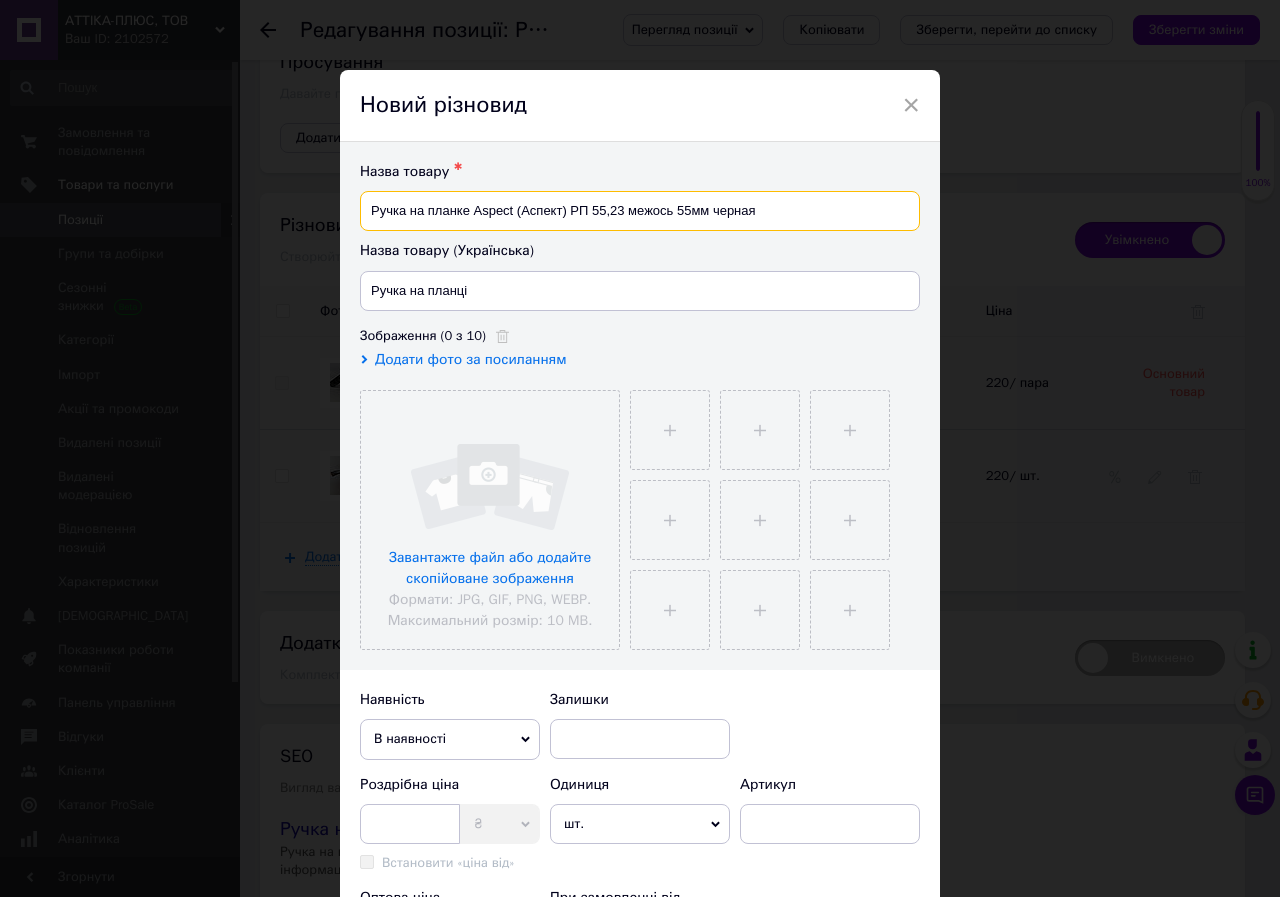 drag, startPoint x: 470, startPoint y: 212, endPoint x: 627, endPoint y: 211, distance: 157.00319 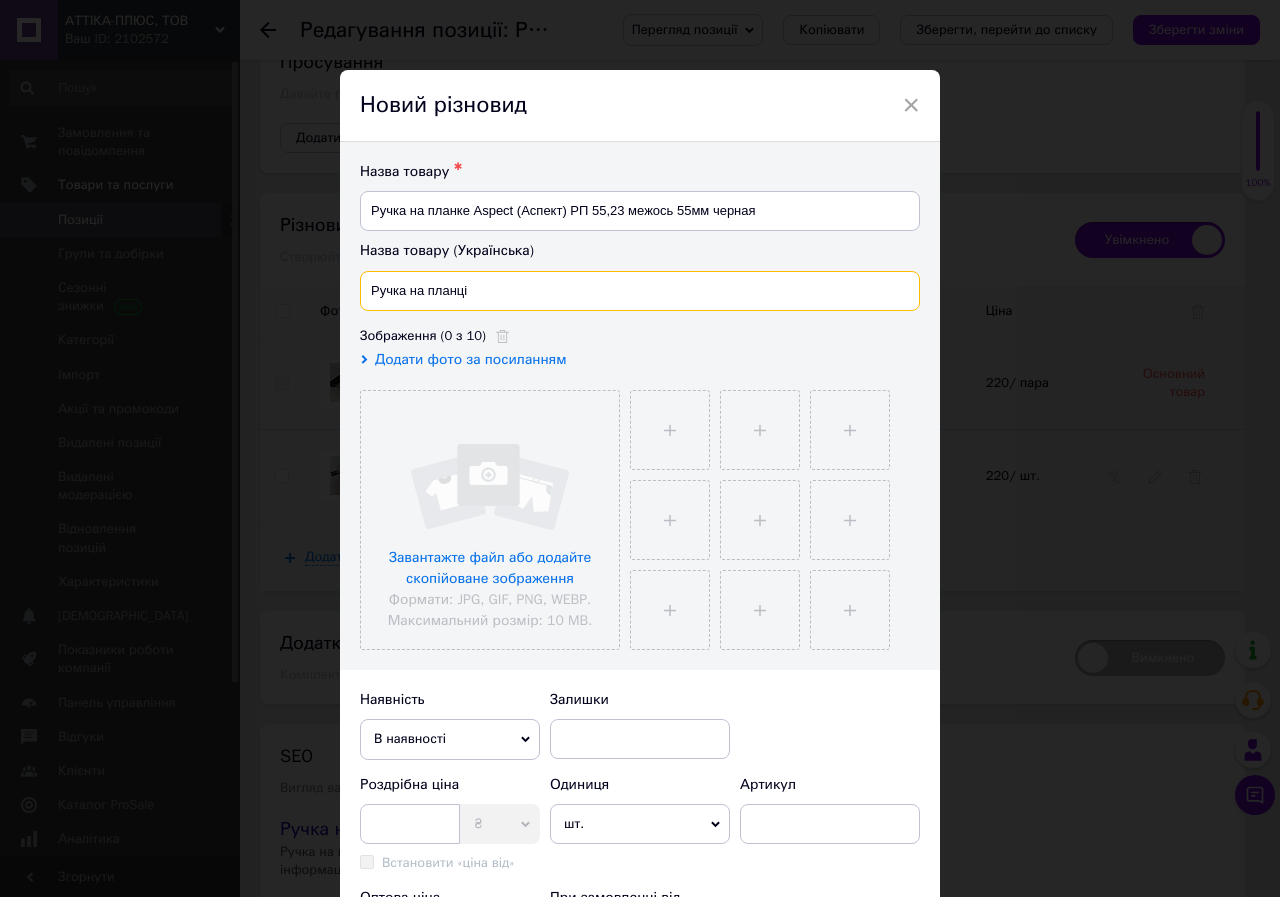 drag, startPoint x: 539, startPoint y: 286, endPoint x: 558, endPoint y: 271, distance: 24.207438 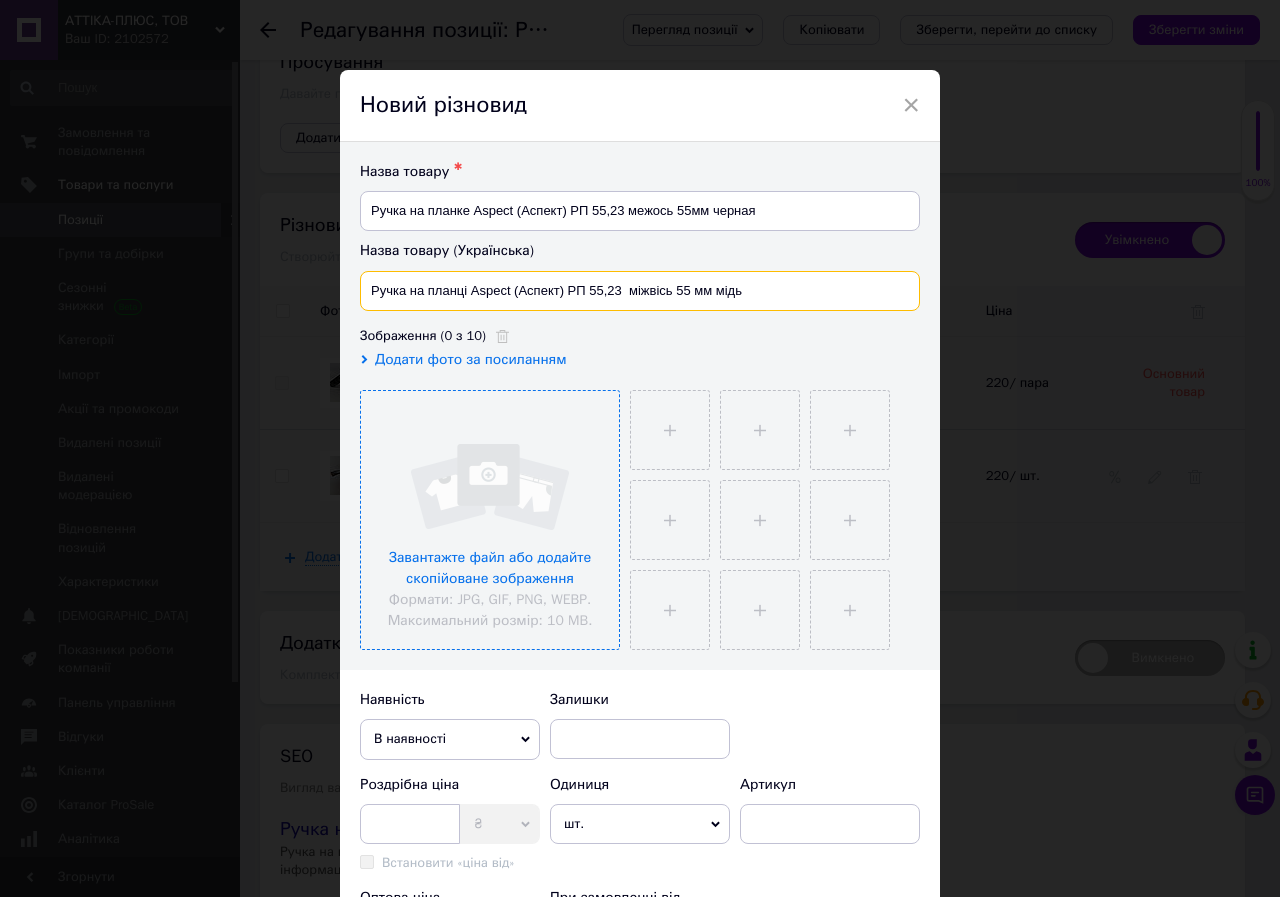 type on "Ручка на планці Aspect (Аспект) РП 55,23  міжвісь 55 мм мідь" 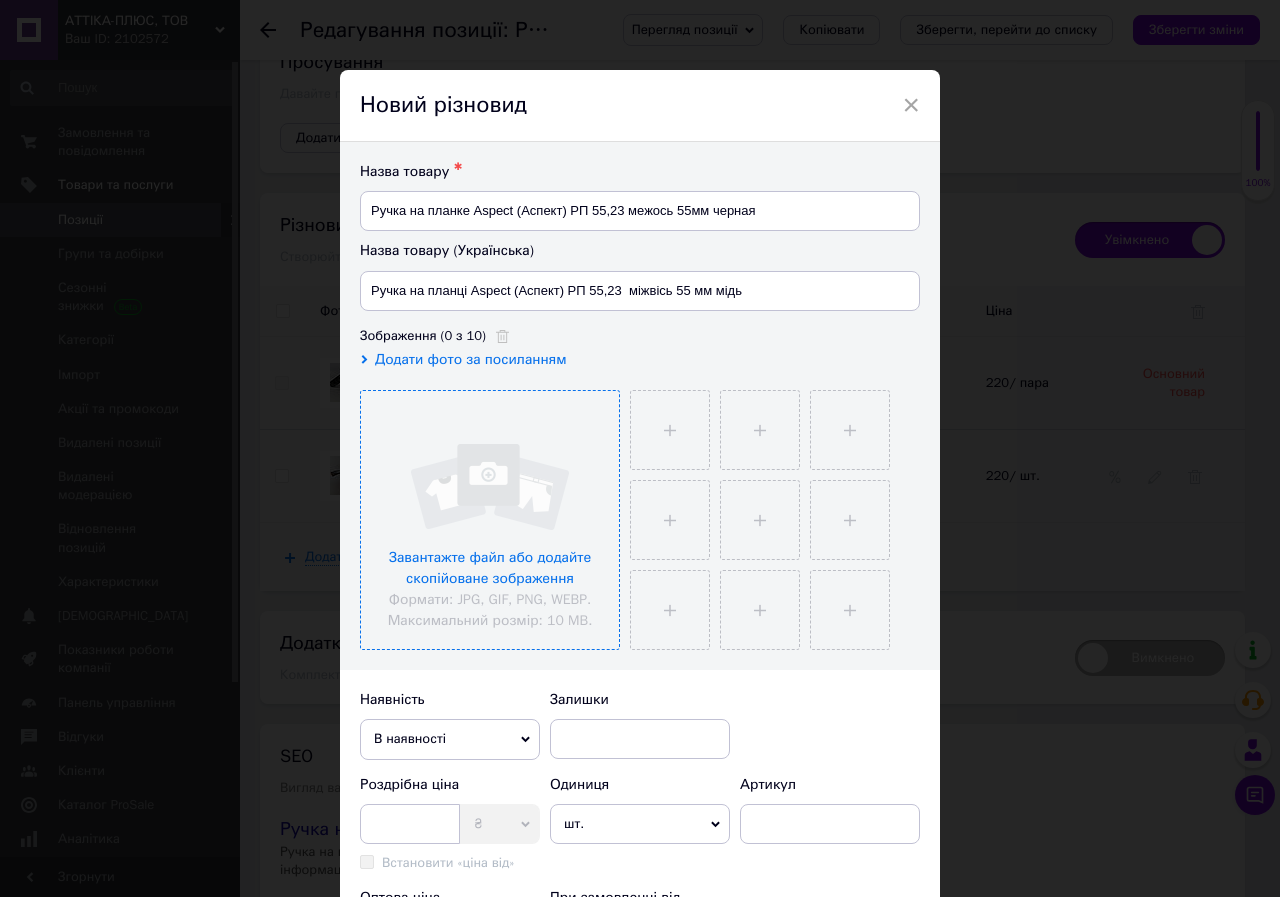 click at bounding box center (490, 520) 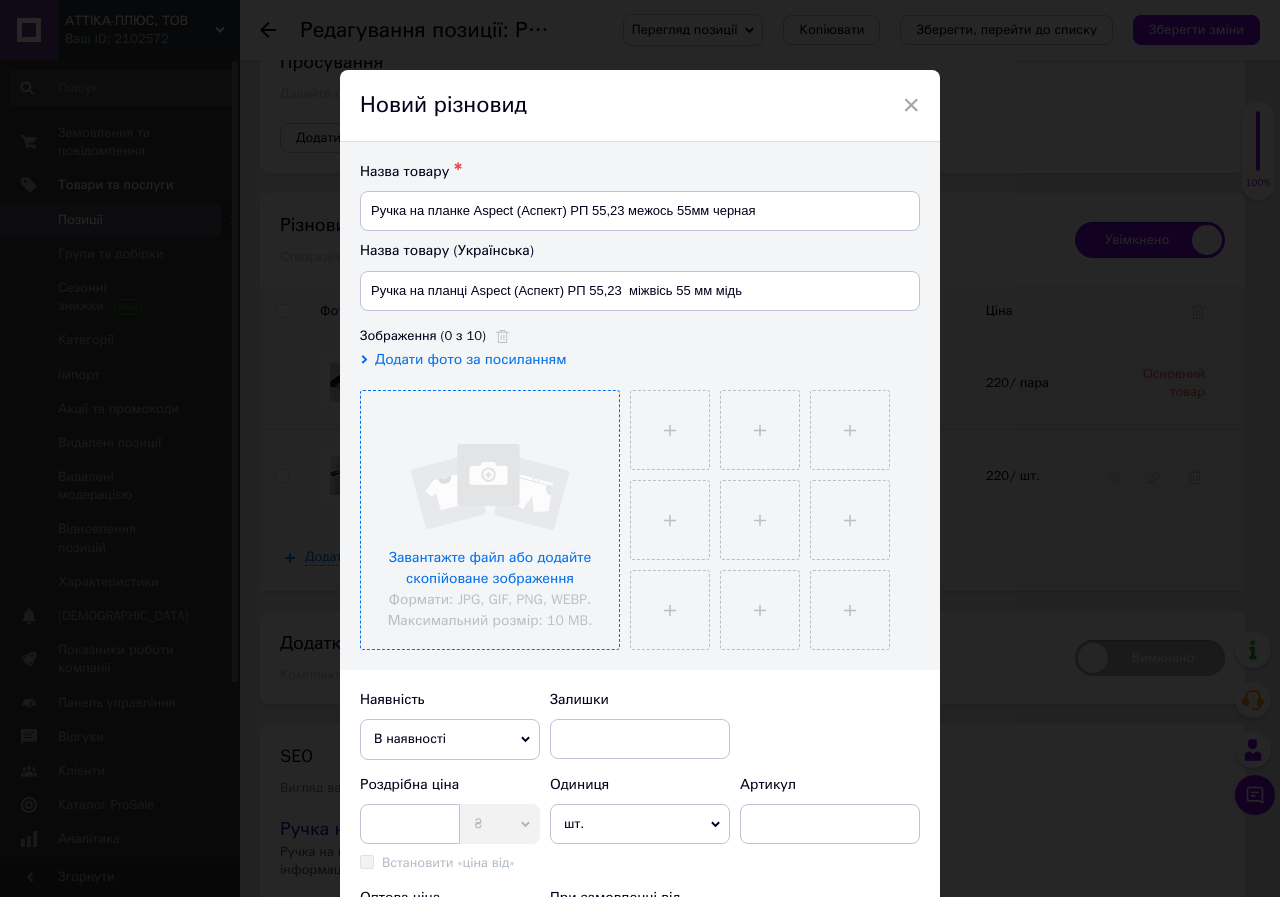 click at bounding box center [490, 520] 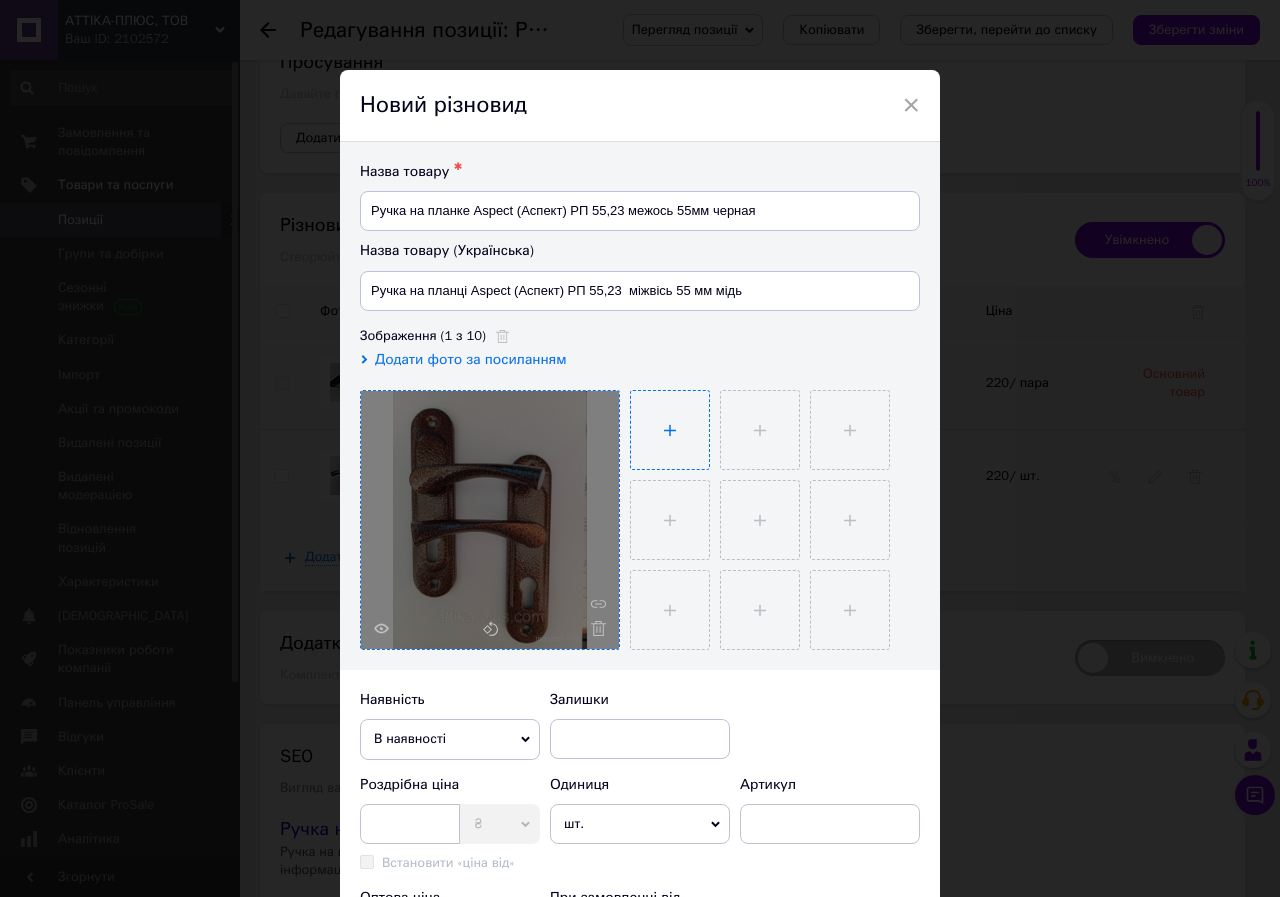 click at bounding box center [670, 430] 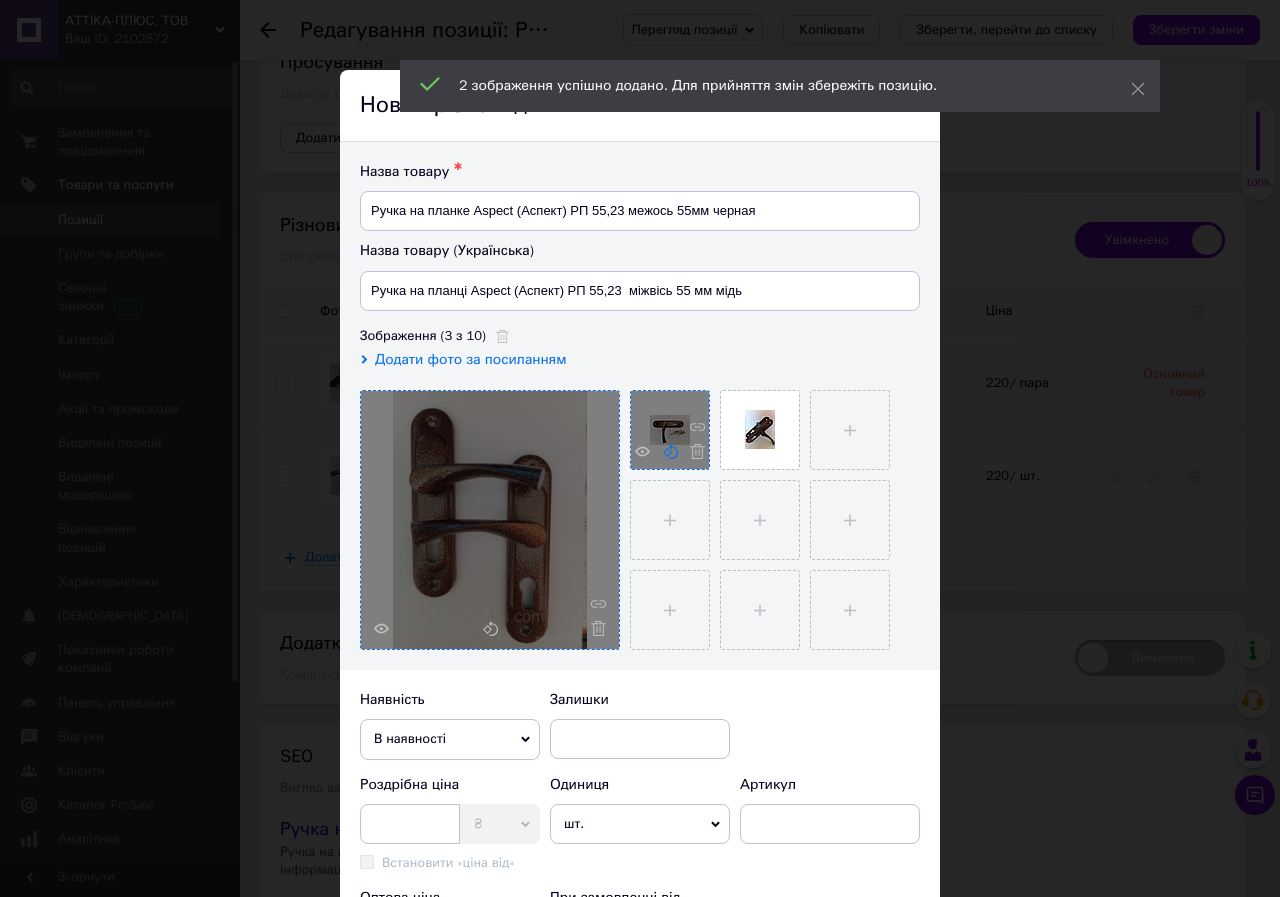 click 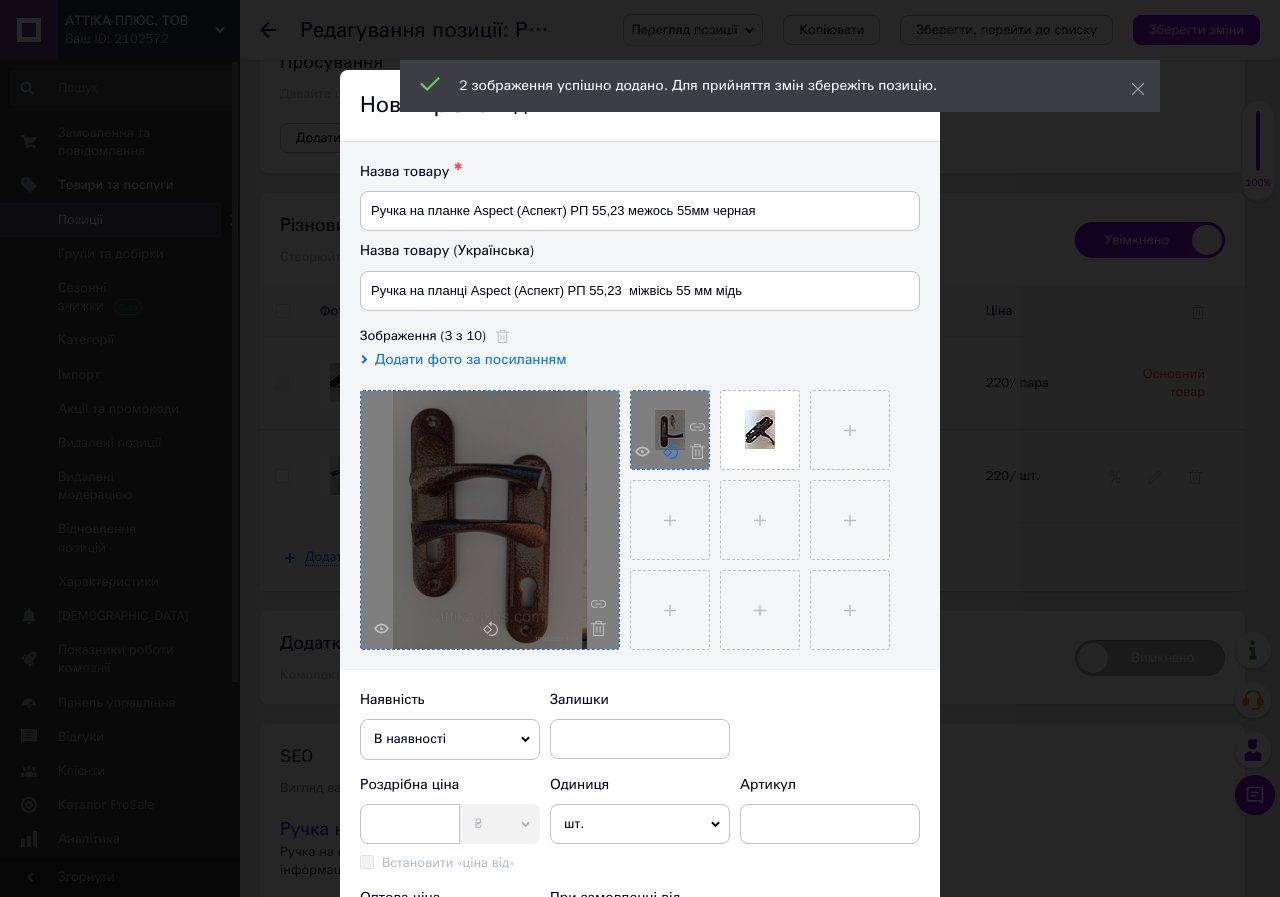 click 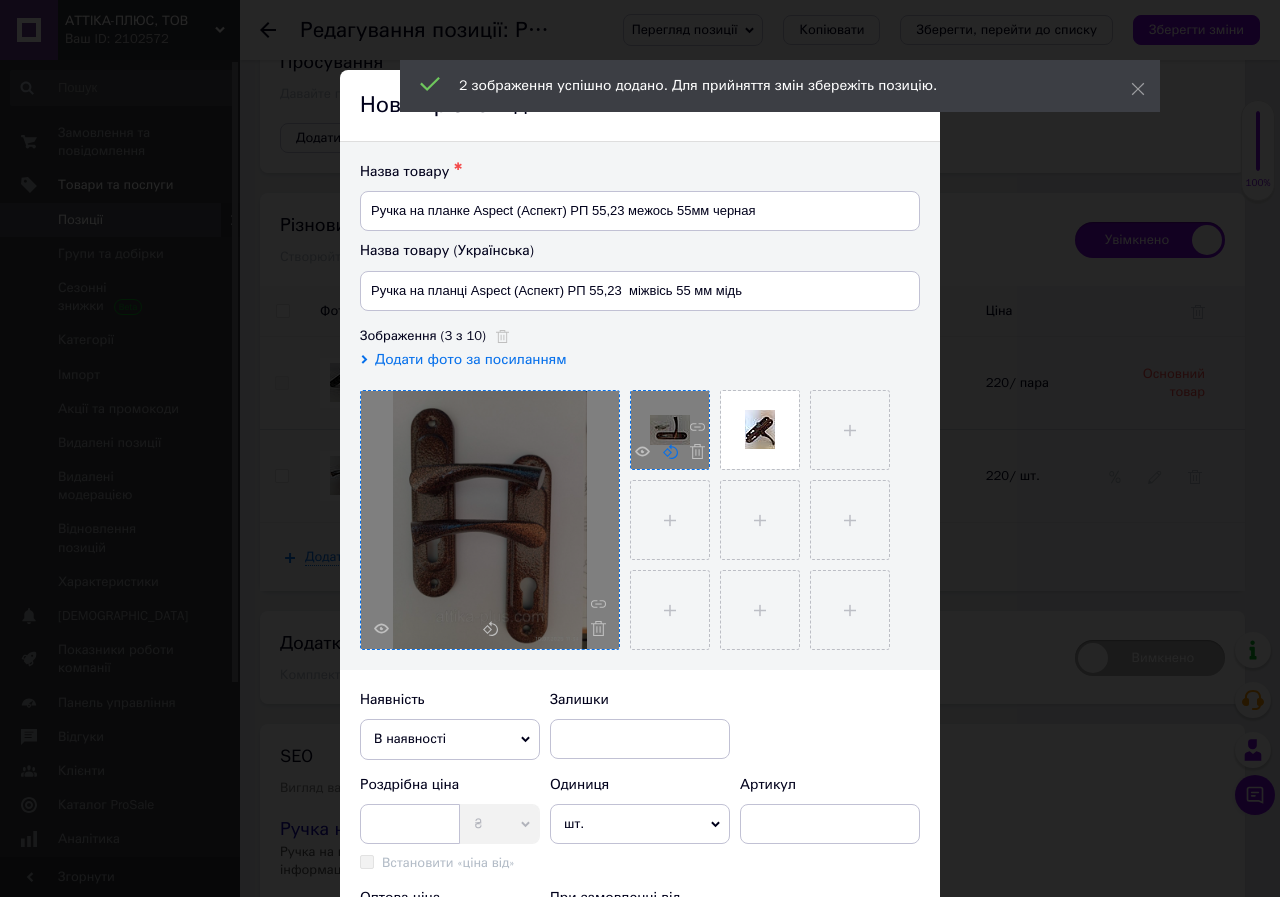 click 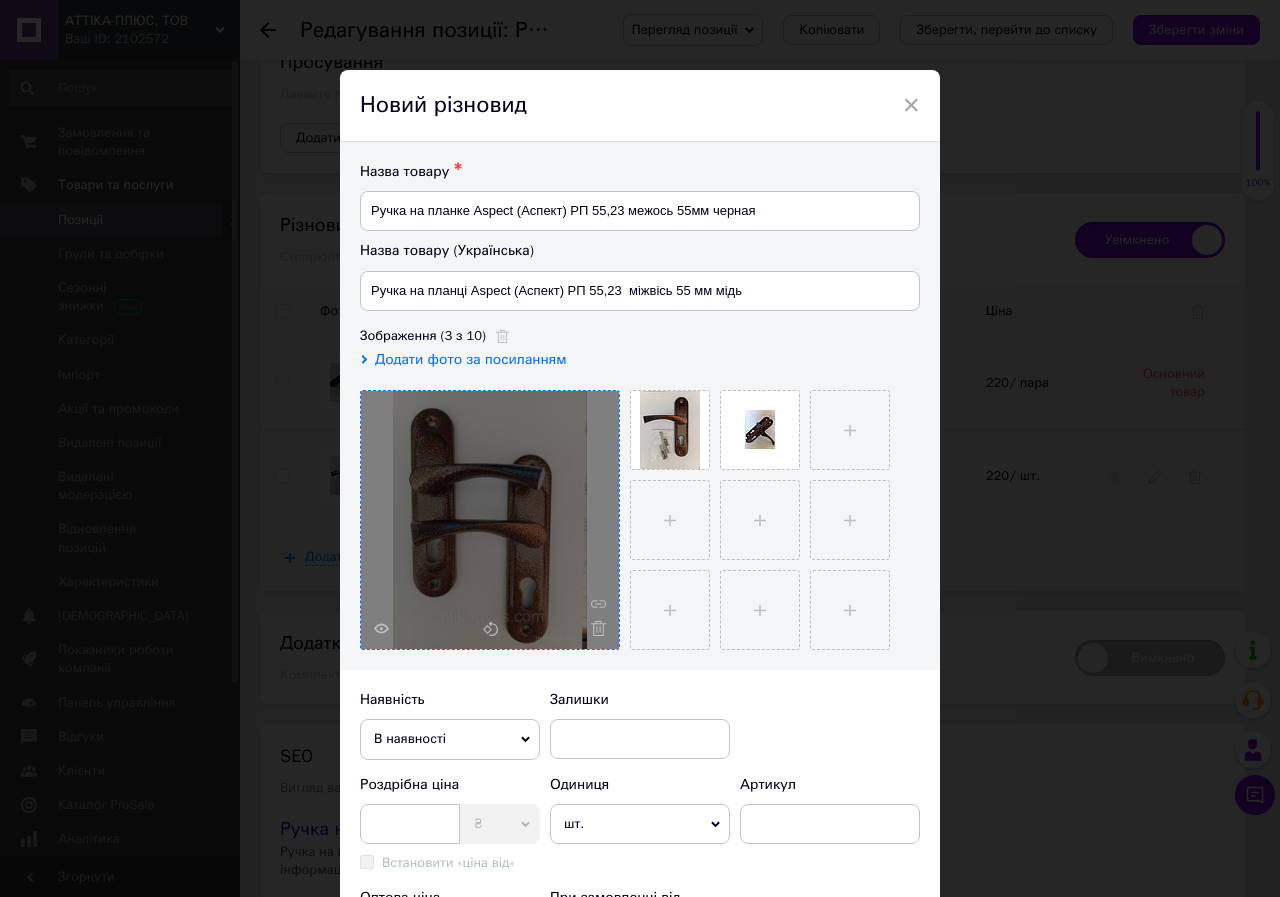 click on "Зображення (3 з 10)" at bounding box center [640, 336] 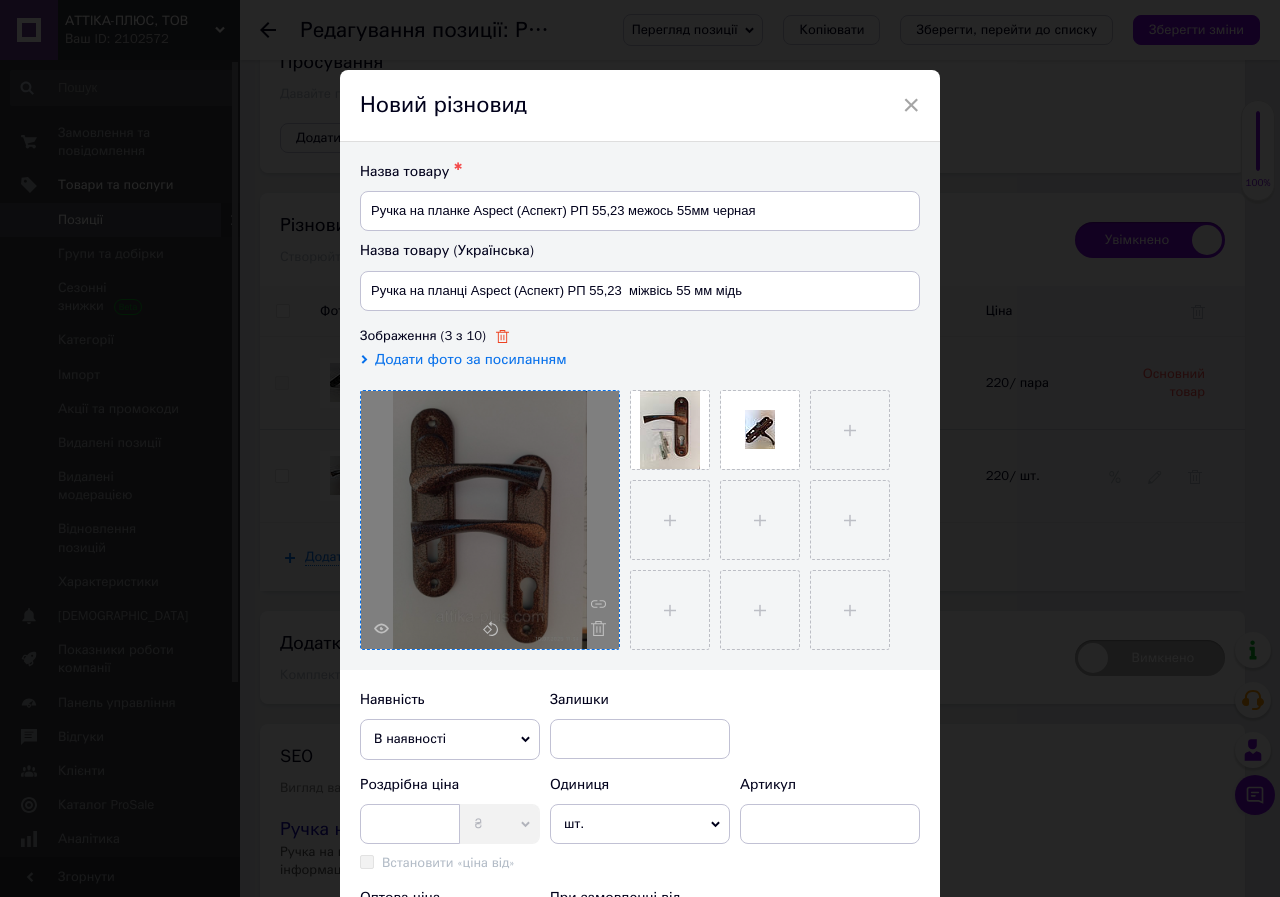 click 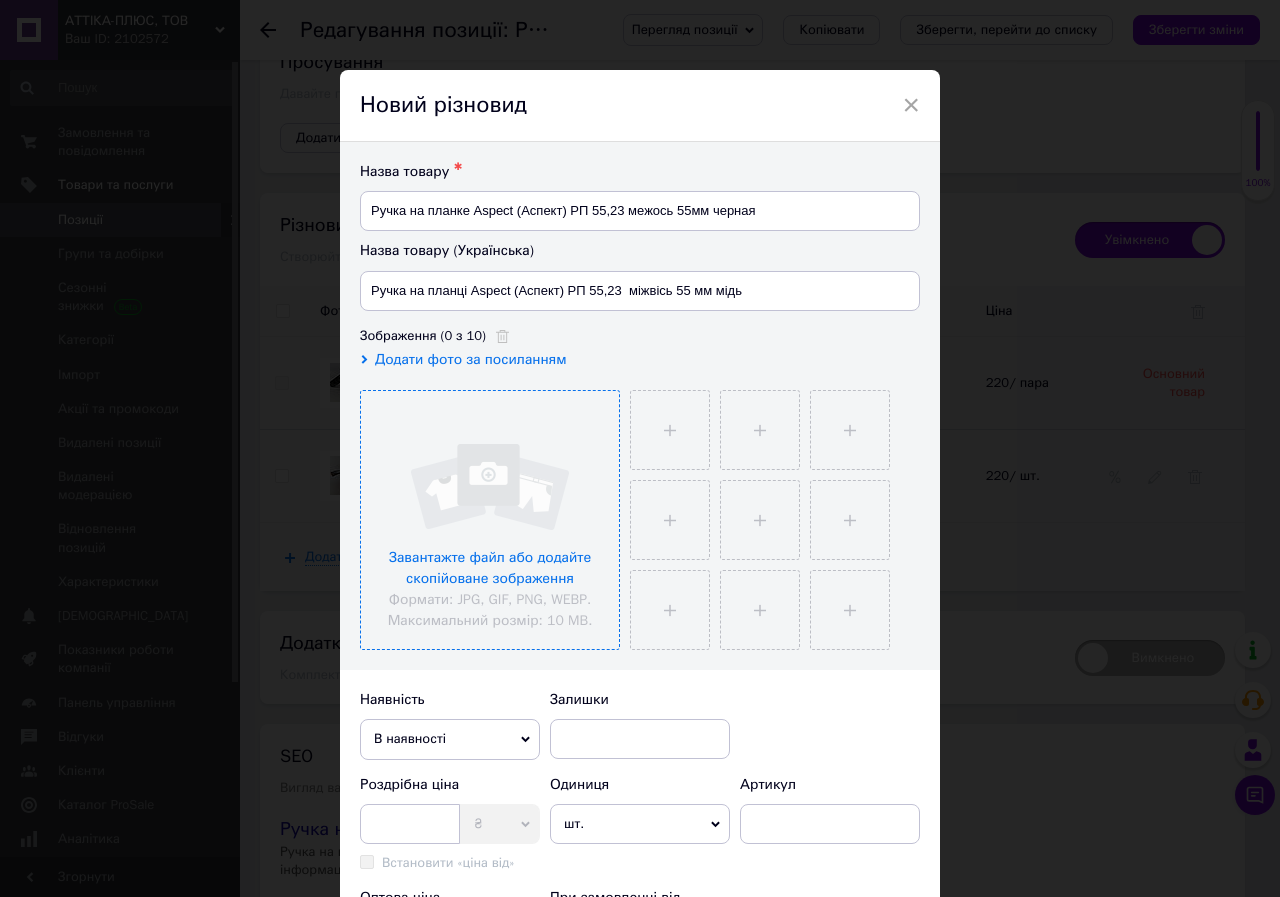 drag, startPoint x: 513, startPoint y: 474, endPoint x: 524, endPoint y: 459, distance: 18.601076 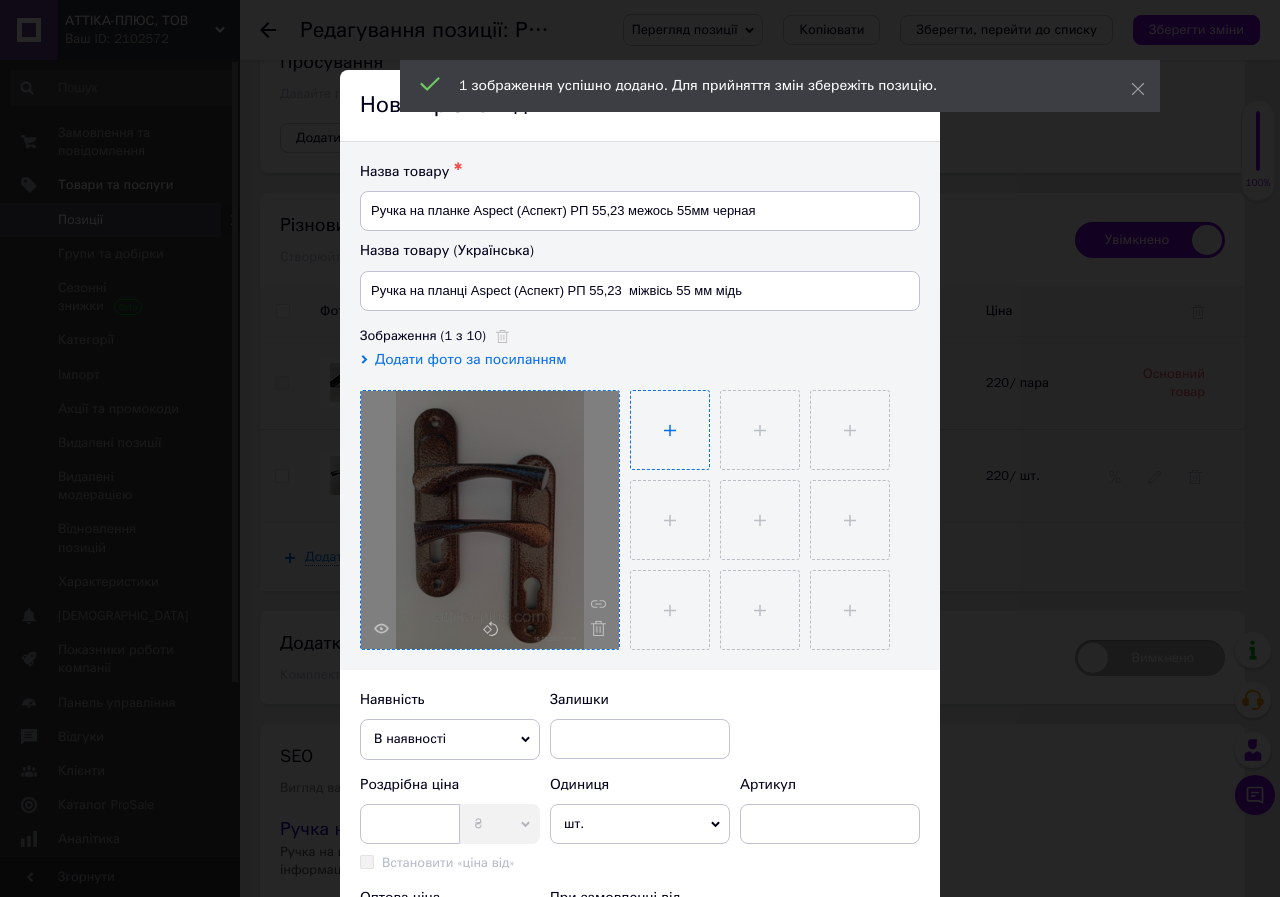 click at bounding box center (670, 430) 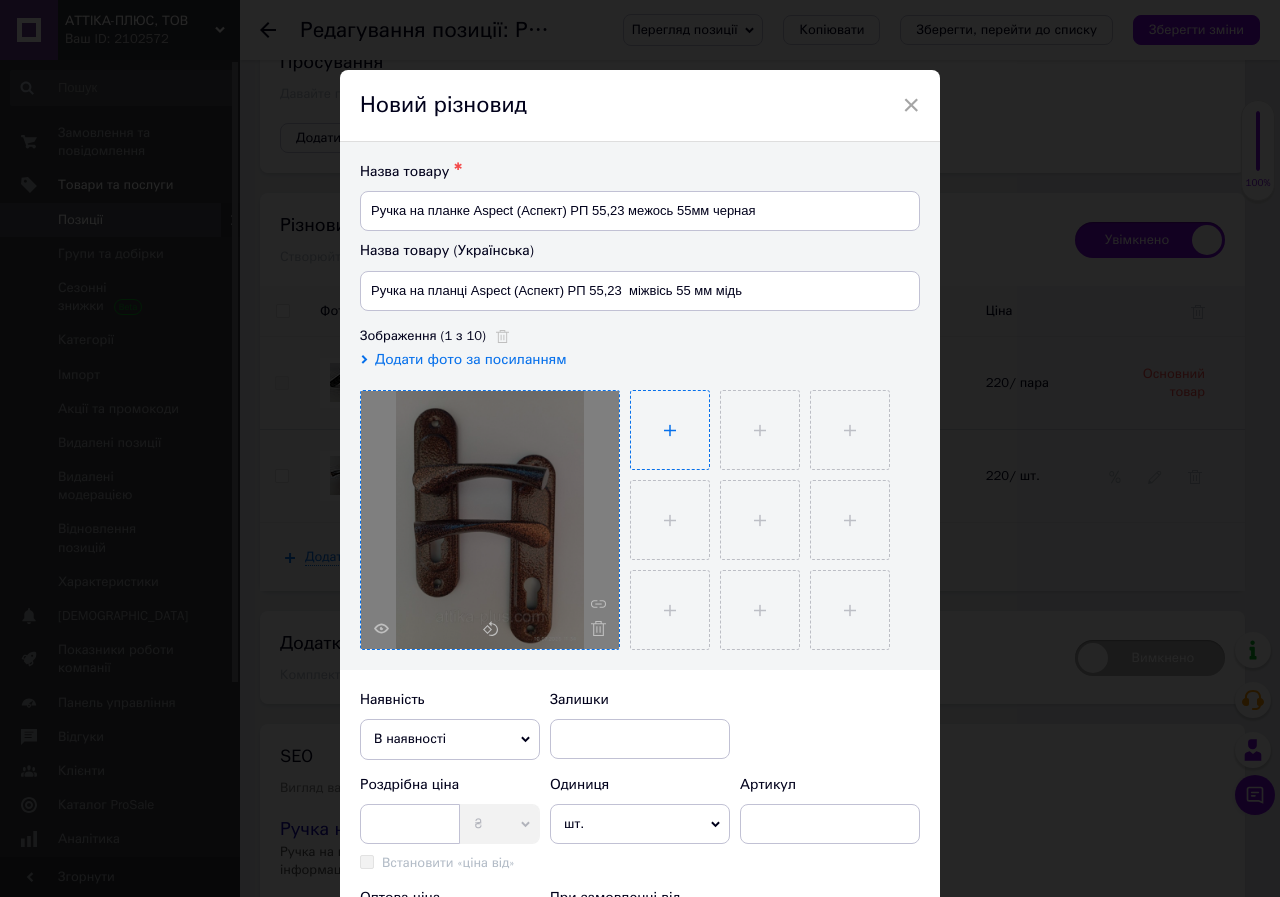 type on "C:\fakepath\изображение_viber_2025-07-10_[PHONE_NUMBER].jpg" 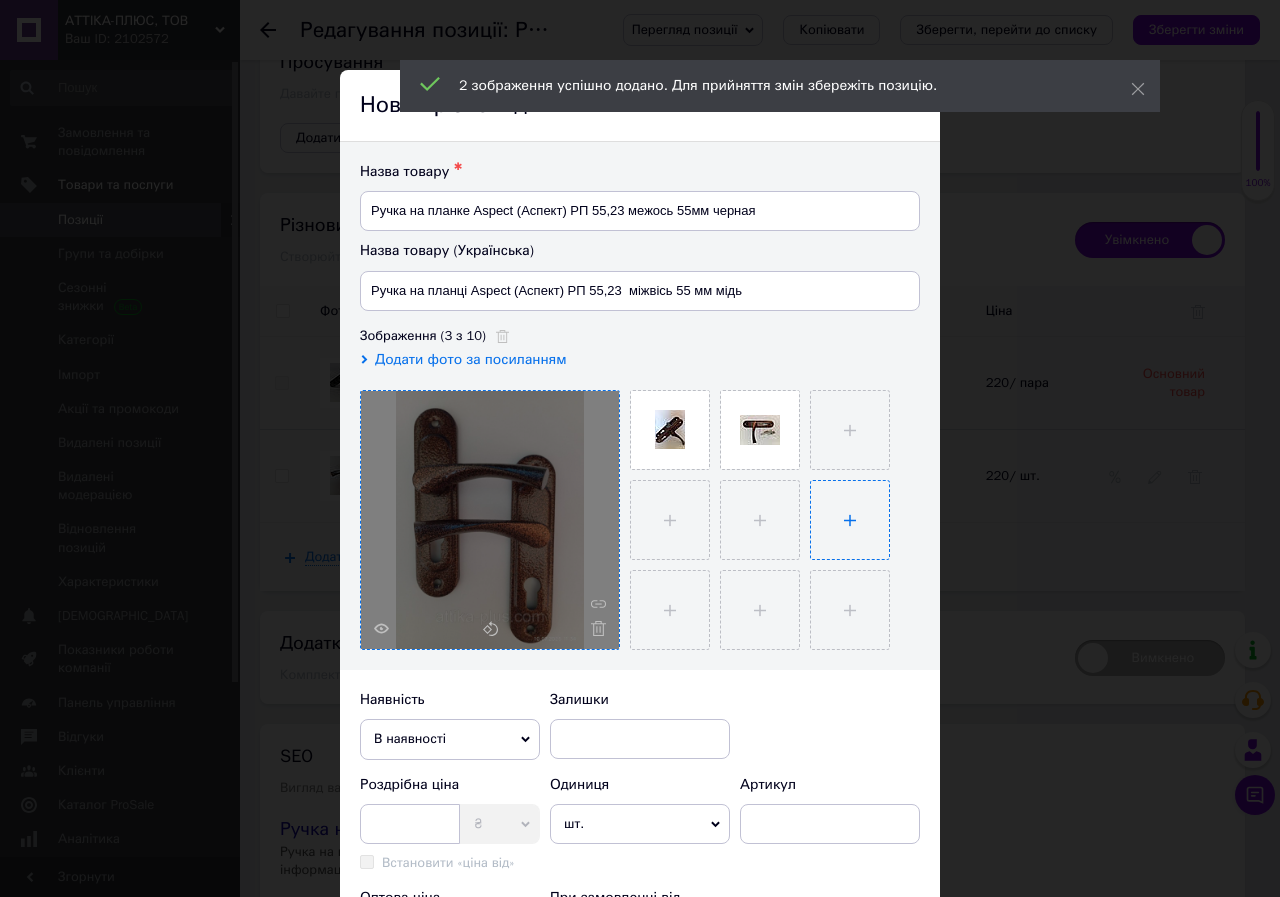 scroll, scrollTop: 200, scrollLeft: 0, axis: vertical 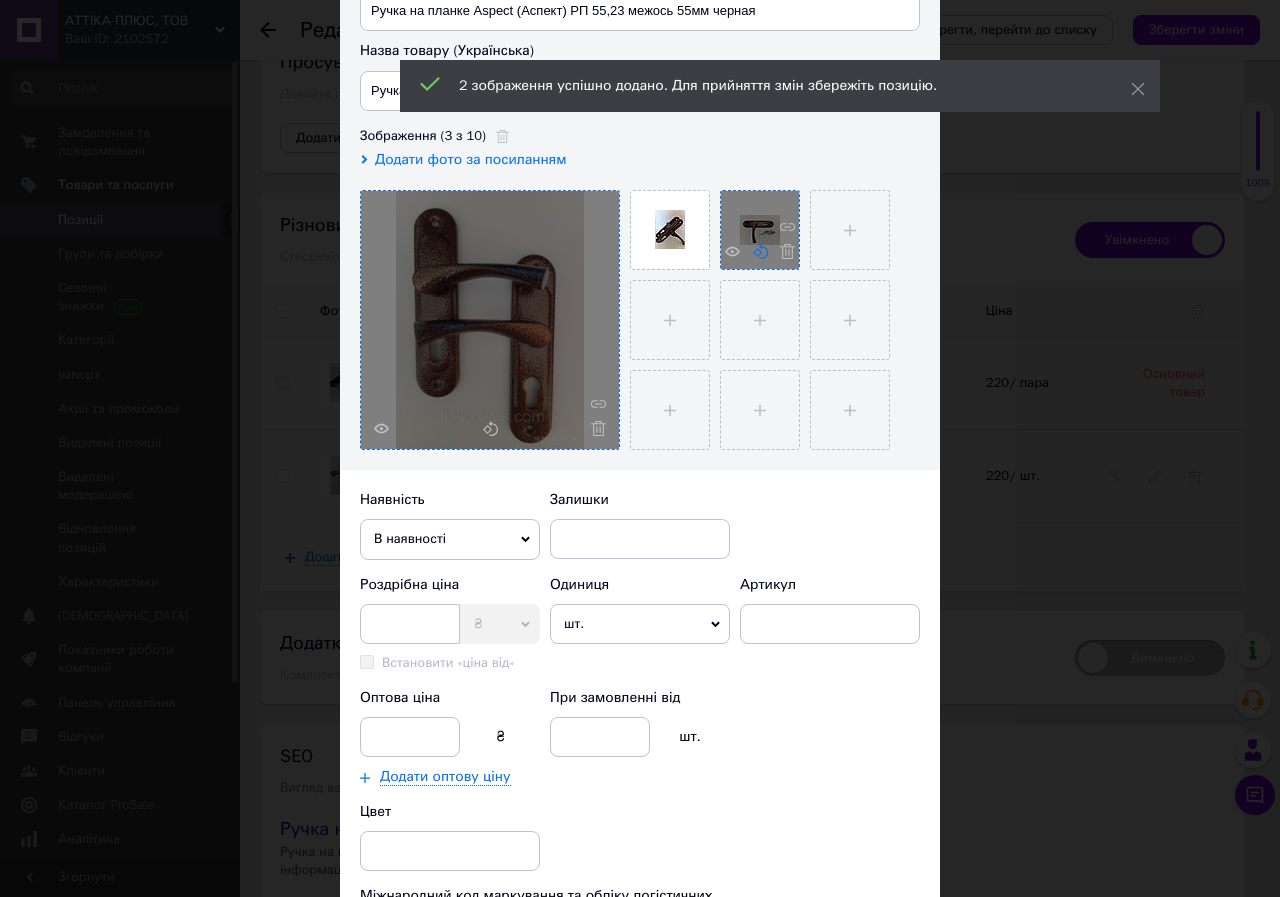 click 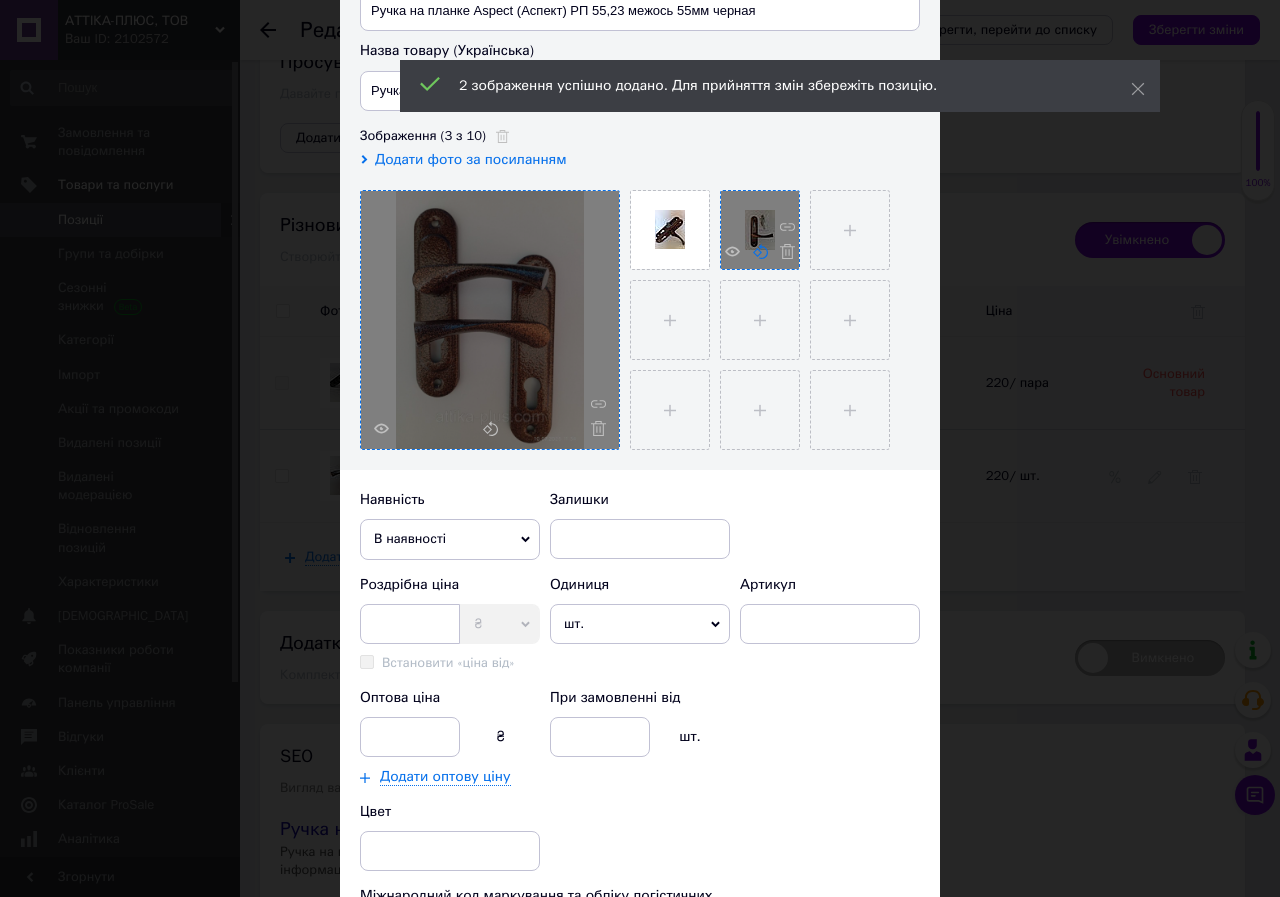click 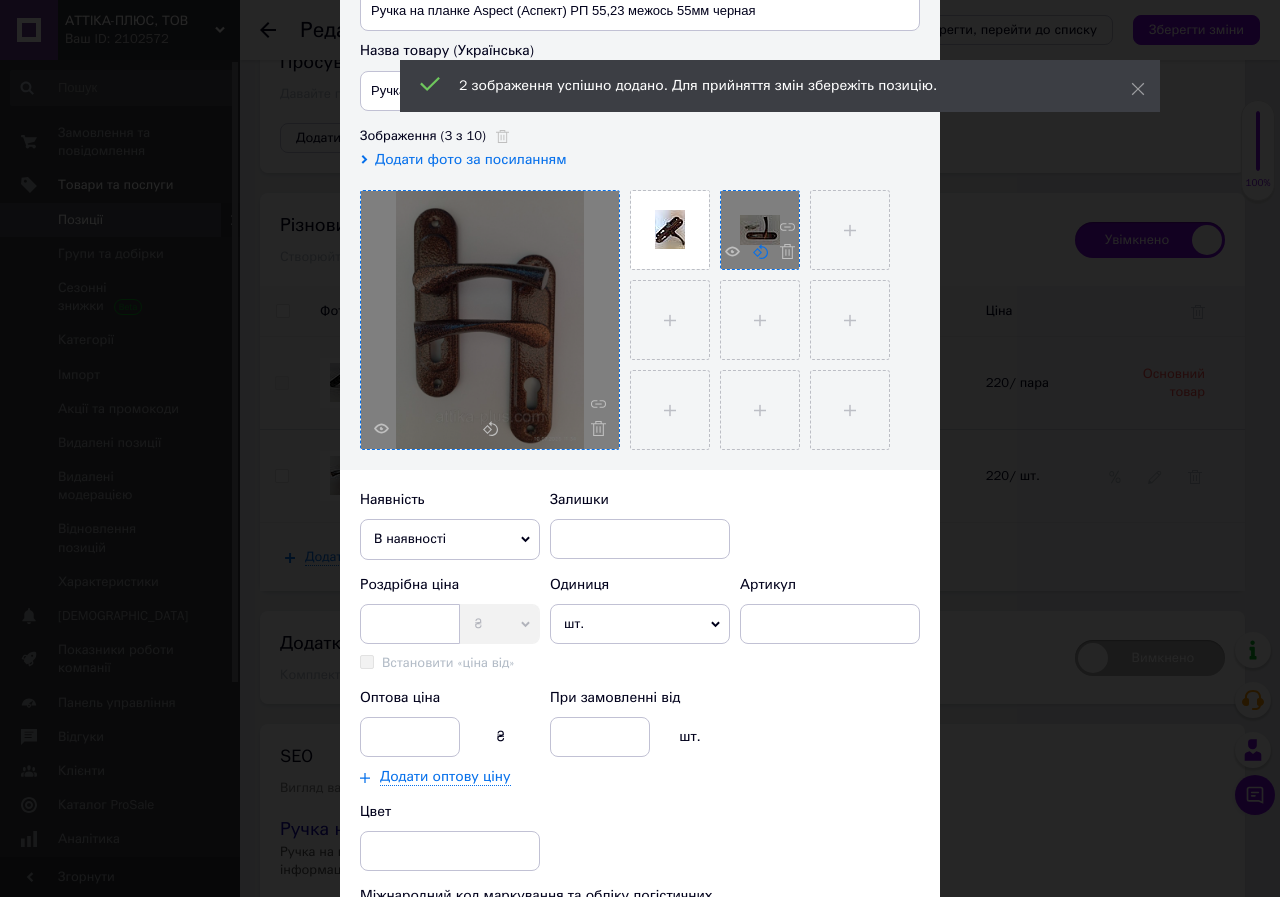 click 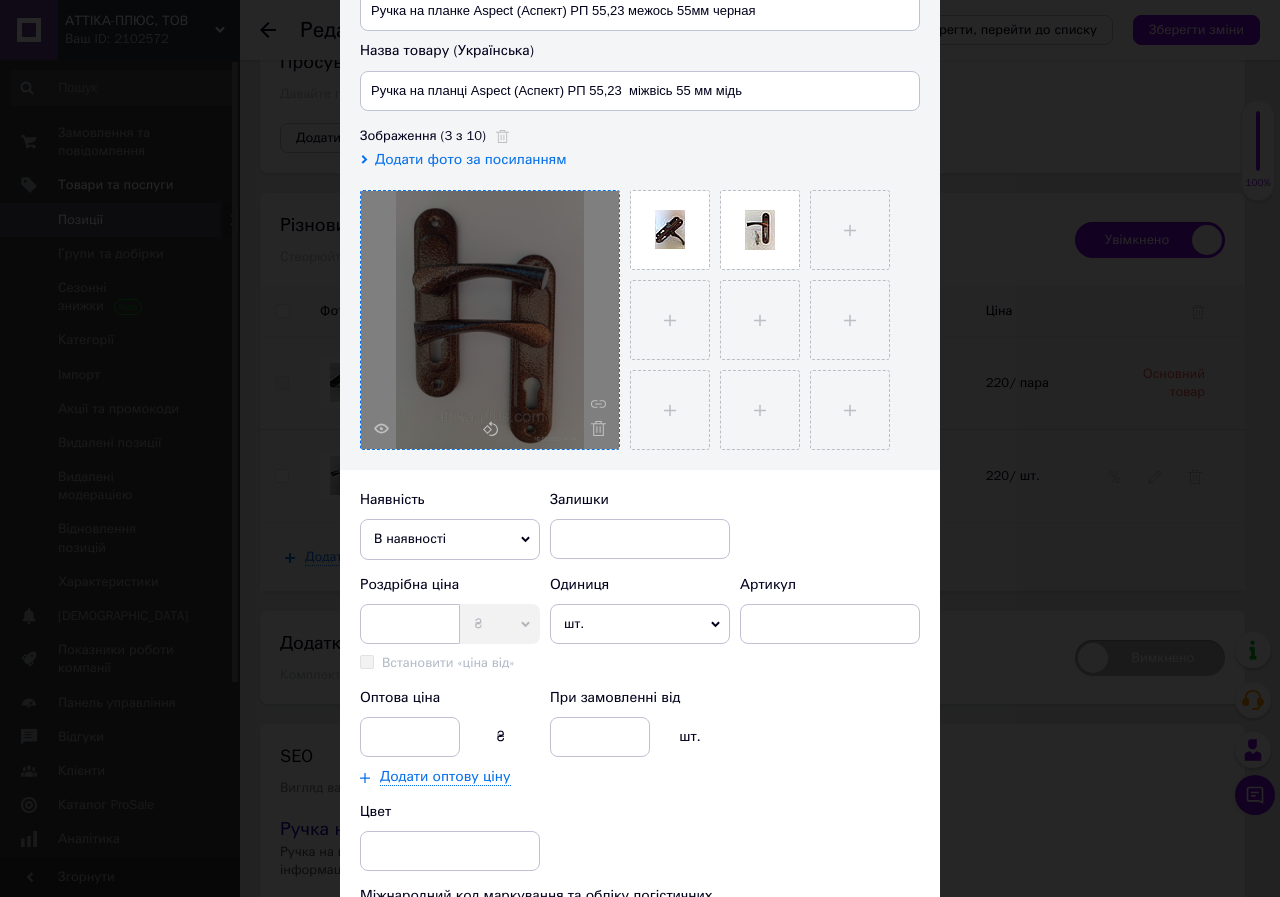click on "В наявності" at bounding box center (450, 539) 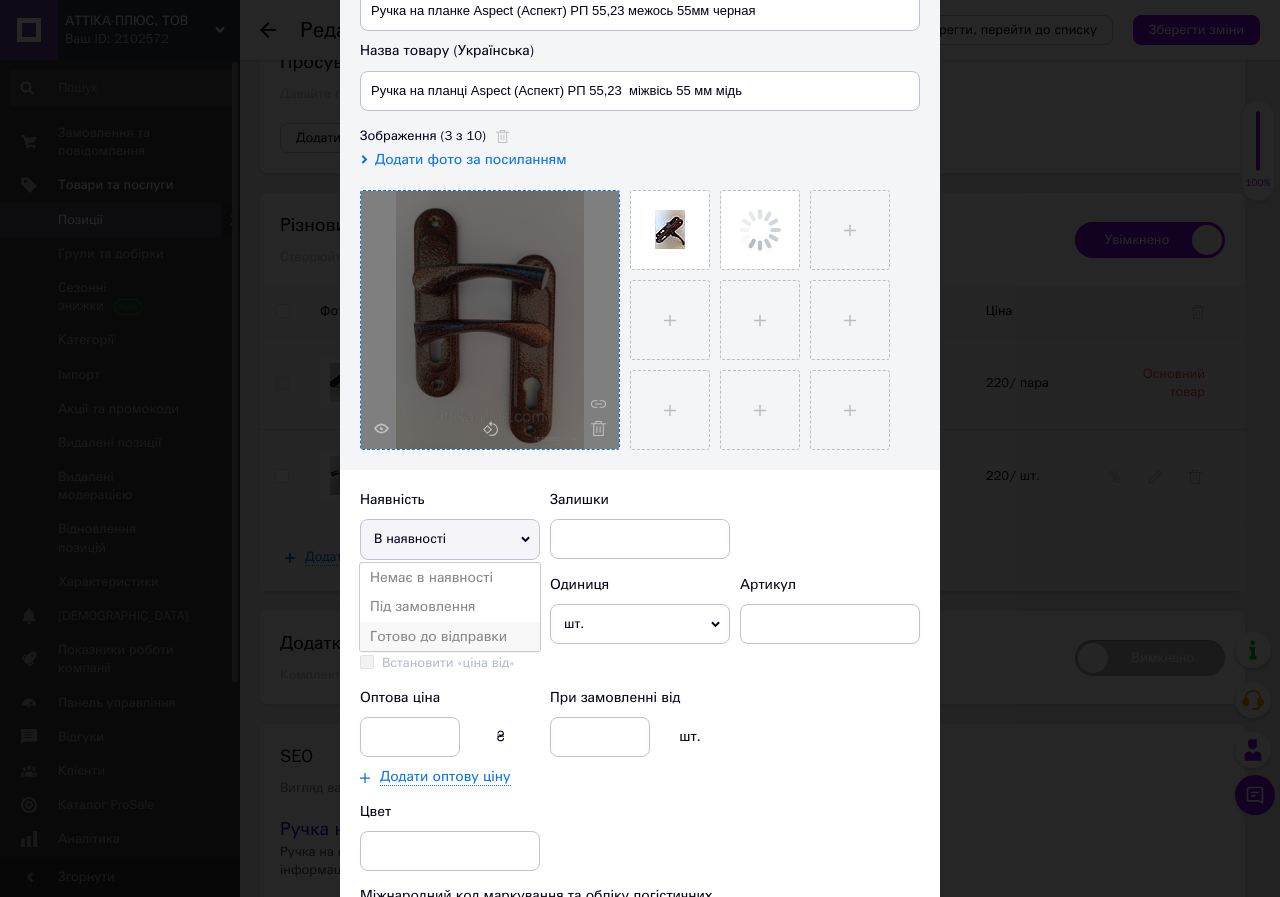 click on "Готово до відправки" at bounding box center [450, 637] 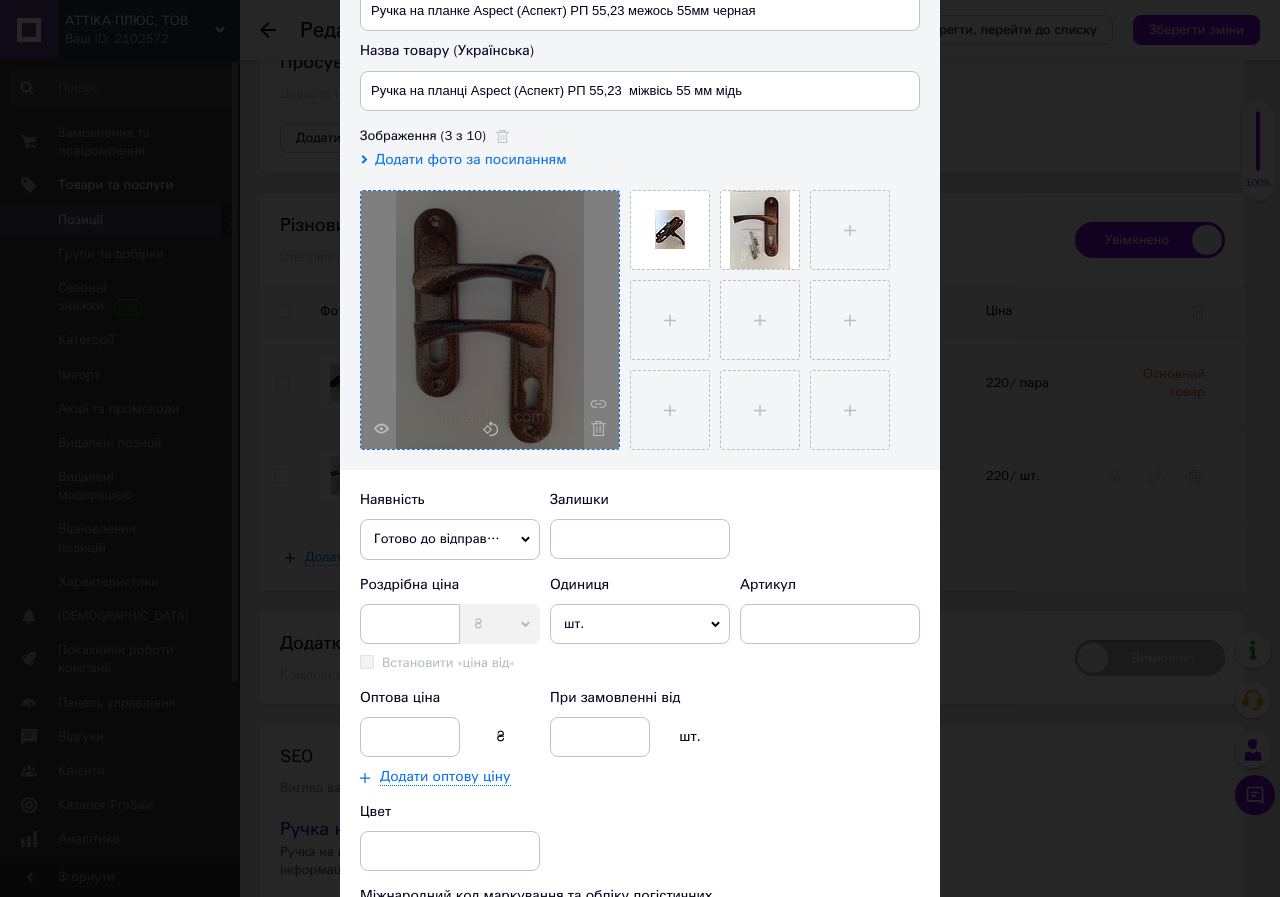 click on "шт." at bounding box center (640, 624) 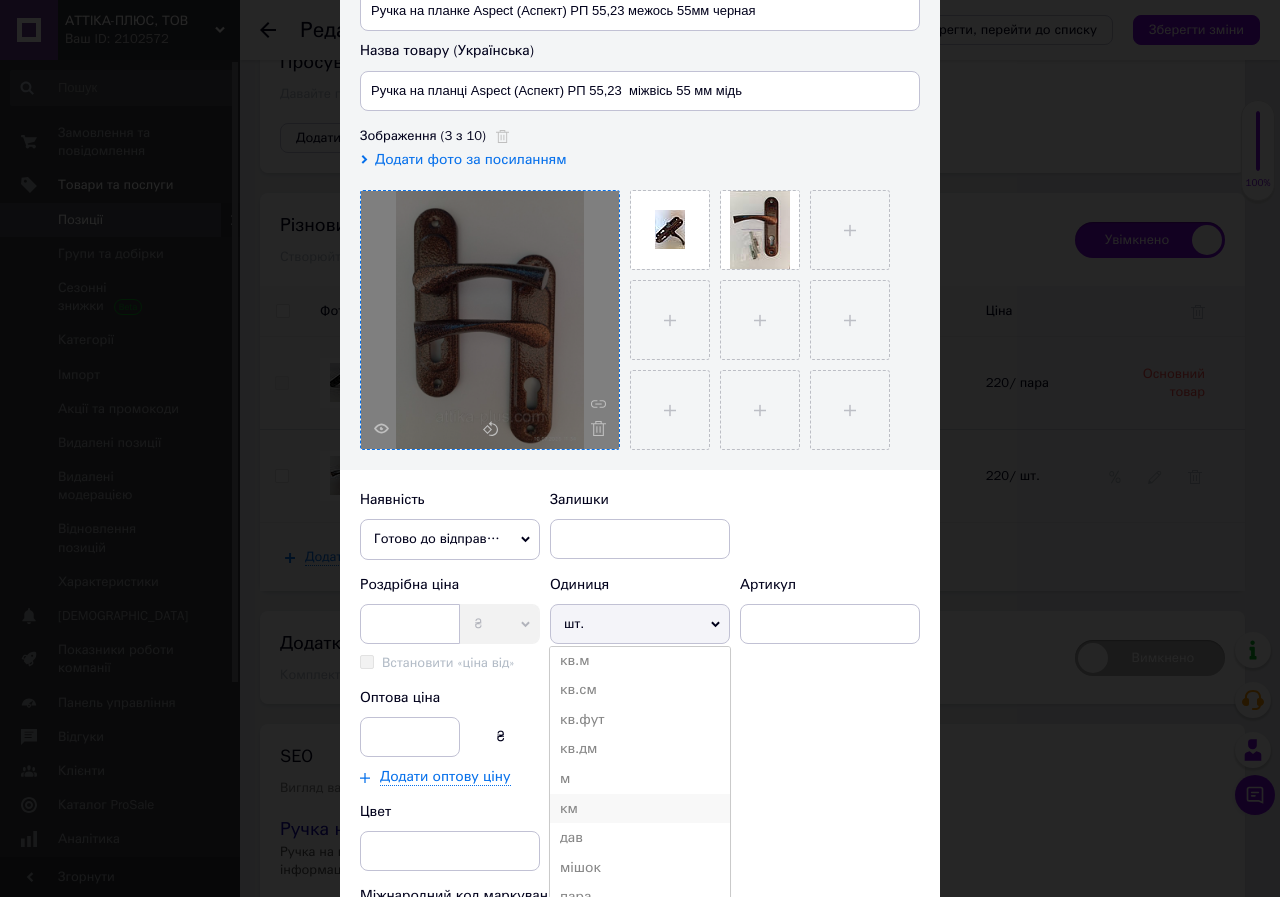 scroll, scrollTop: 300, scrollLeft: 0, axis: vertical 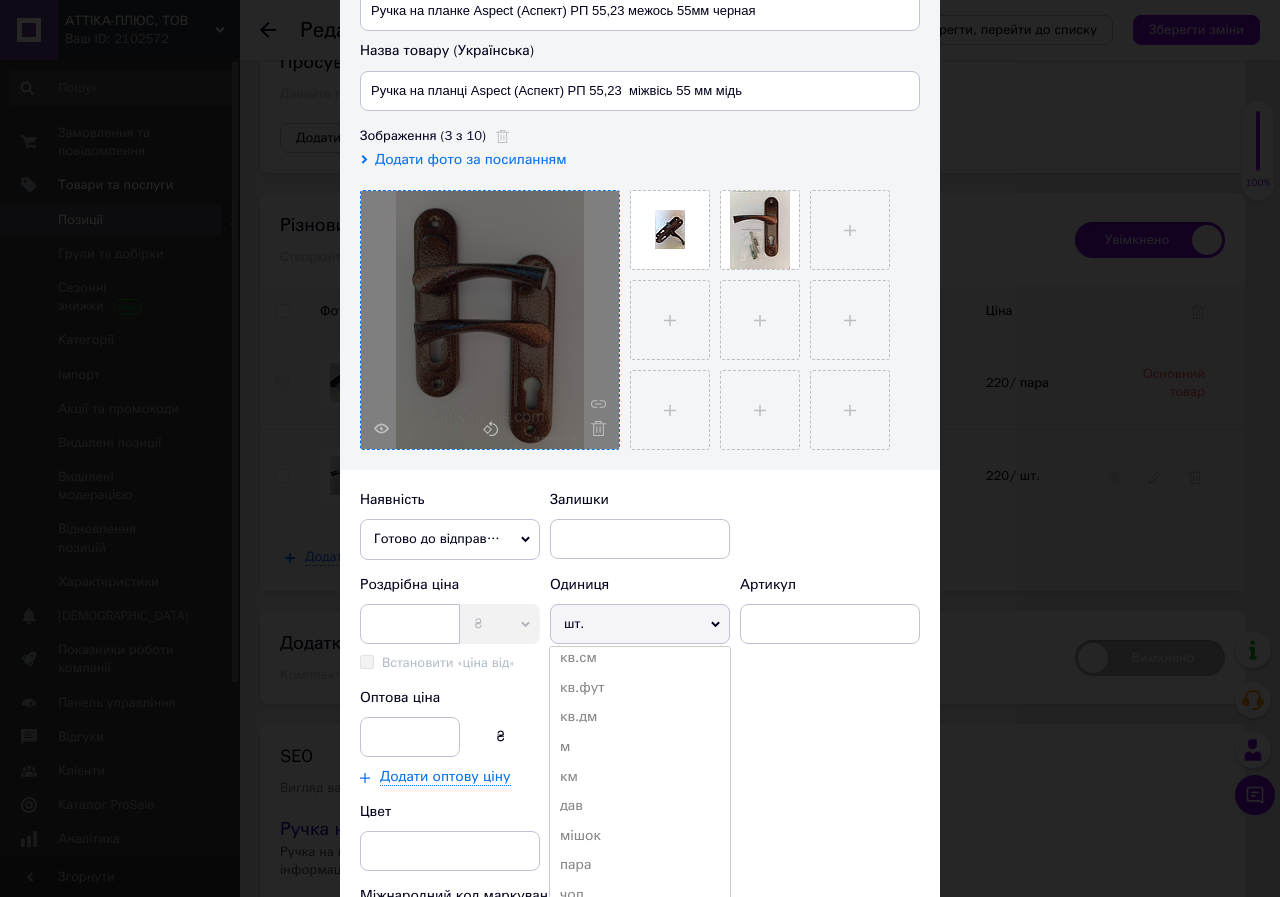 drag, startPoint x: 581, startPoint y: 865, endPoint x: 568, endPoint y: 839, distance: 29.068884 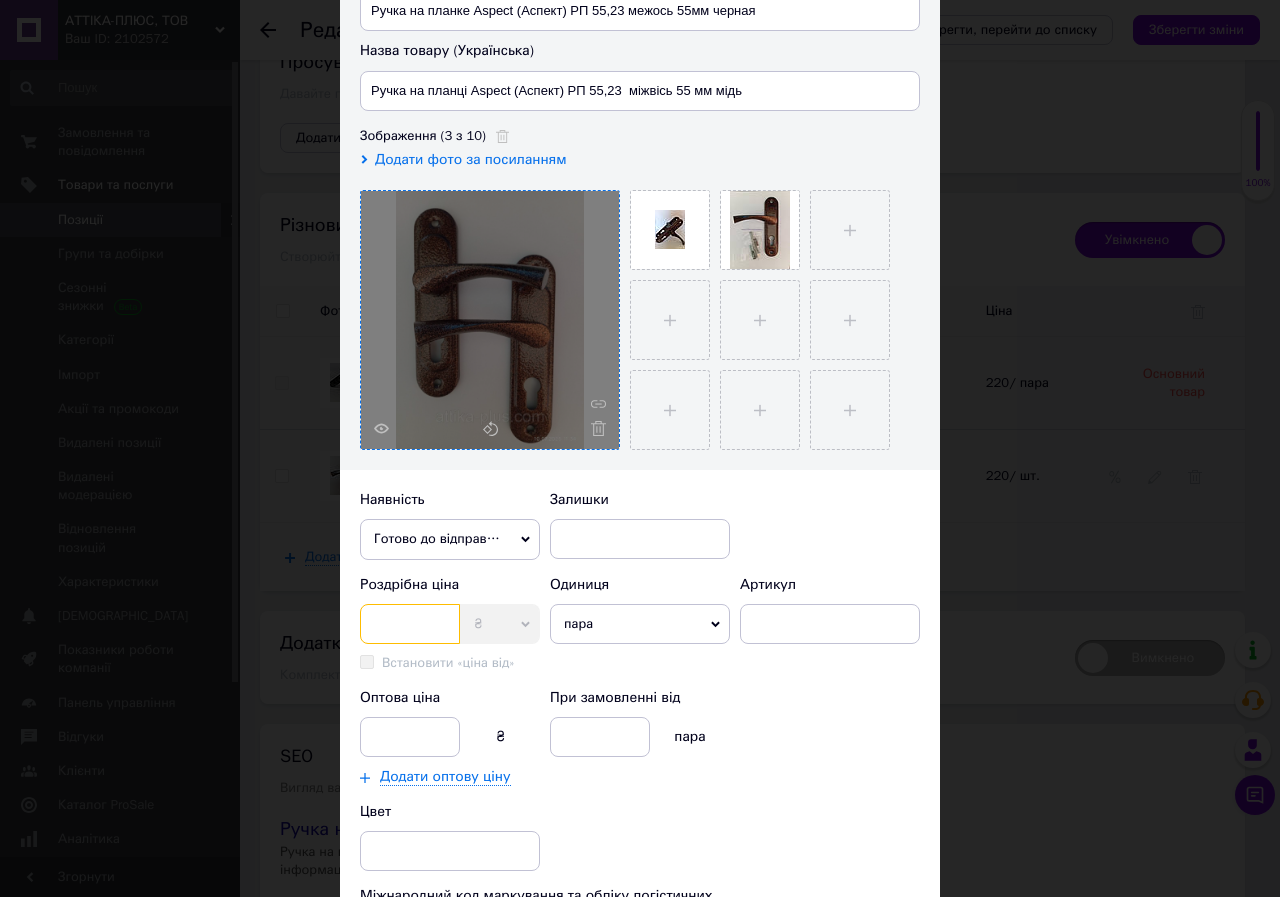 click at bounding box center [410, 624] 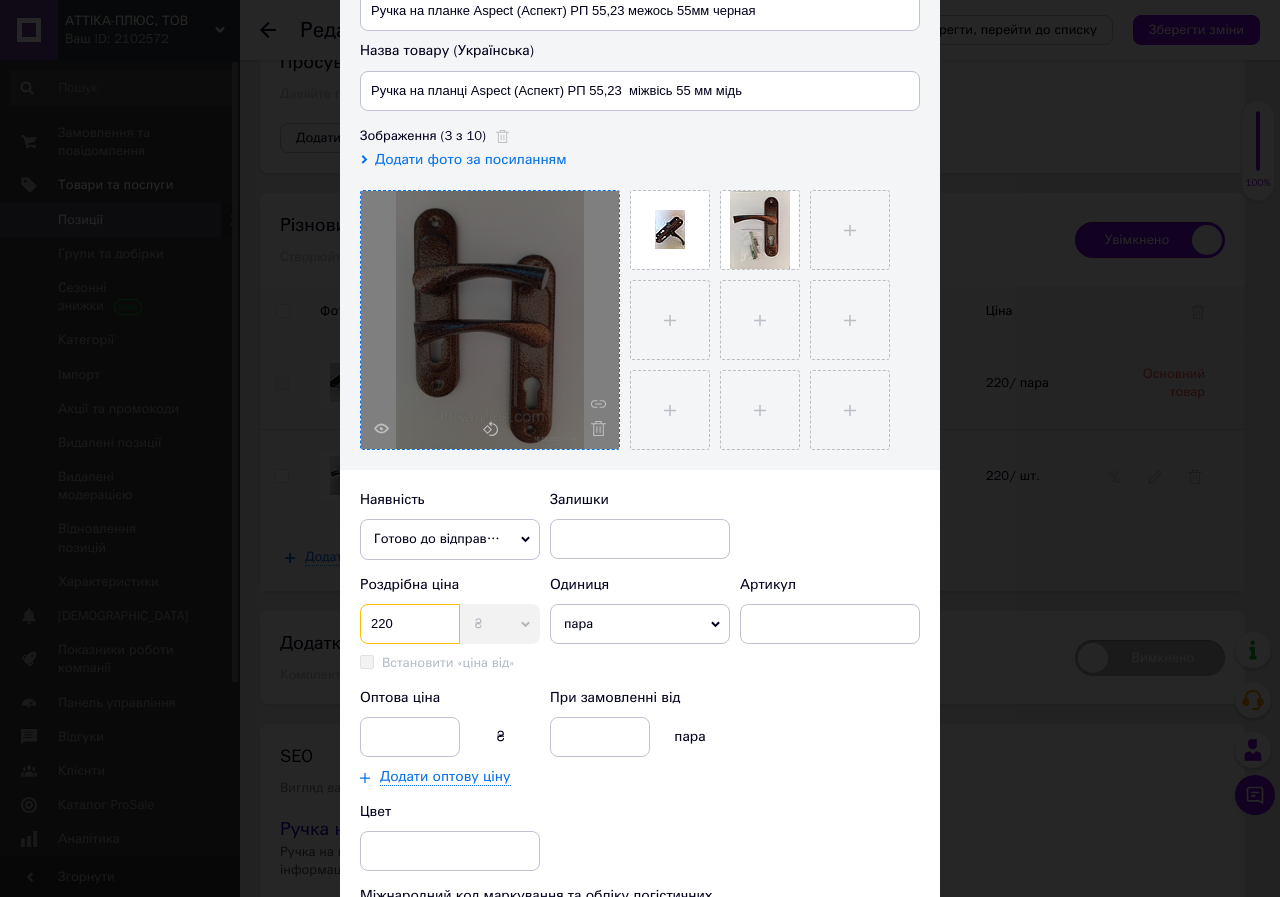 type on "220" 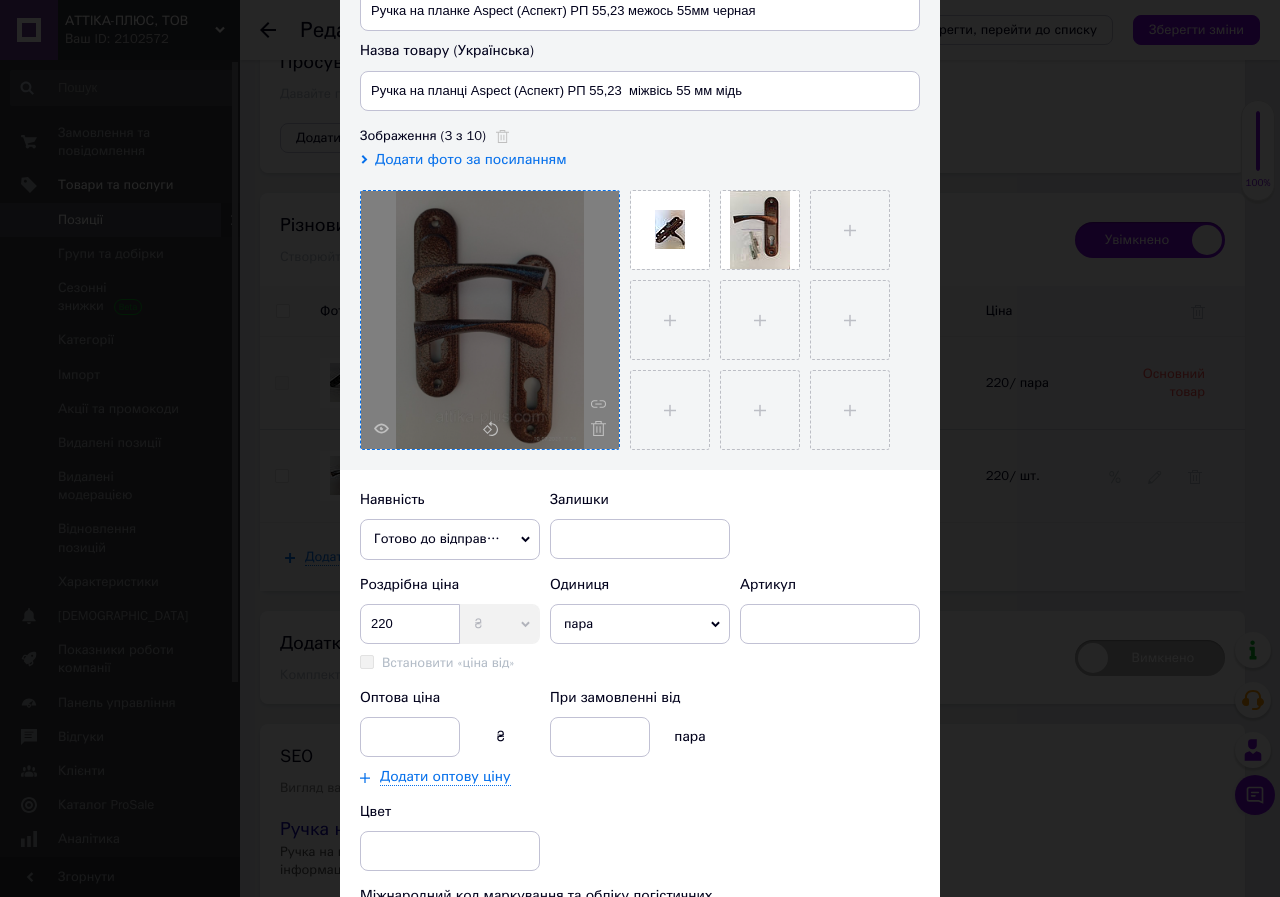 click on "Оптова ціна ₴" at bounding box center (450, 723) 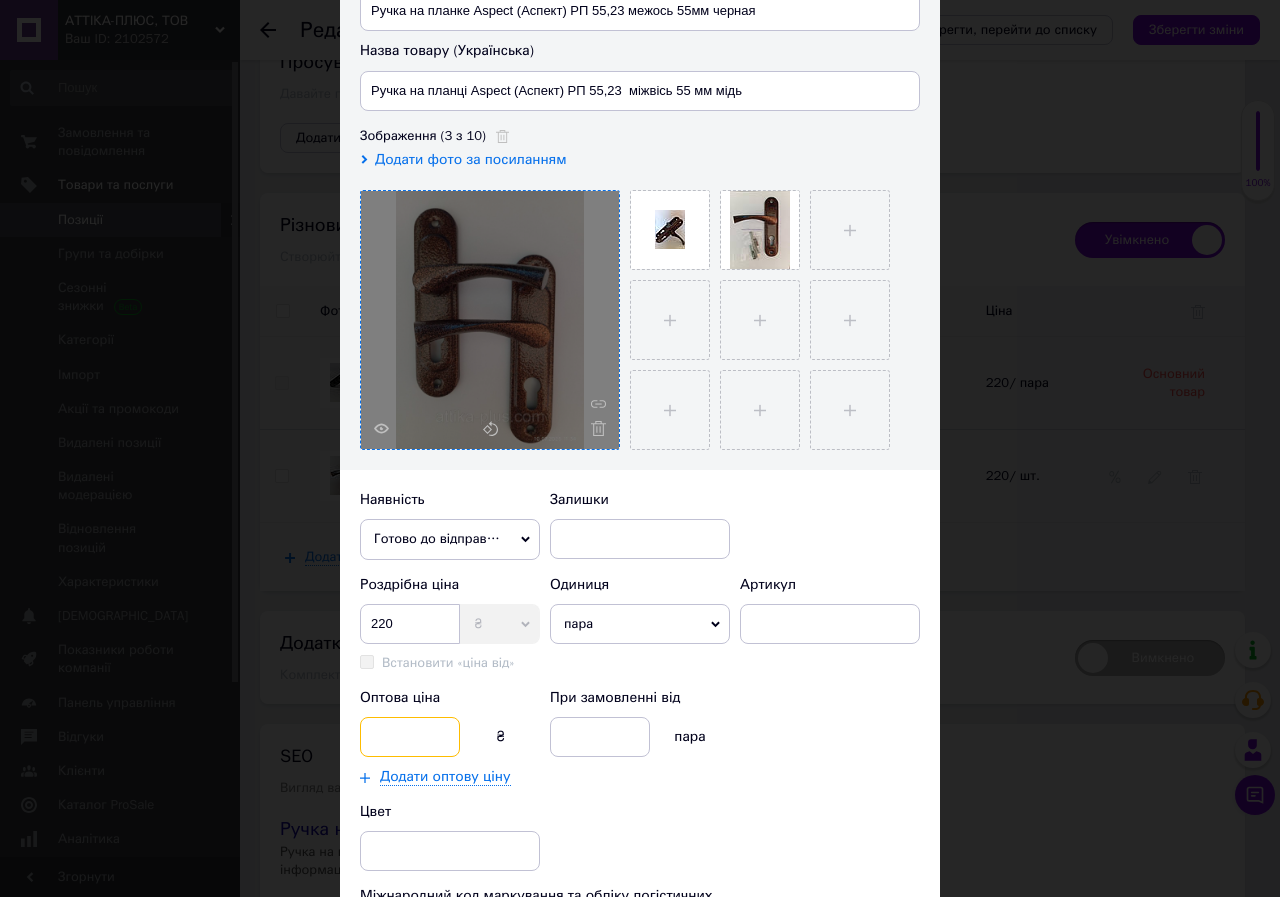 click at bounding box center (410, 737) 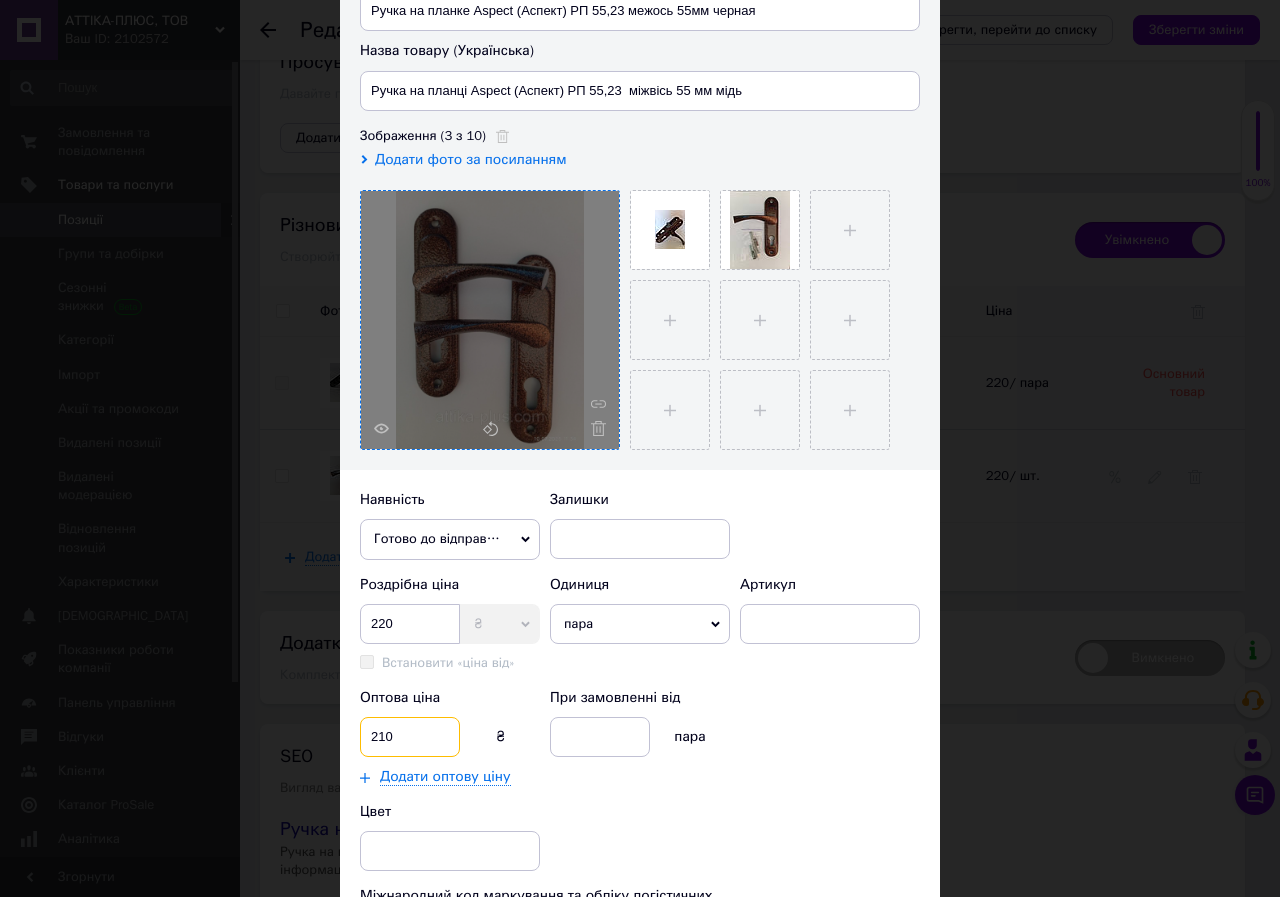 type on "210" 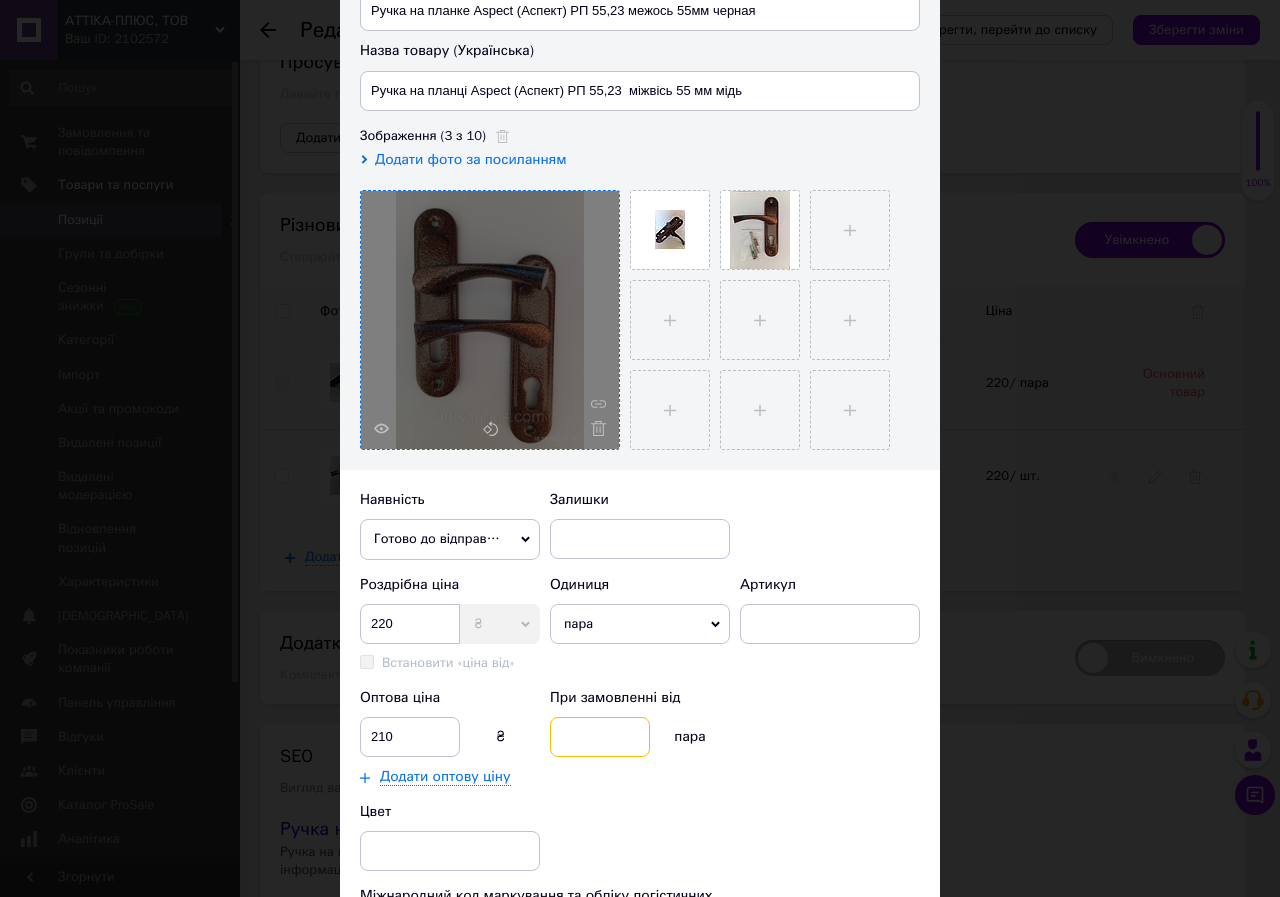 click at bounding box center (600, 737) 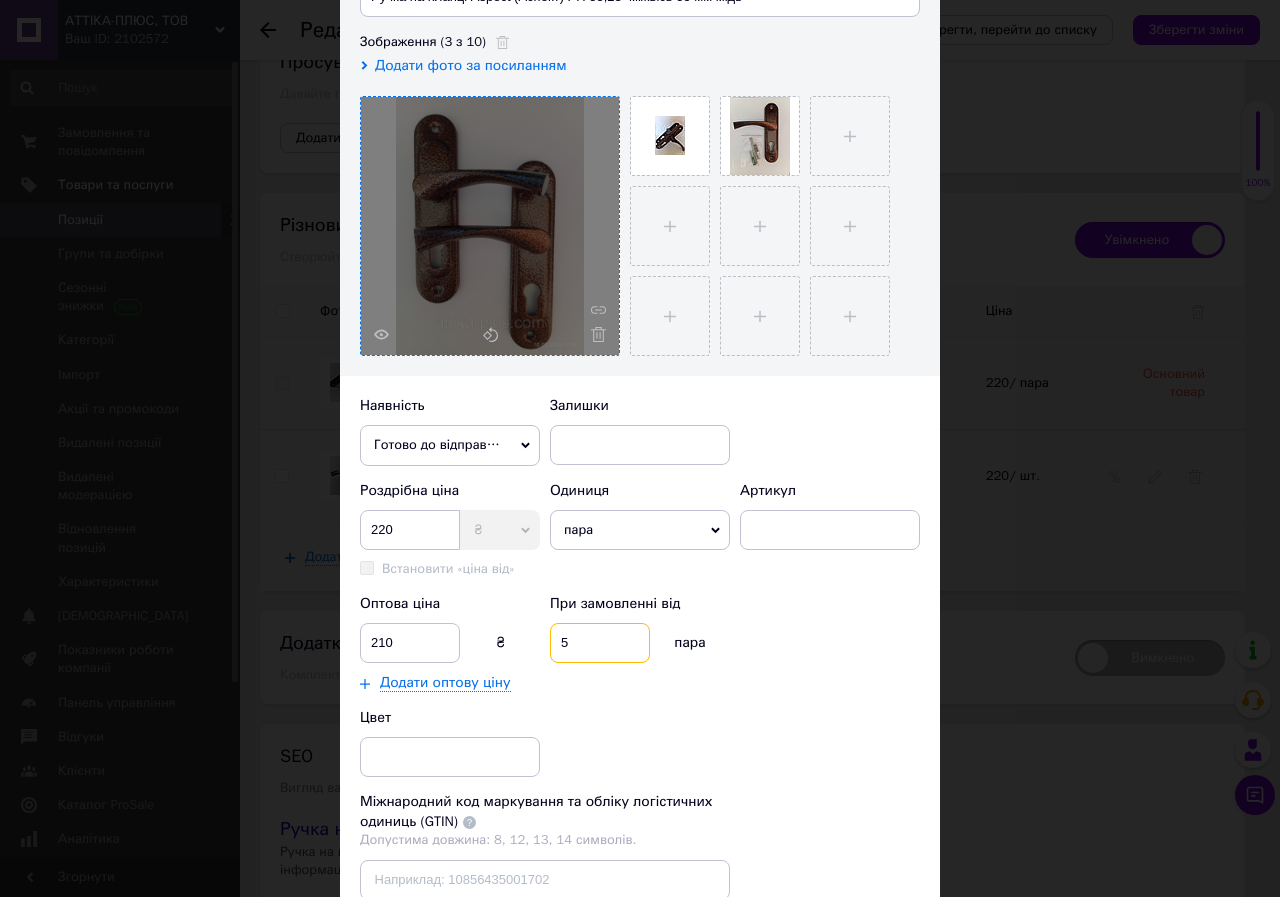 scroll, scrollTop: 500, scrollLeft: 0, axis: vertical 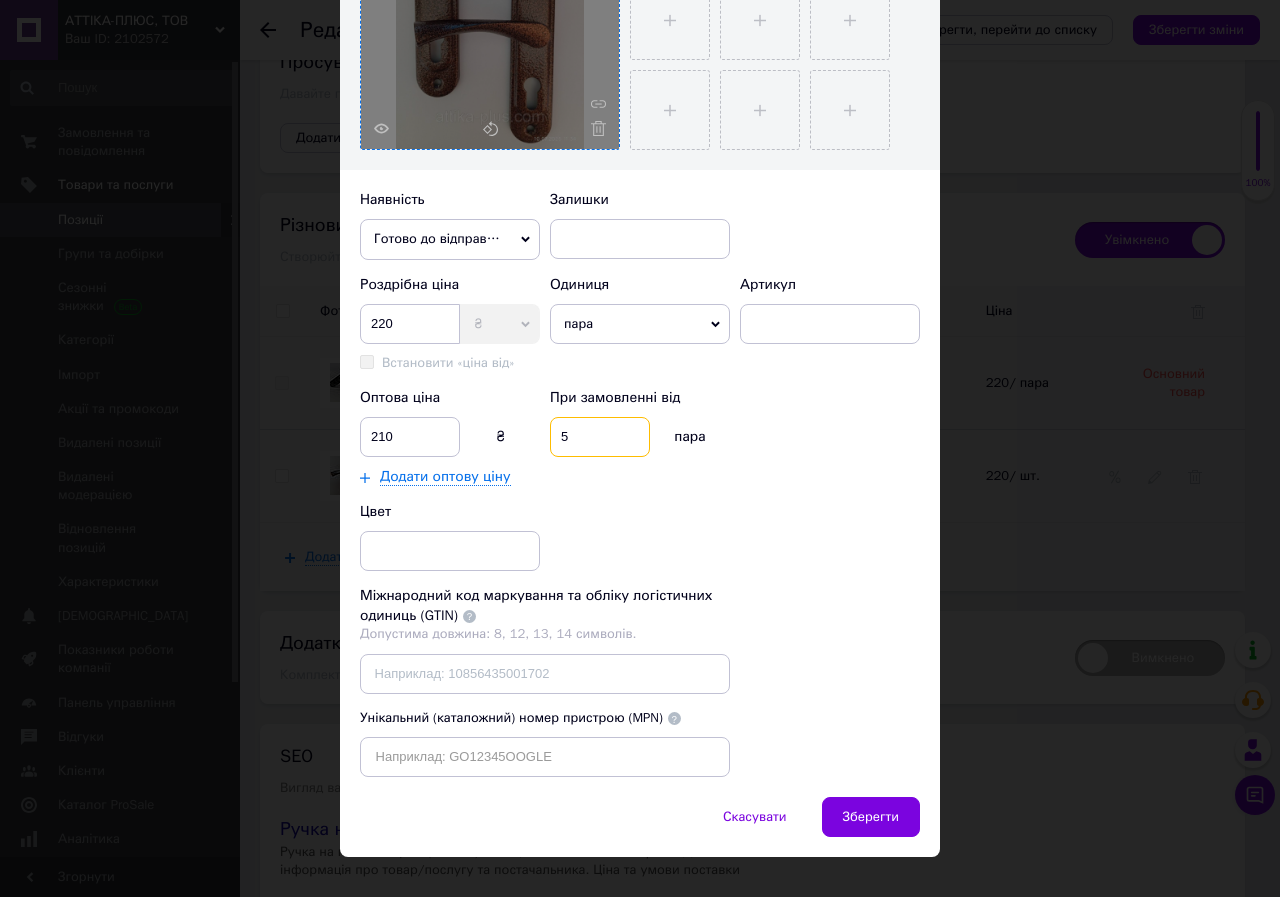 type on "5" 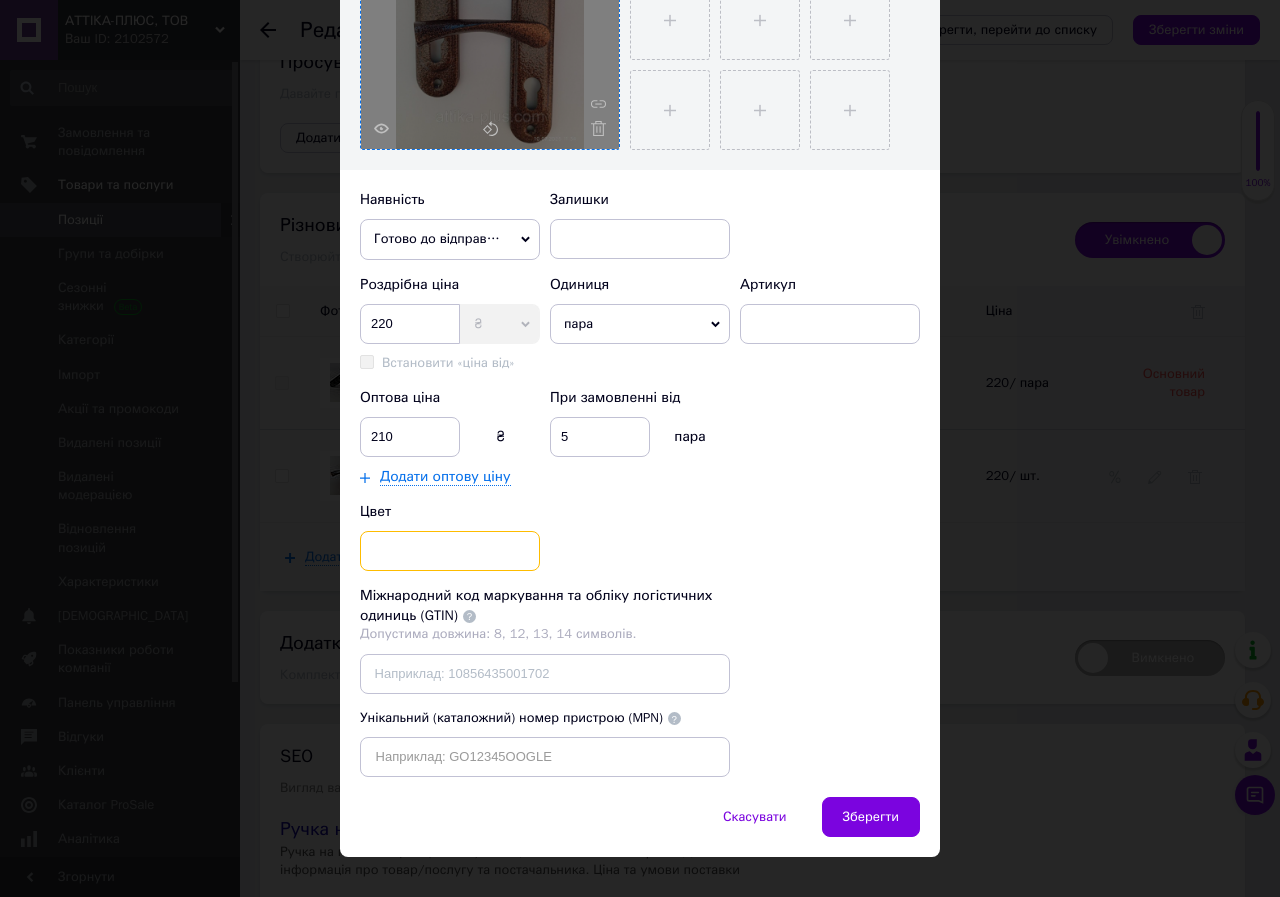 drag, startPoint x: 436, startPoint y: 543, endPoint x: 462, endPoint y: 523, distance: 32.80244 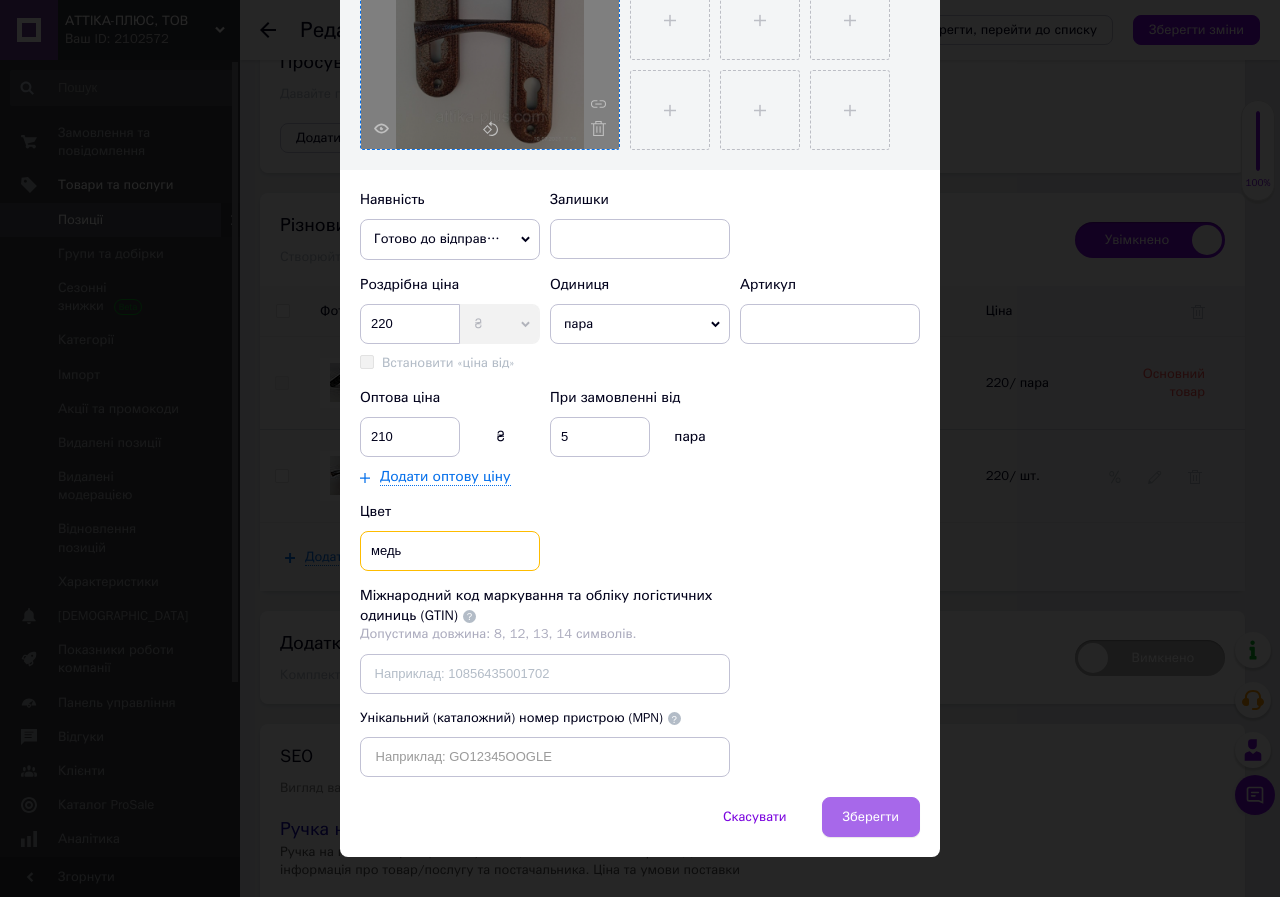 type on "медь" 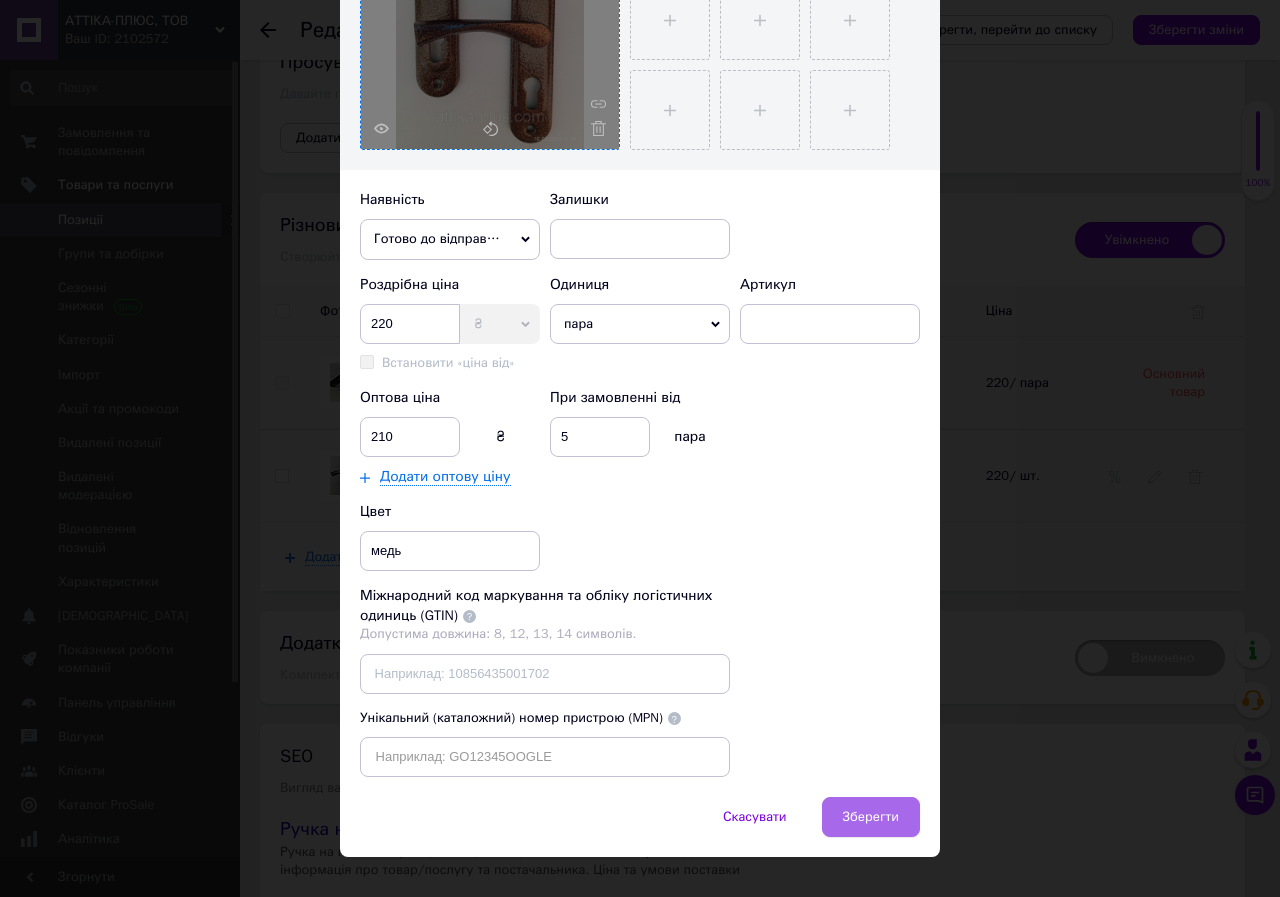 click on "Зберегти" at bounding box center [871, 817] 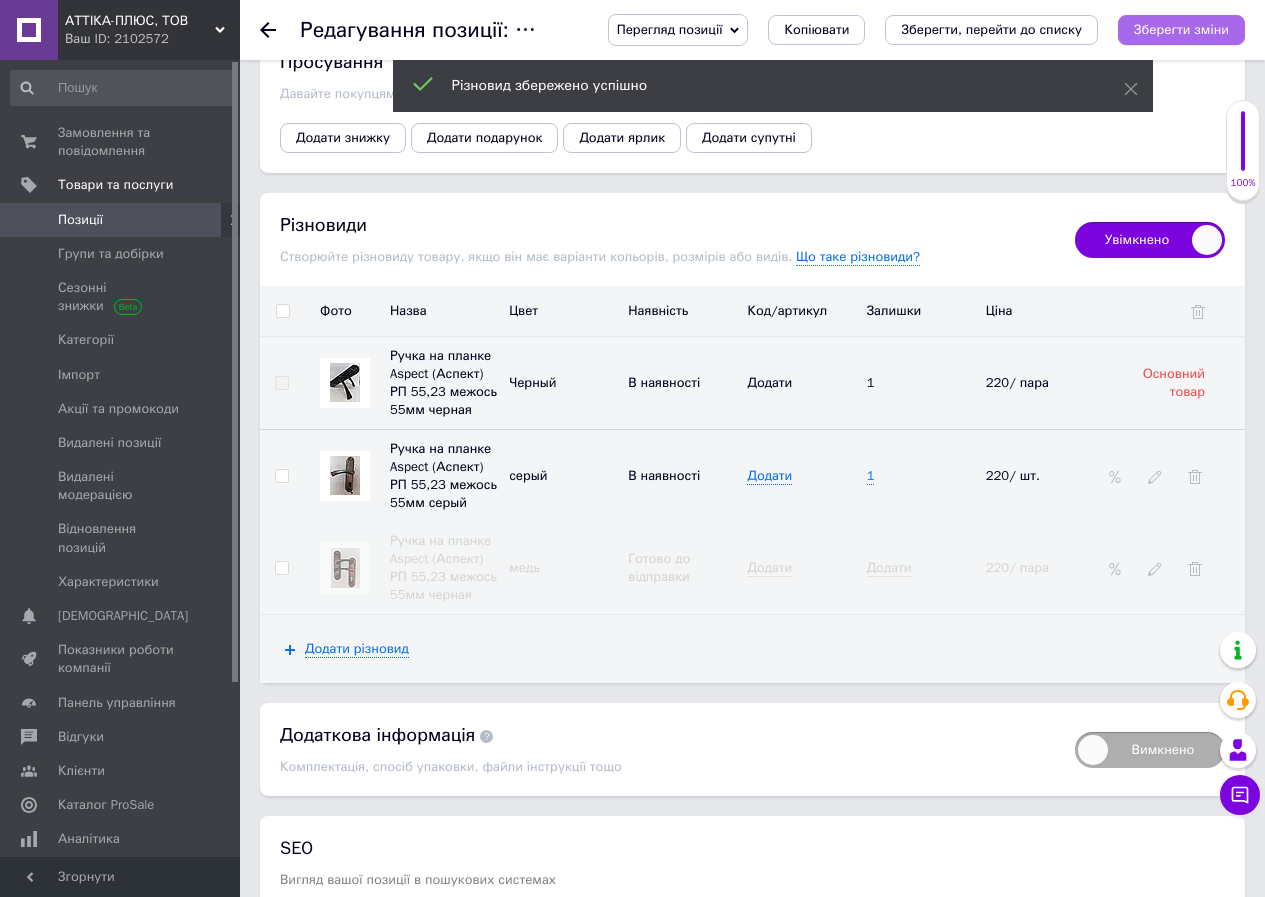 click on "Зберегти зміни" at bounding box center (1181, 29) 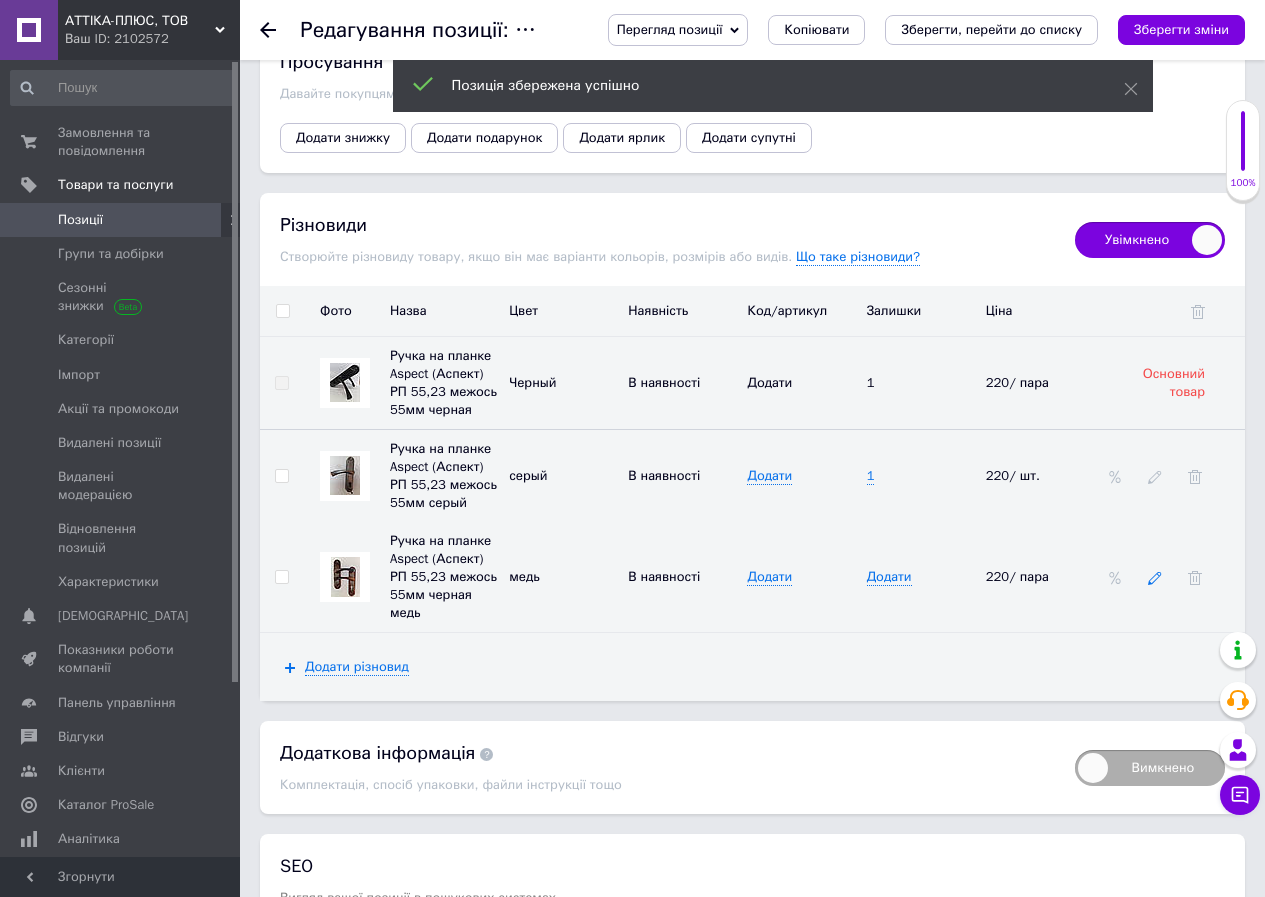 click 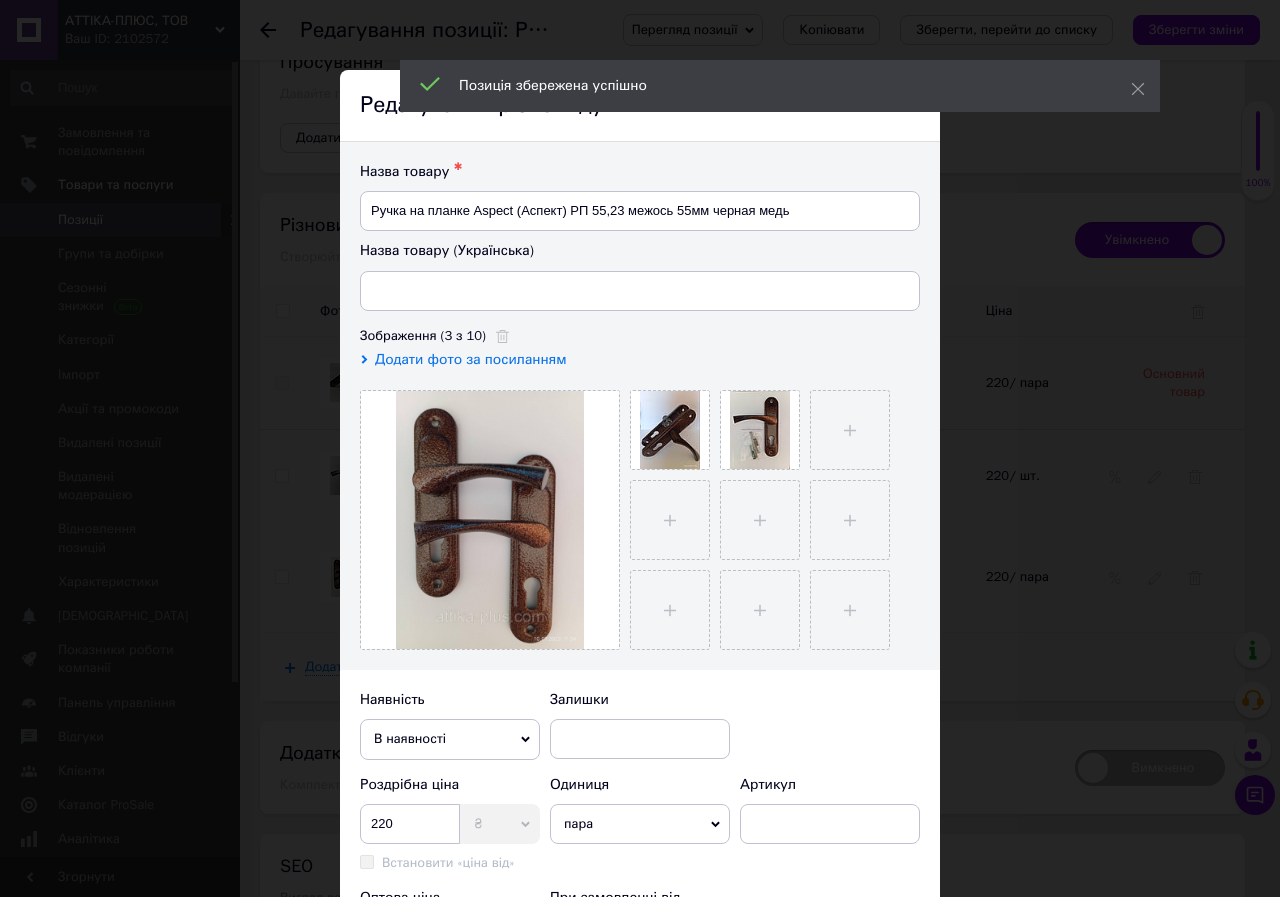 type on "Ручка на планці Aspect (Аспект) РП 55,23  міжвісь 55 мм мідь" 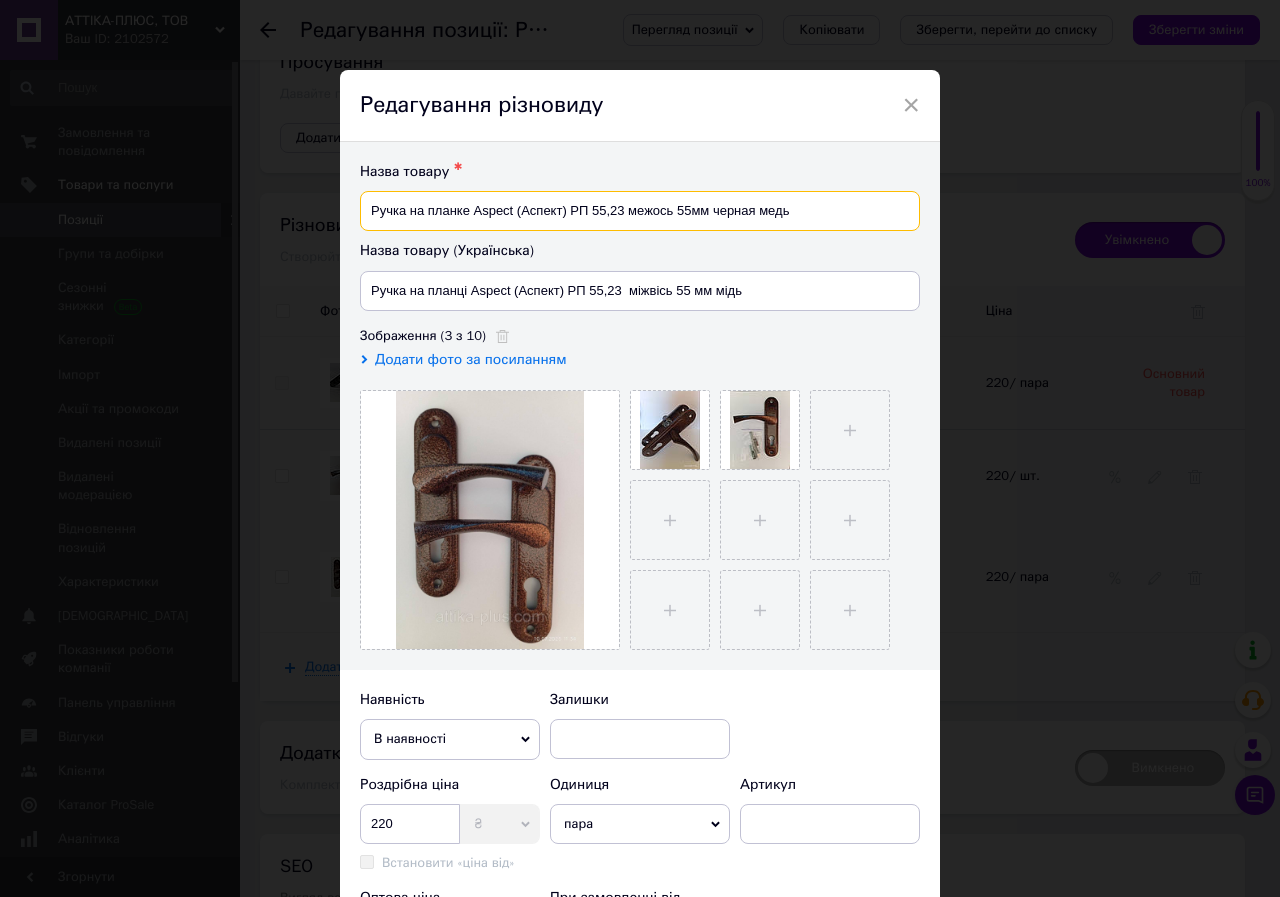 drag, startPoint x: 752, startPoint y: 214, endPoint x: 706, endPoint y: 214, distance: 46 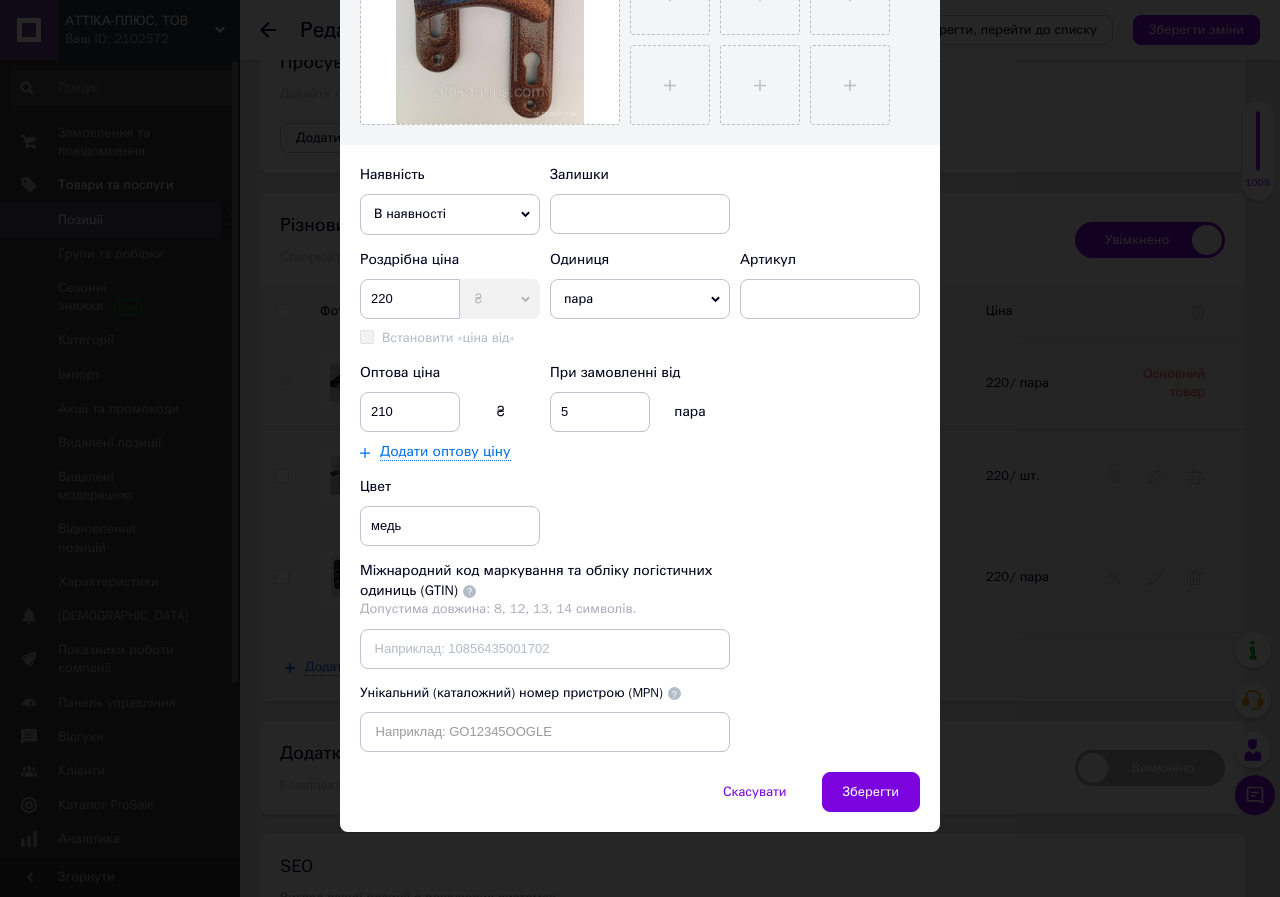 scroll, scrollTop: 530, scrollLeft: 0, axis: vertical 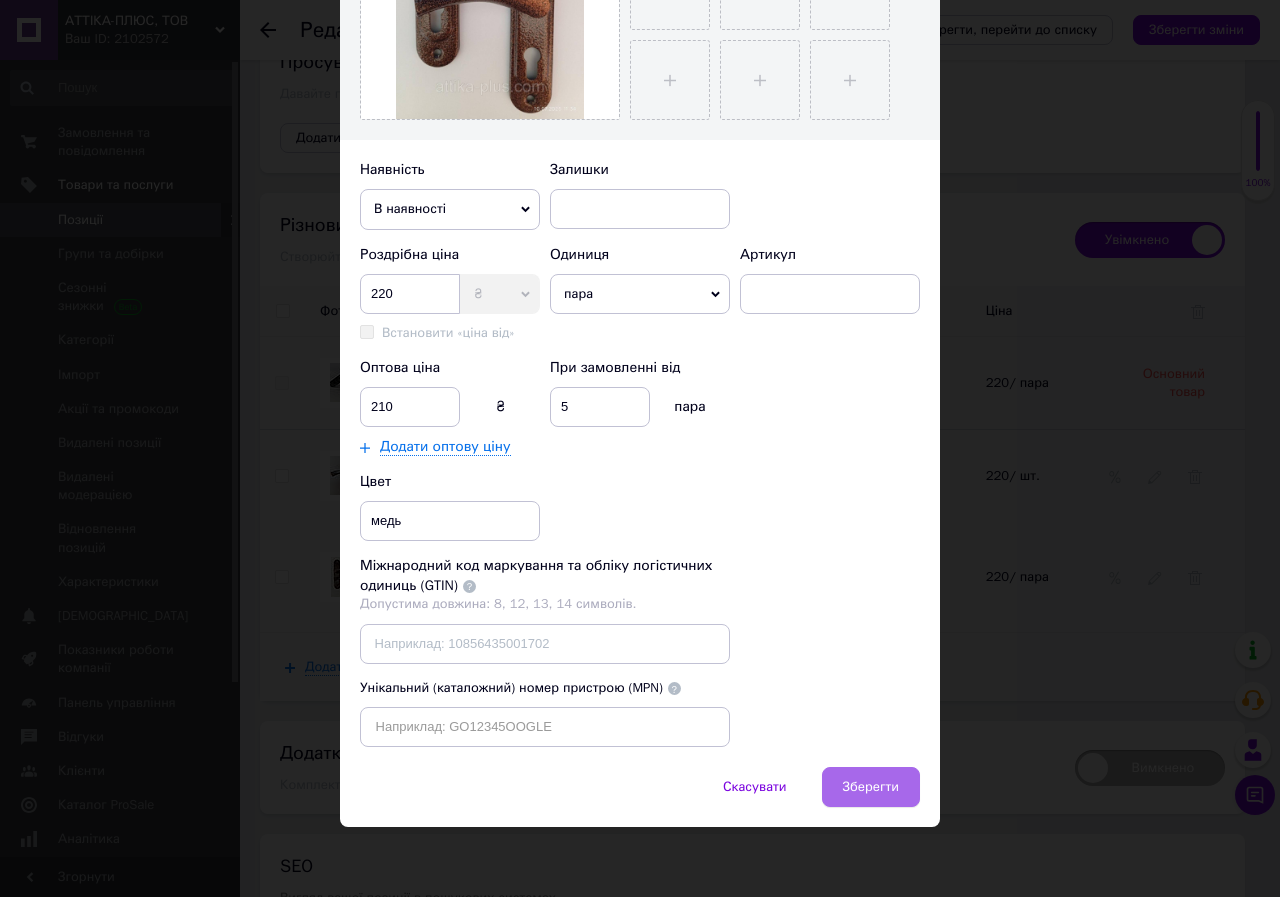 type on "Ручка на планке Aspect (Аспект) РП 55,23 межось 55мм медь" 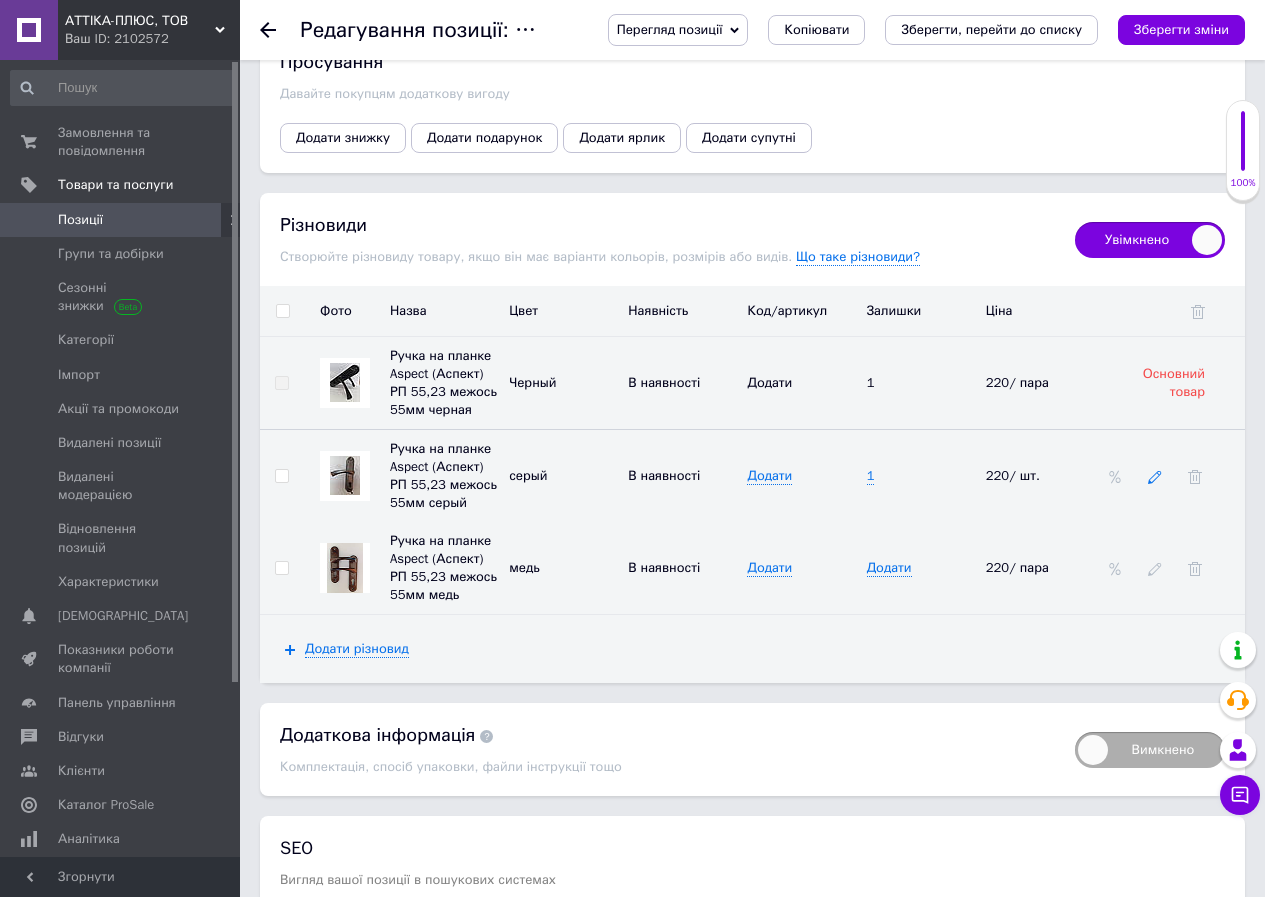 click 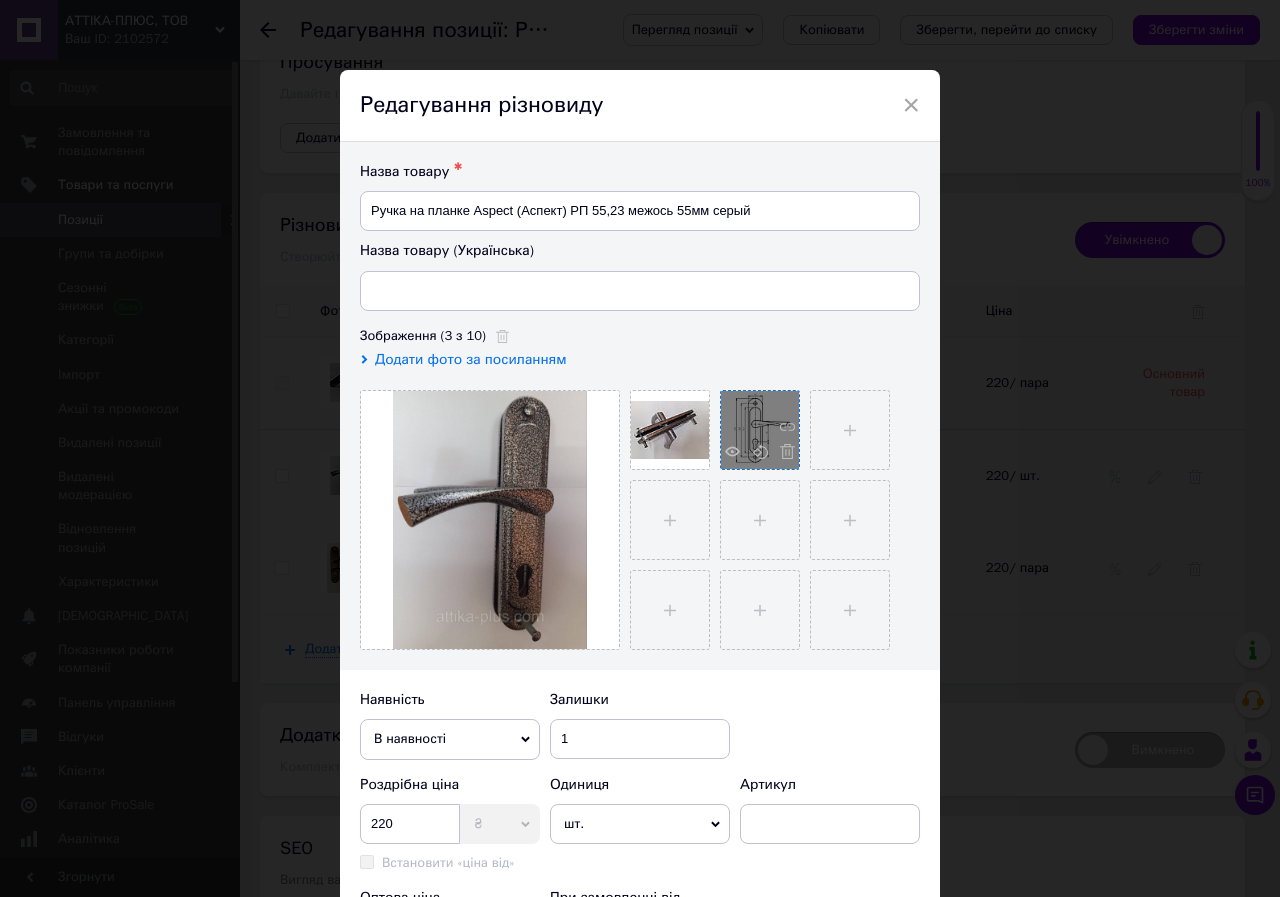 type on "Ручка на планці Aspect (Аспект) РП 55,23 міжвісь 55мм сіра" 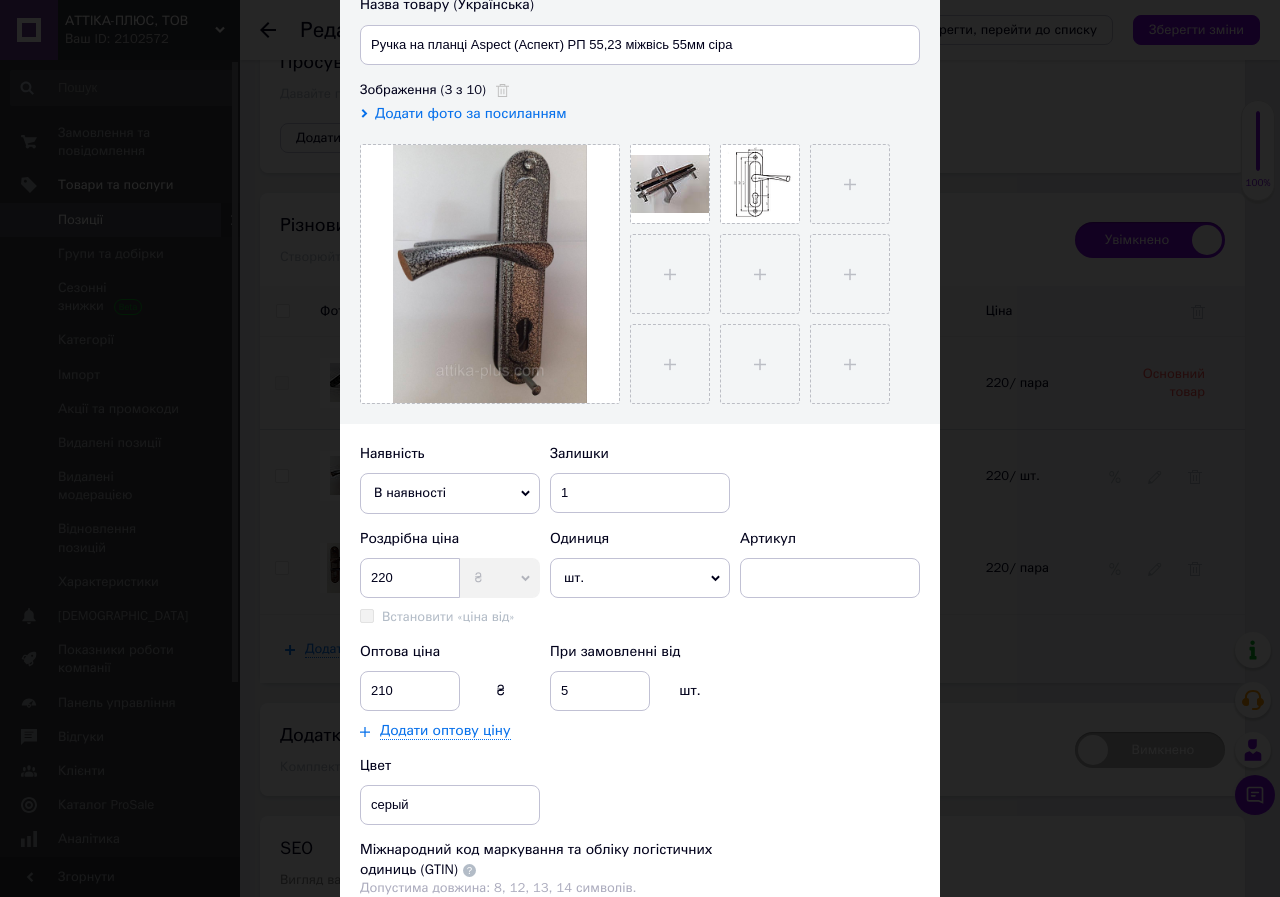 scroll, scrollTop: 300, scrollLeft: 0, axis: vertical 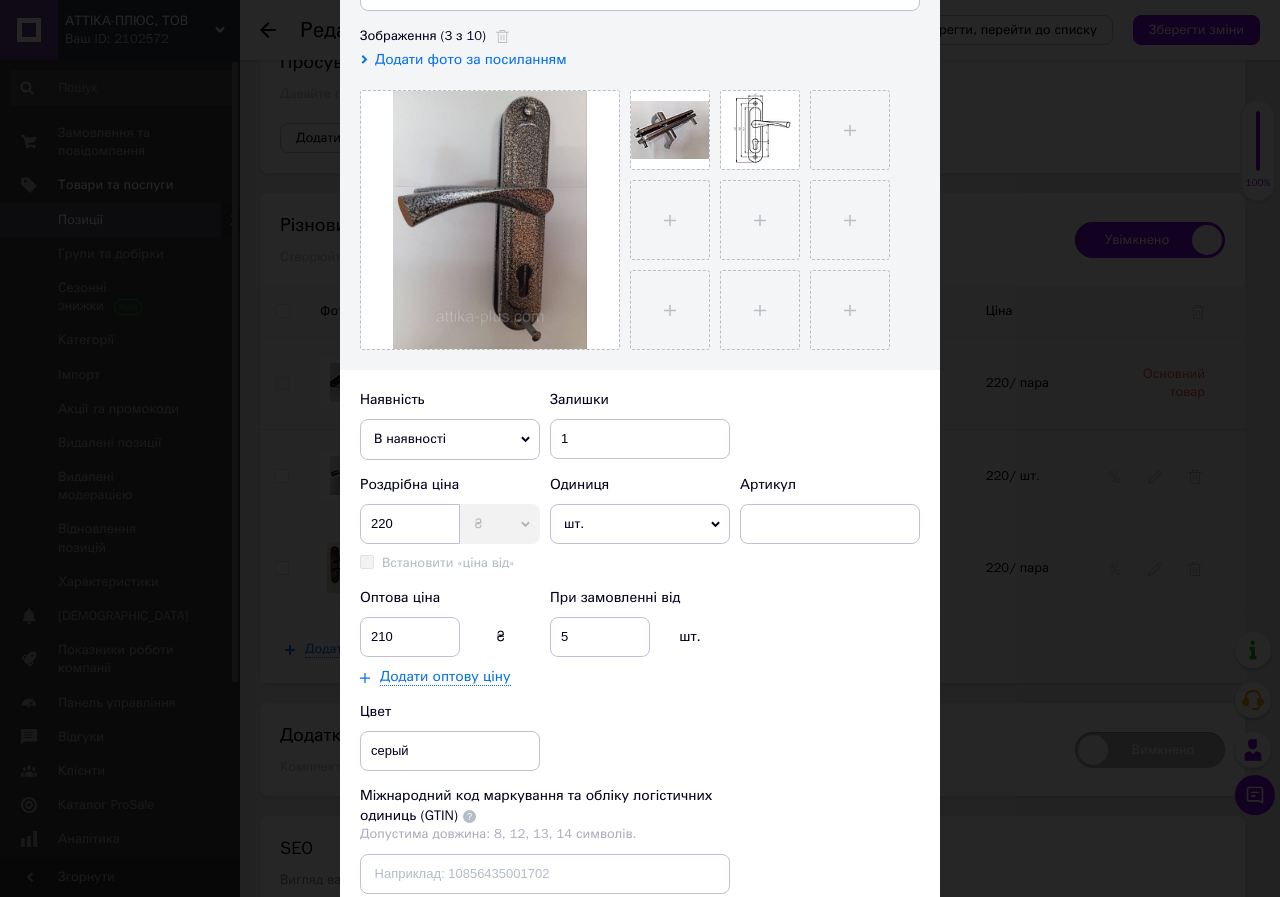 click on "шт." at bounding box center (640, 524) 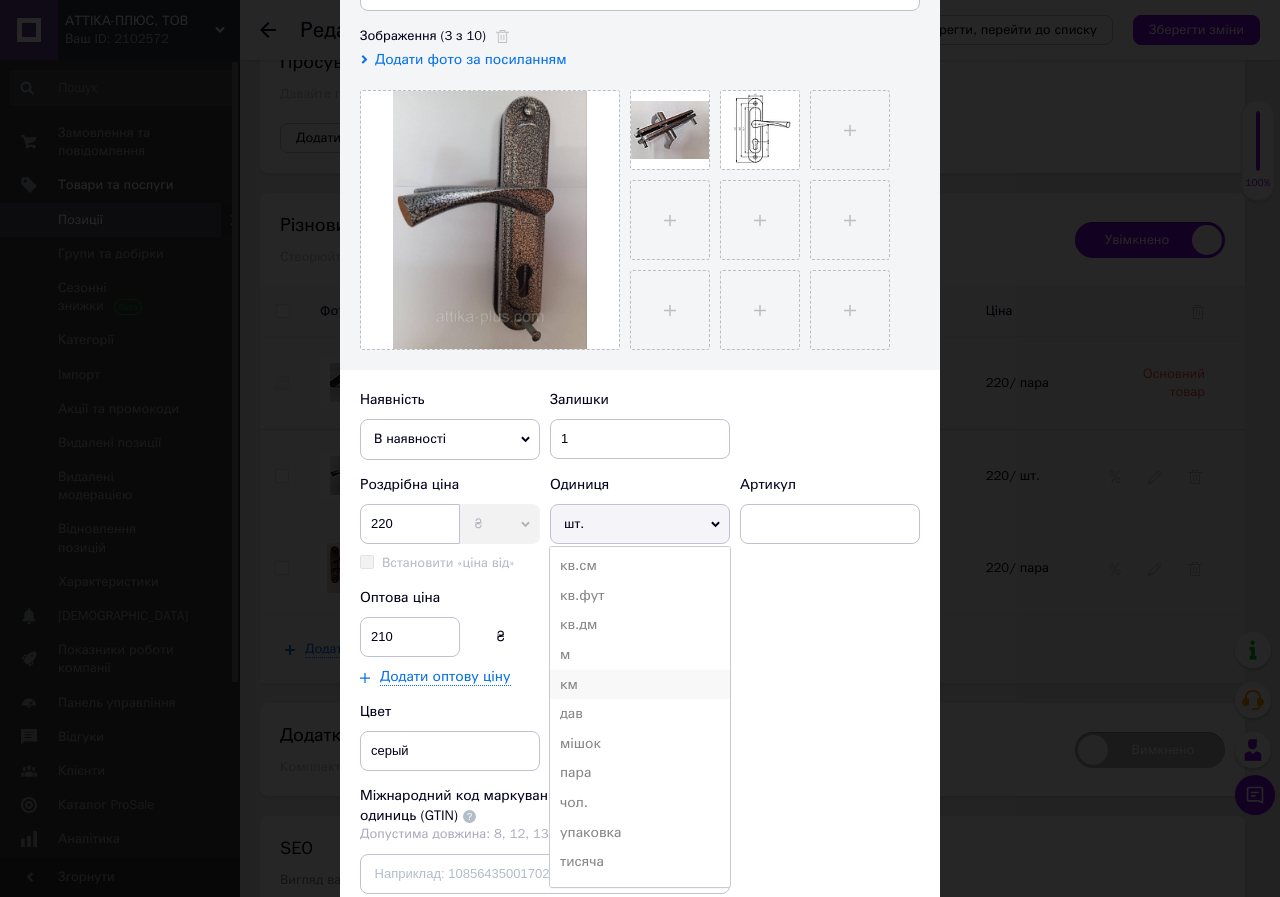 scroll, scrollTop: 300, scrollLeft: 0, axis: vertical 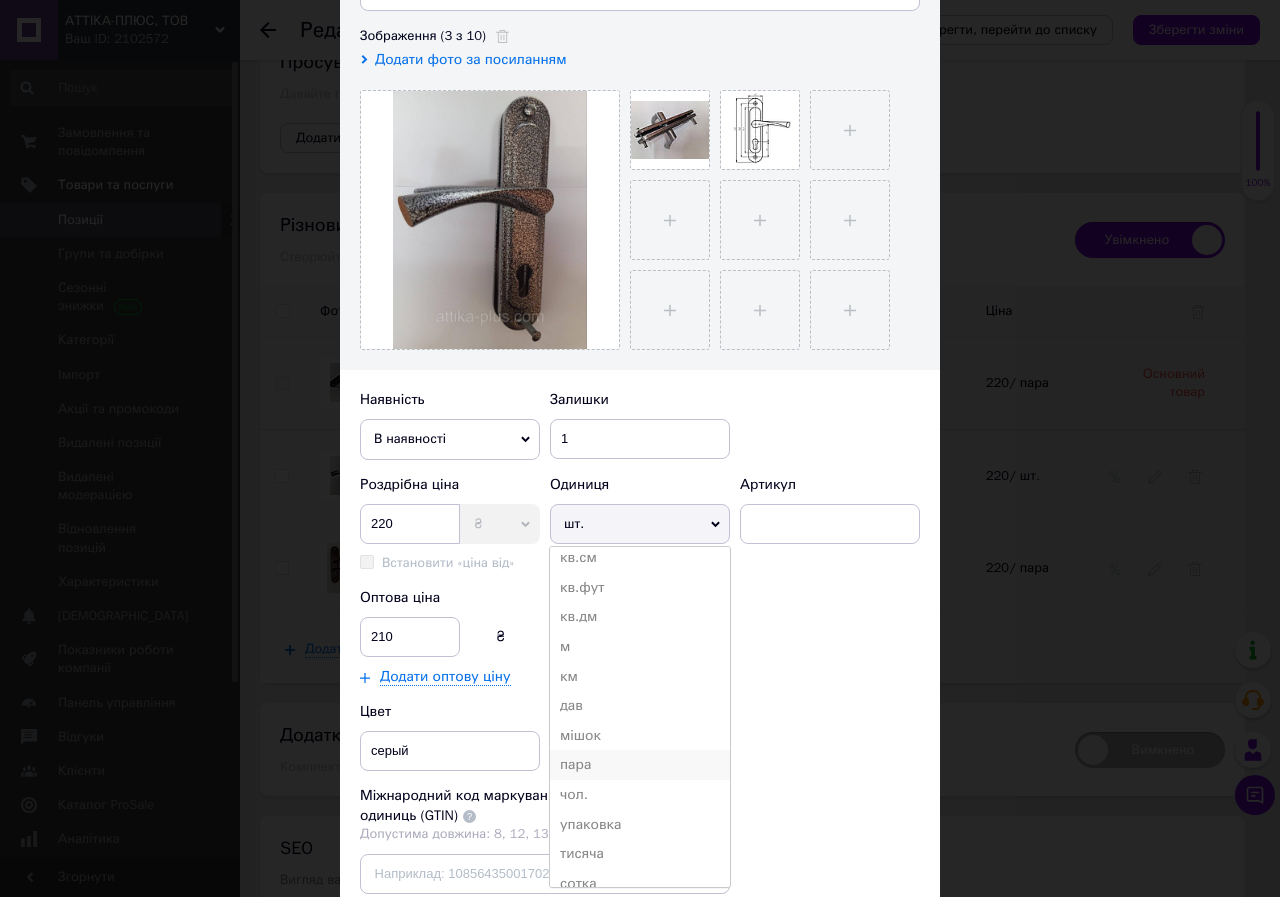 click on "пара" at bounding box center (640, 765) 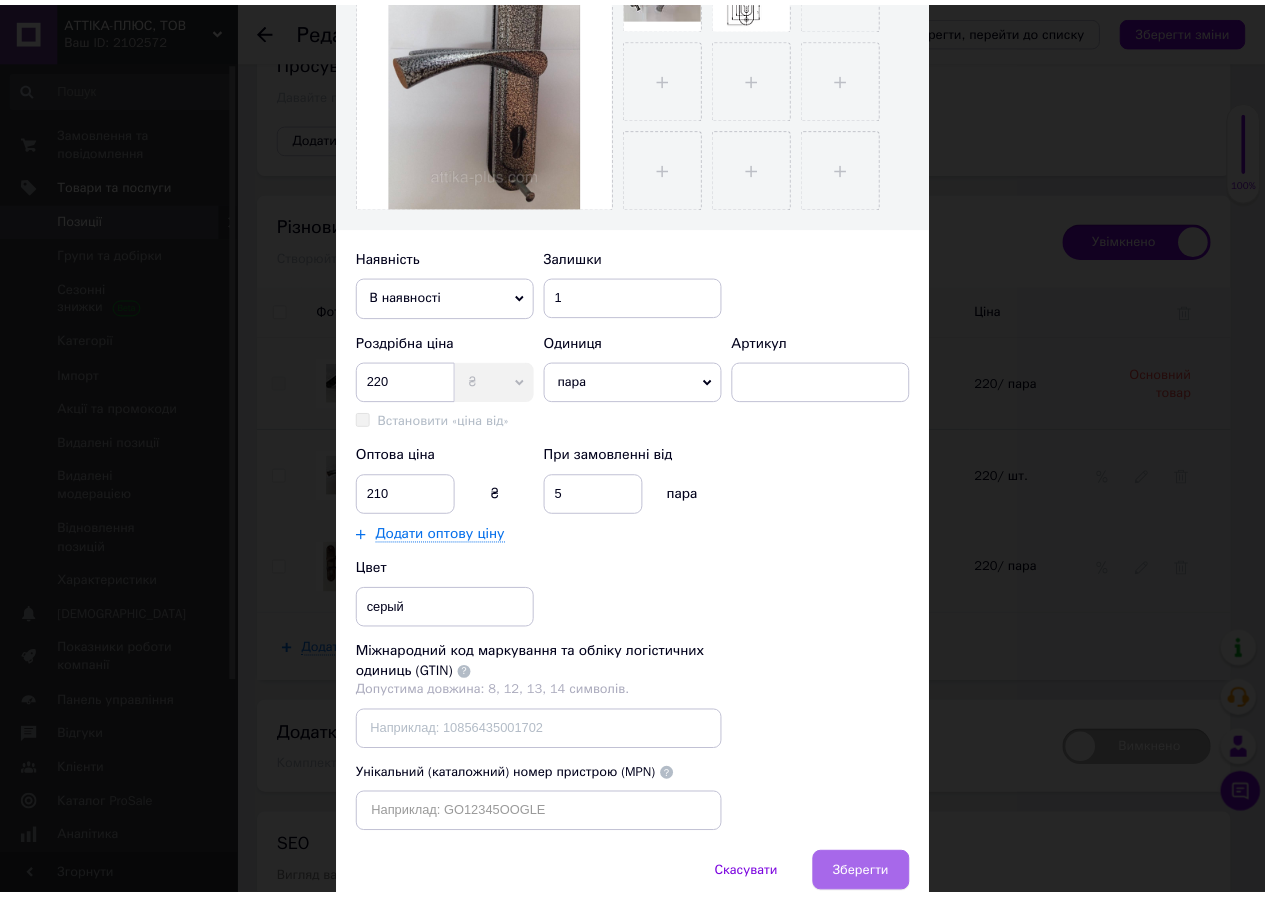 scroll, scrollTop: 530, scrollLeft: 0, axis: vertical 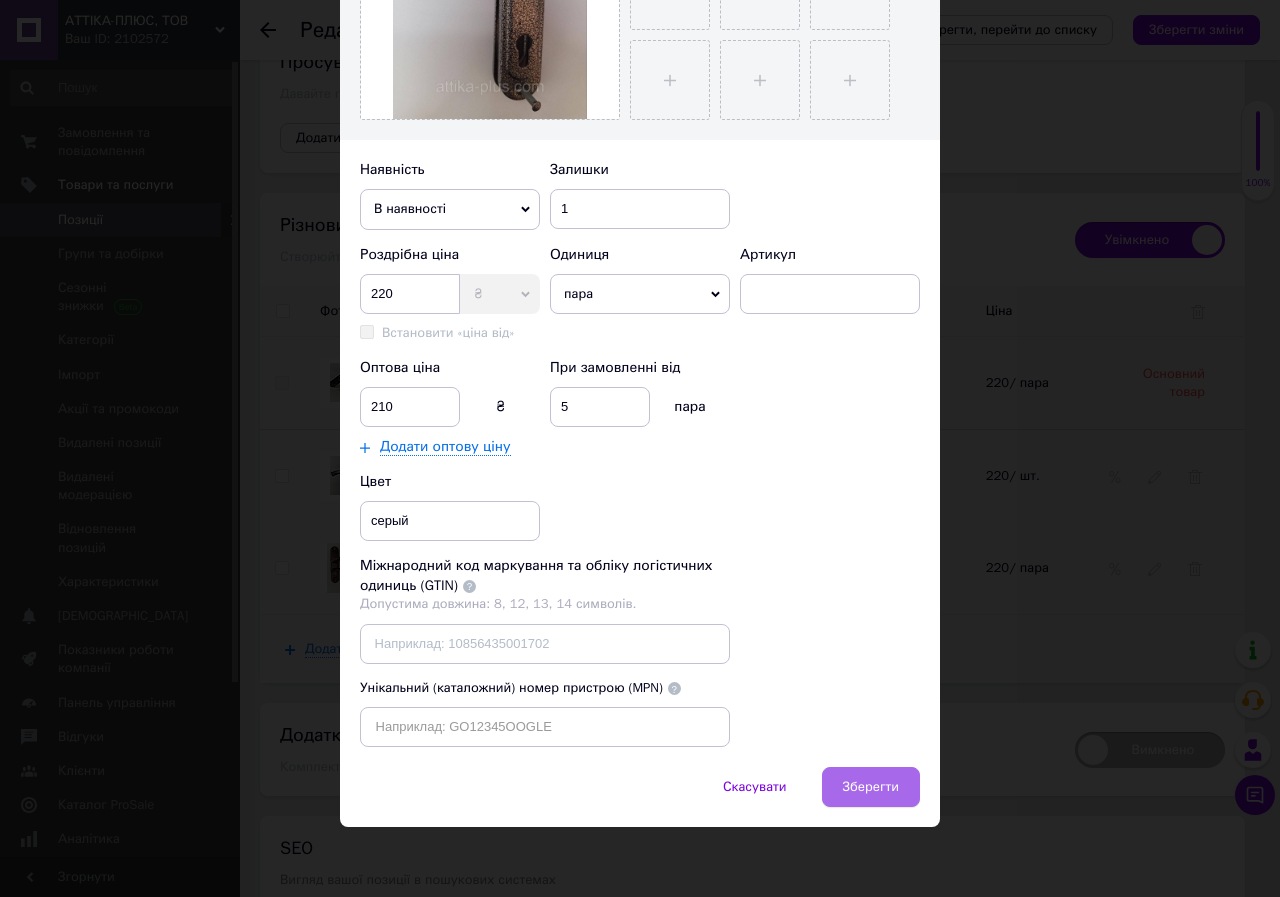 click on "Зберегти" at bounding box center [871, 787] 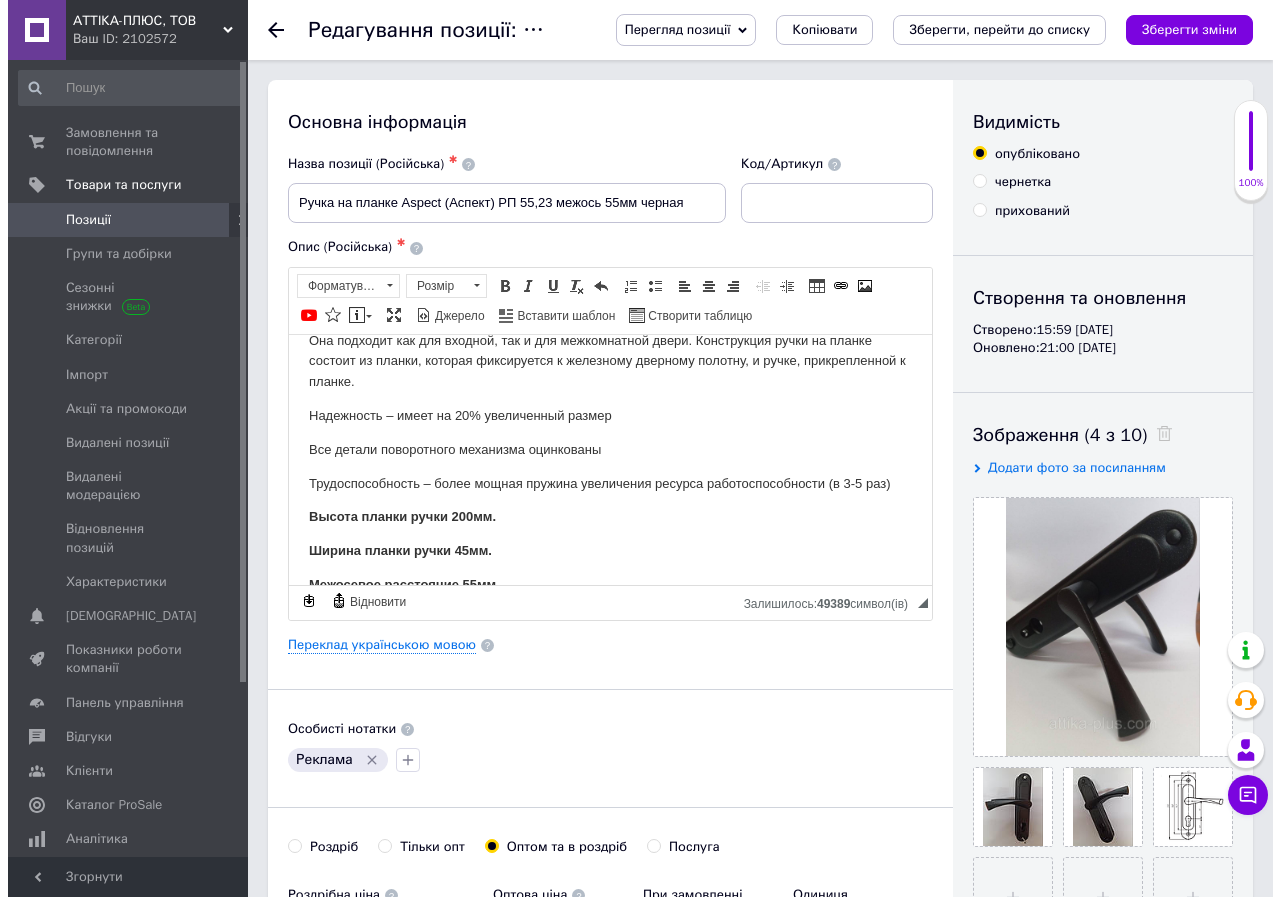 scroll, scrollTop: 177, scrollLeft: 0, axis: vertical 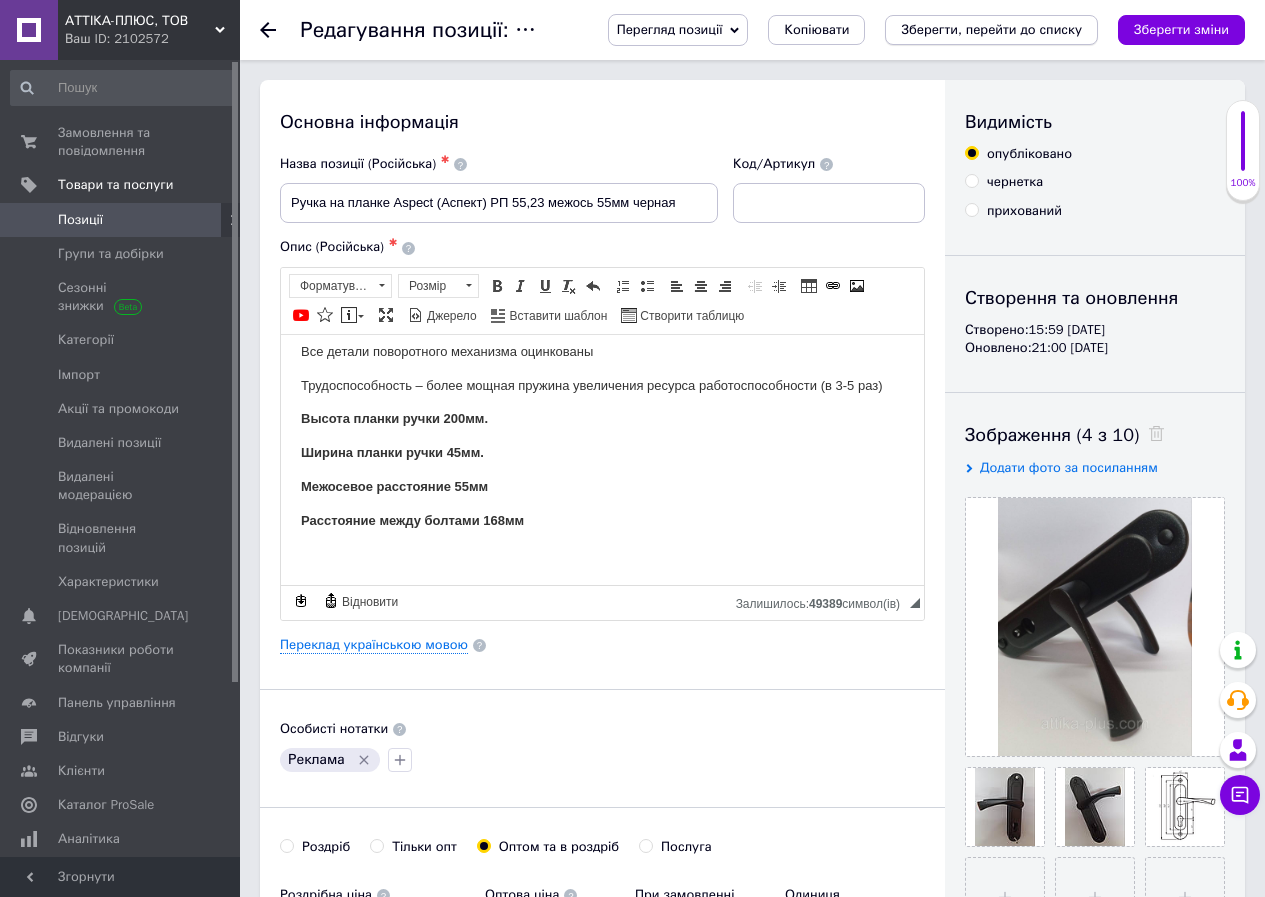 click on "Зберегти, перейти до списку" at bounding box center [991, 29] 